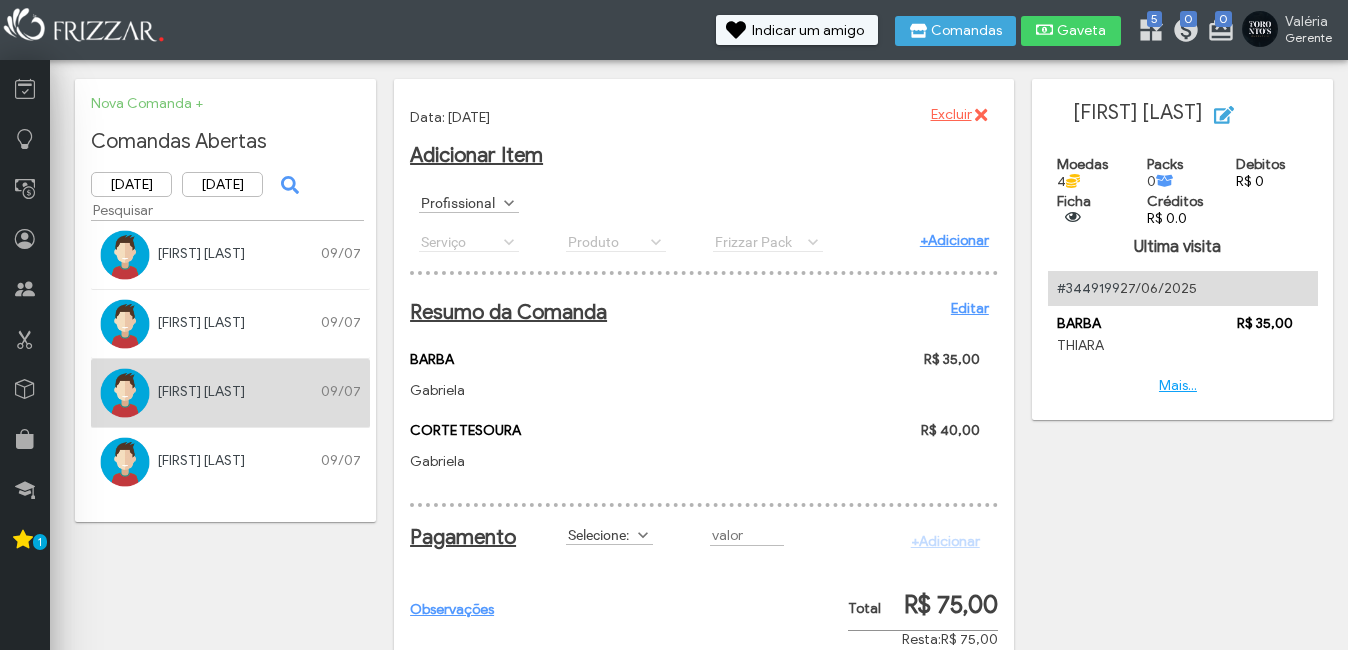 scroll, scrollTop: 0, scrollLeft: 0, axis: both 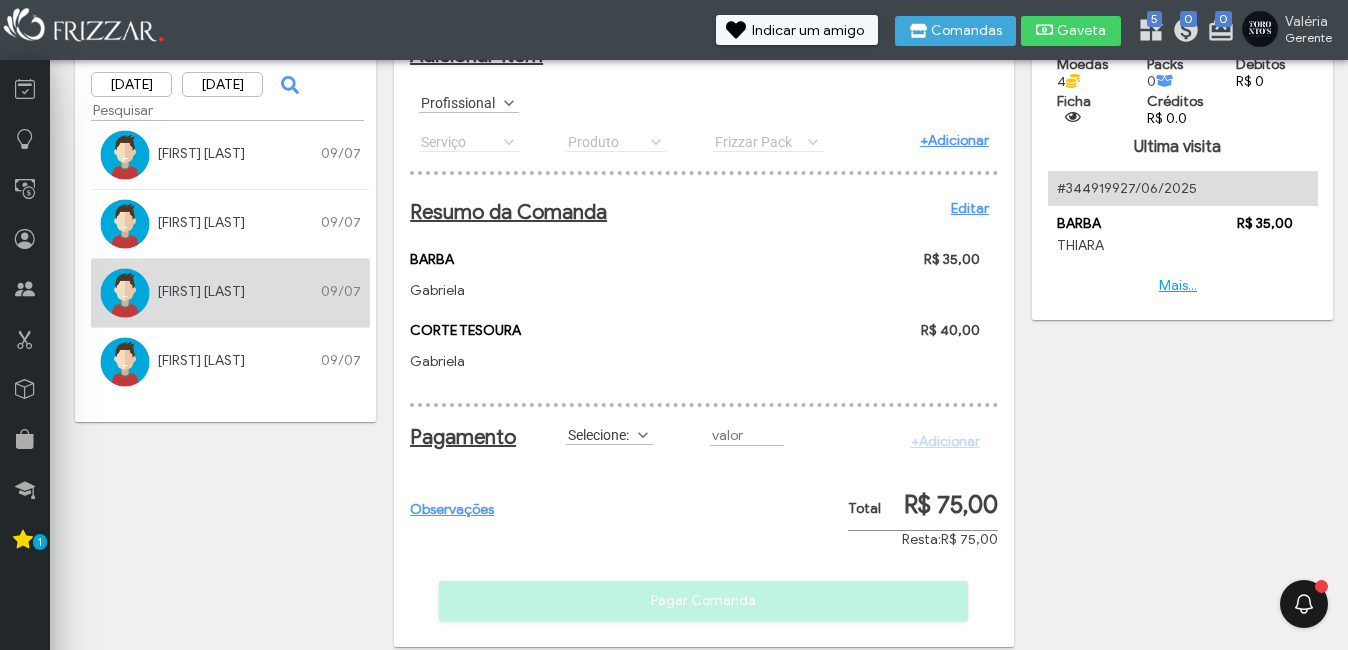 click at bounding box center [643, 435] 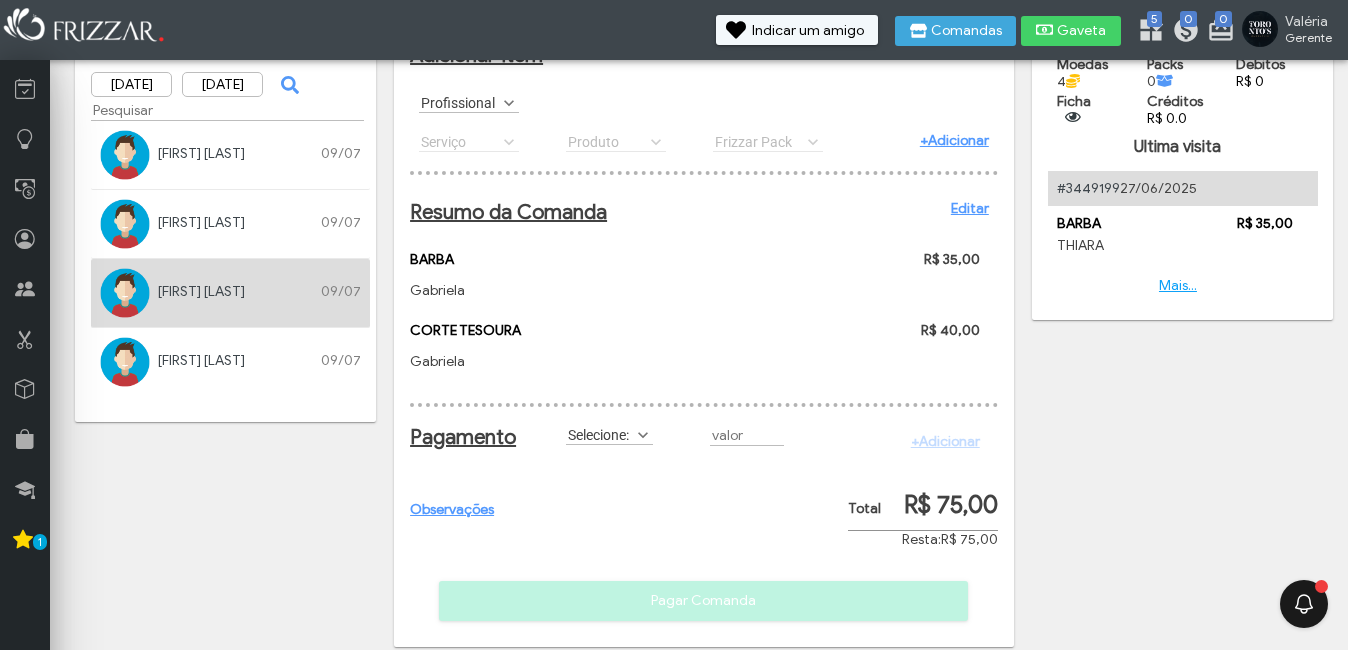 click on "Selecione:" at bounding box center [600, 434] 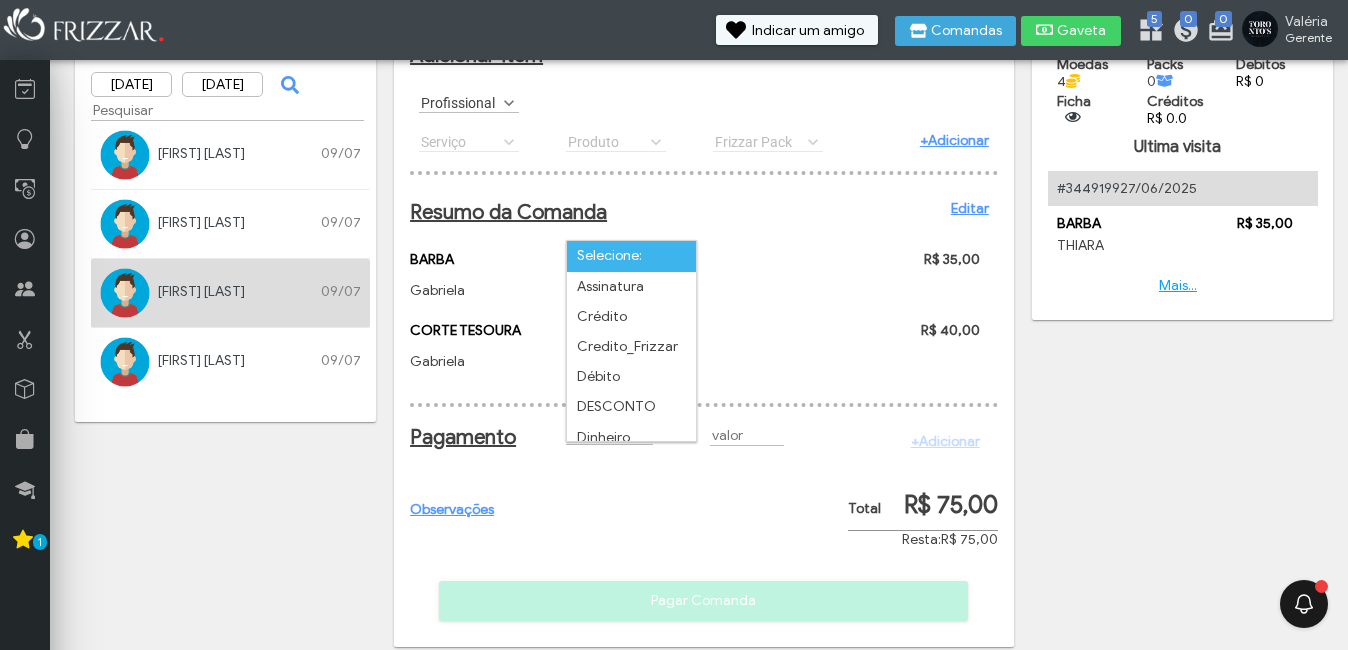 scroll, scrollTop: 11, scrollLeft: 89, axis: both 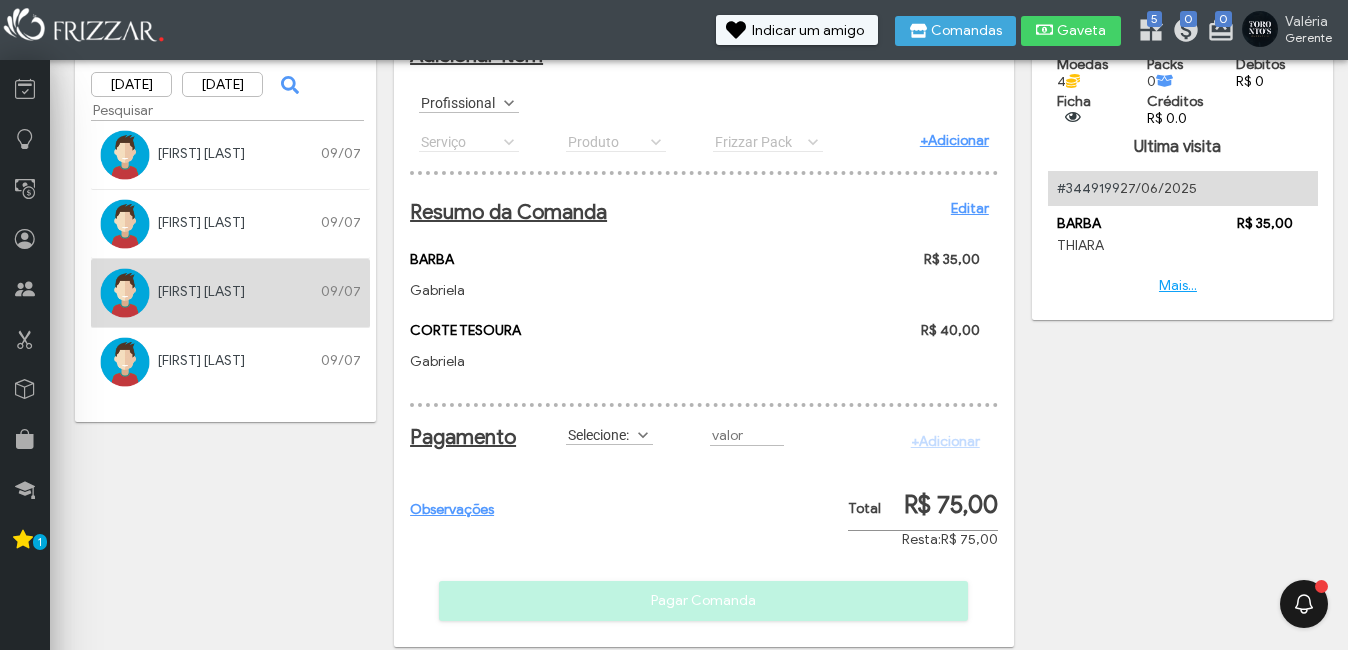 click on "Selecione:" at bounding box center [600, 434] 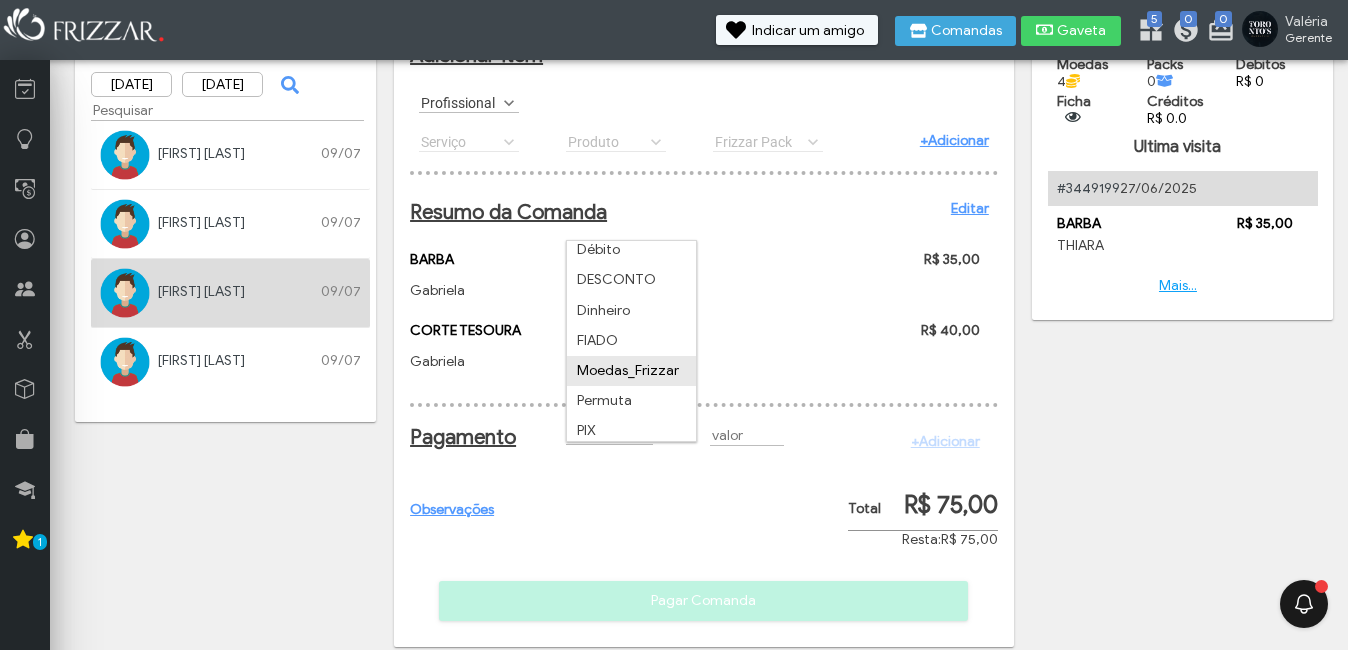 scroll, scrollTop: 132, scrollLeft: 0, axis: vertical 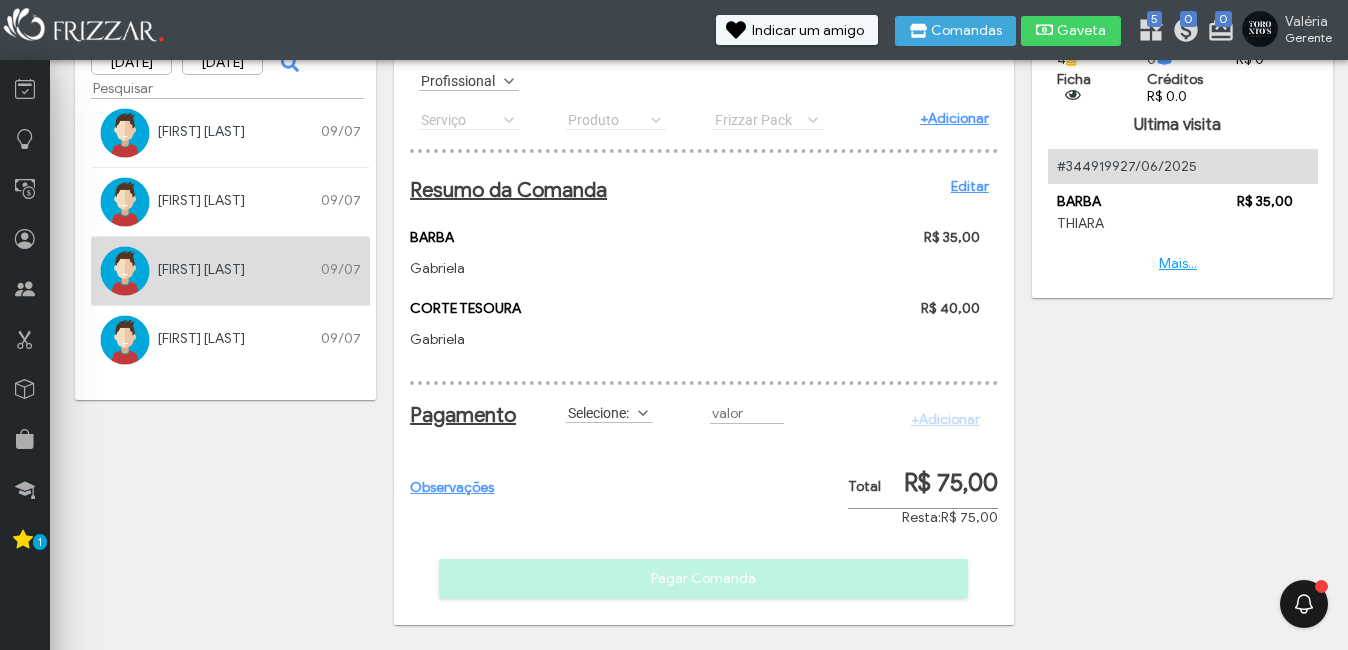 click on "Selecione:" at bounding box center (600, 412) 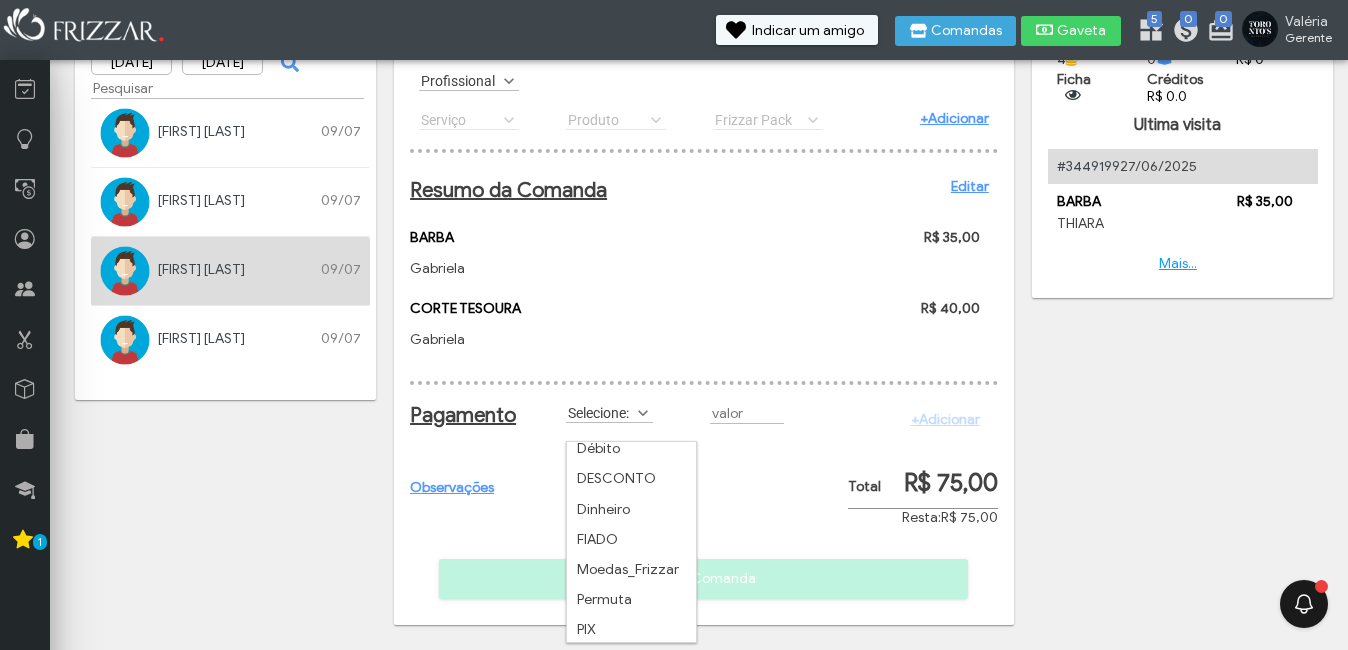 scroll, scrollTop: 132, scrollLeft: 0, axis: vertical 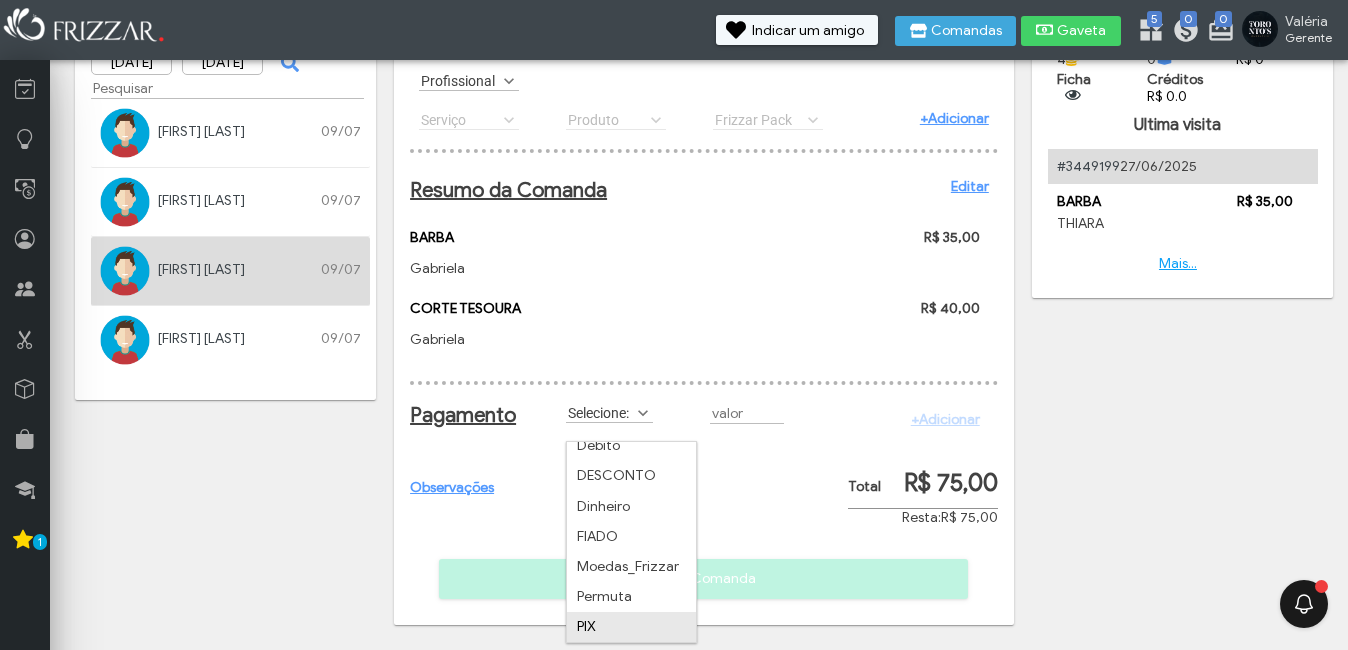 click on "PIX" at bounding box center (631, 627) 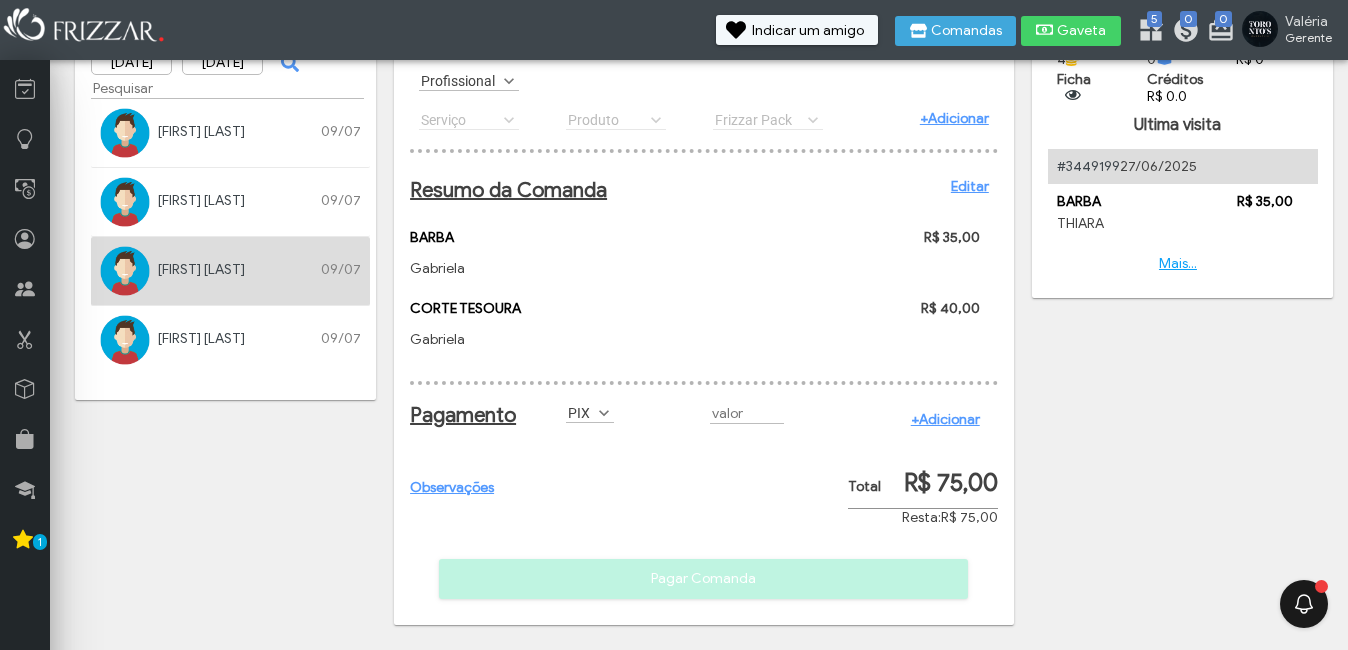 click on "+Adicionar" at bounding box center (945, 419) 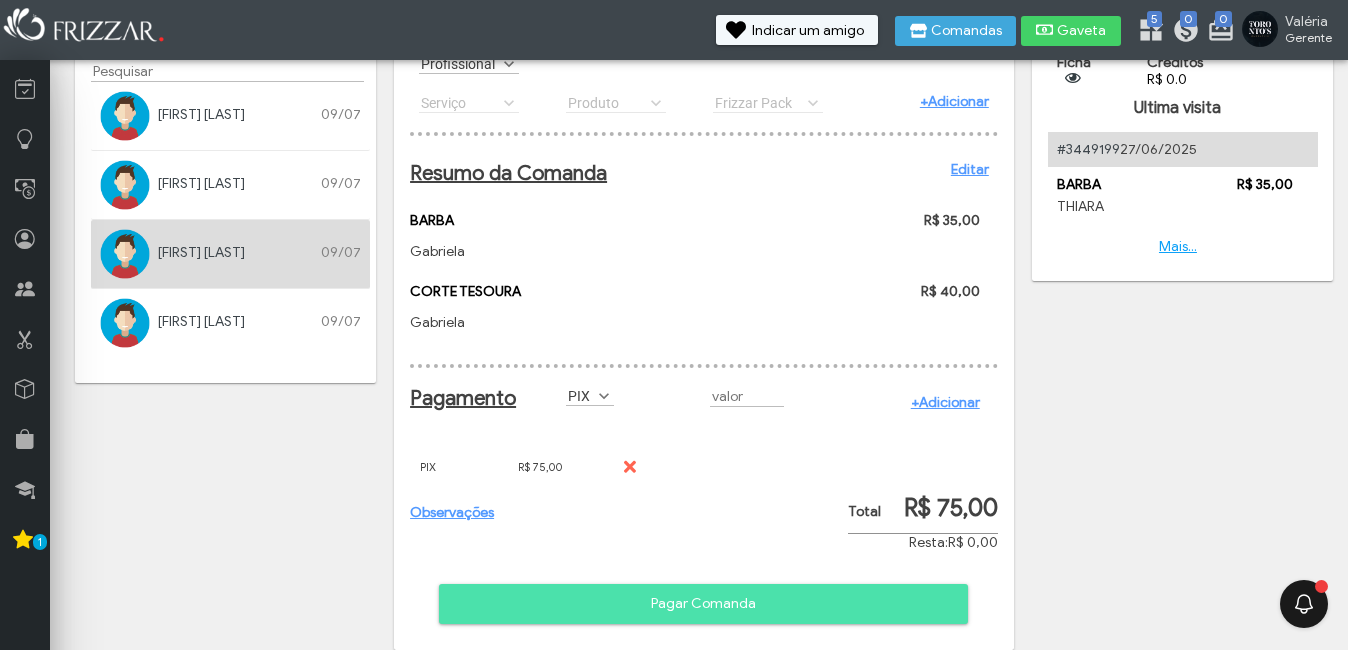 click on "Pagar Comanda" at bounding box center [703, 604] 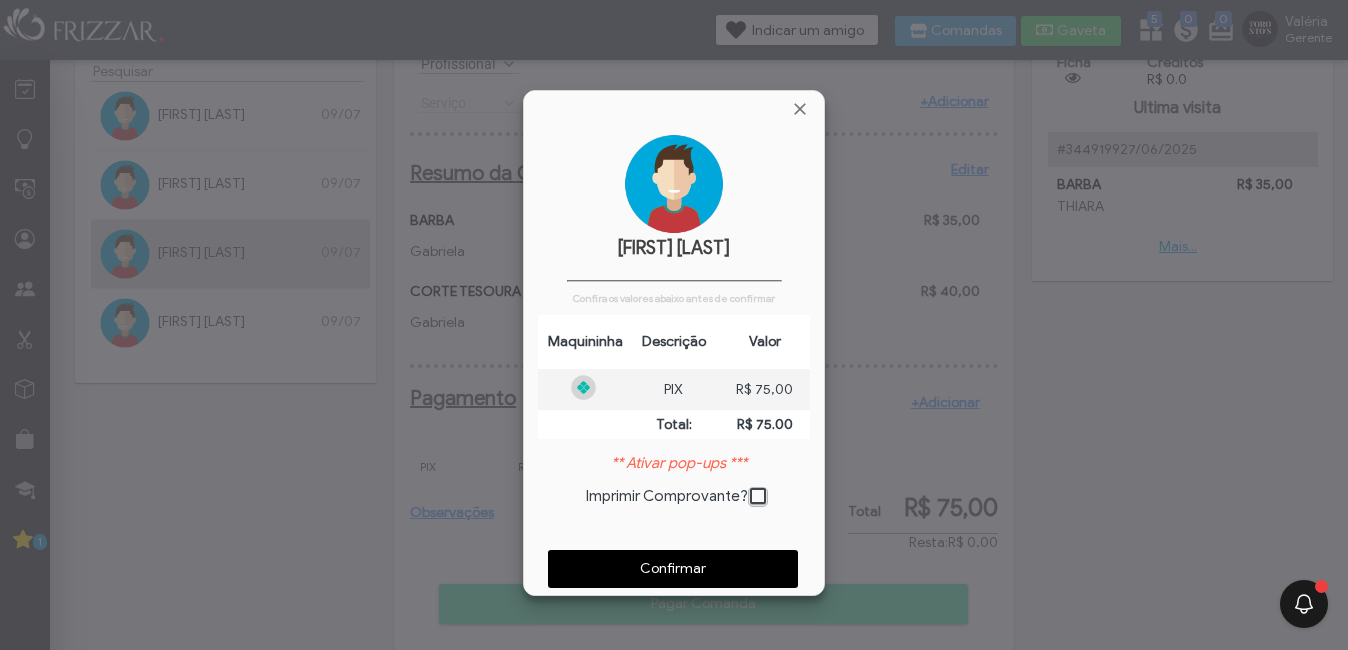 scroll, scrollTop: 10, scrollLeft: 11, axis: both 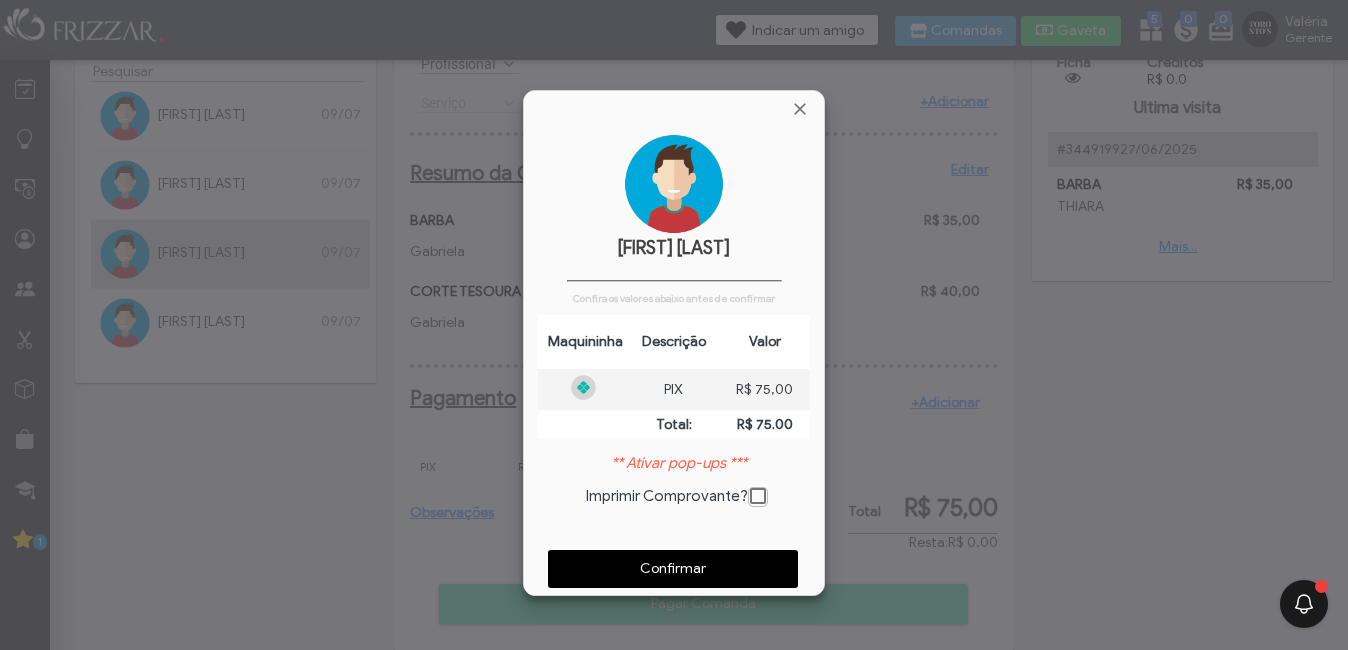 click on "Confirmar" at bounding box center (673, 569) 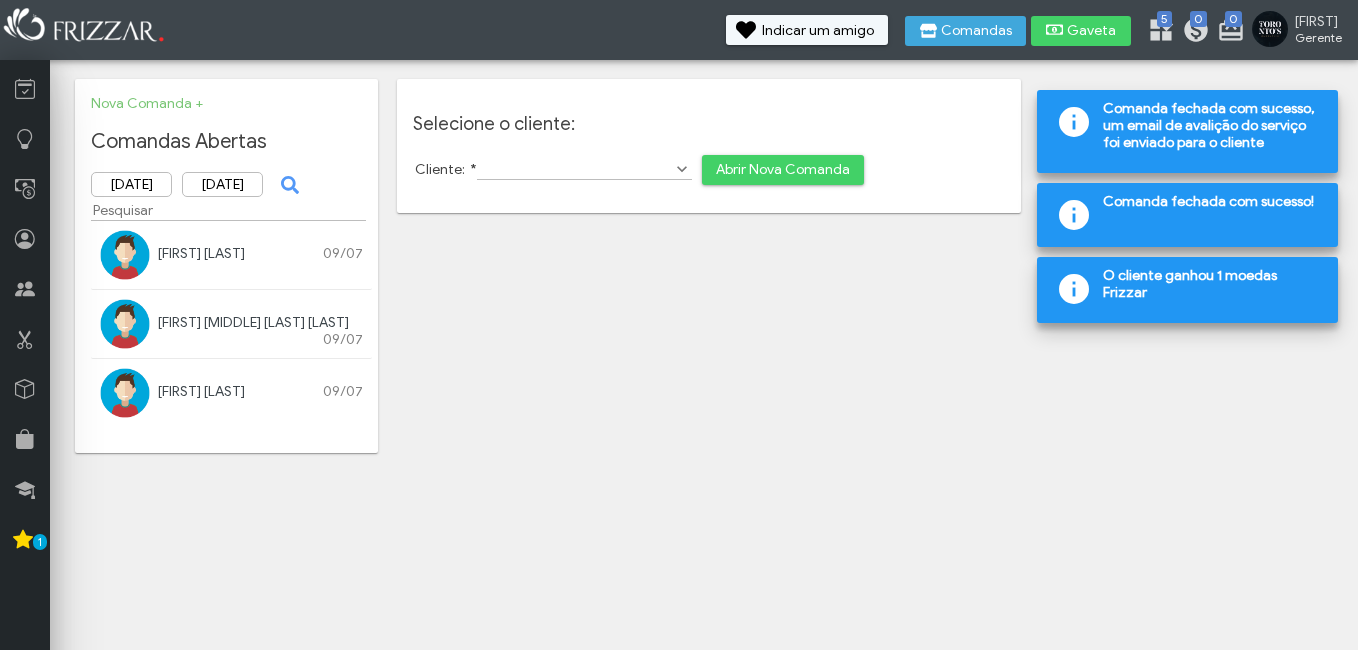 scroll, scrollTop: 0, scrollLeft: 0, axis: both 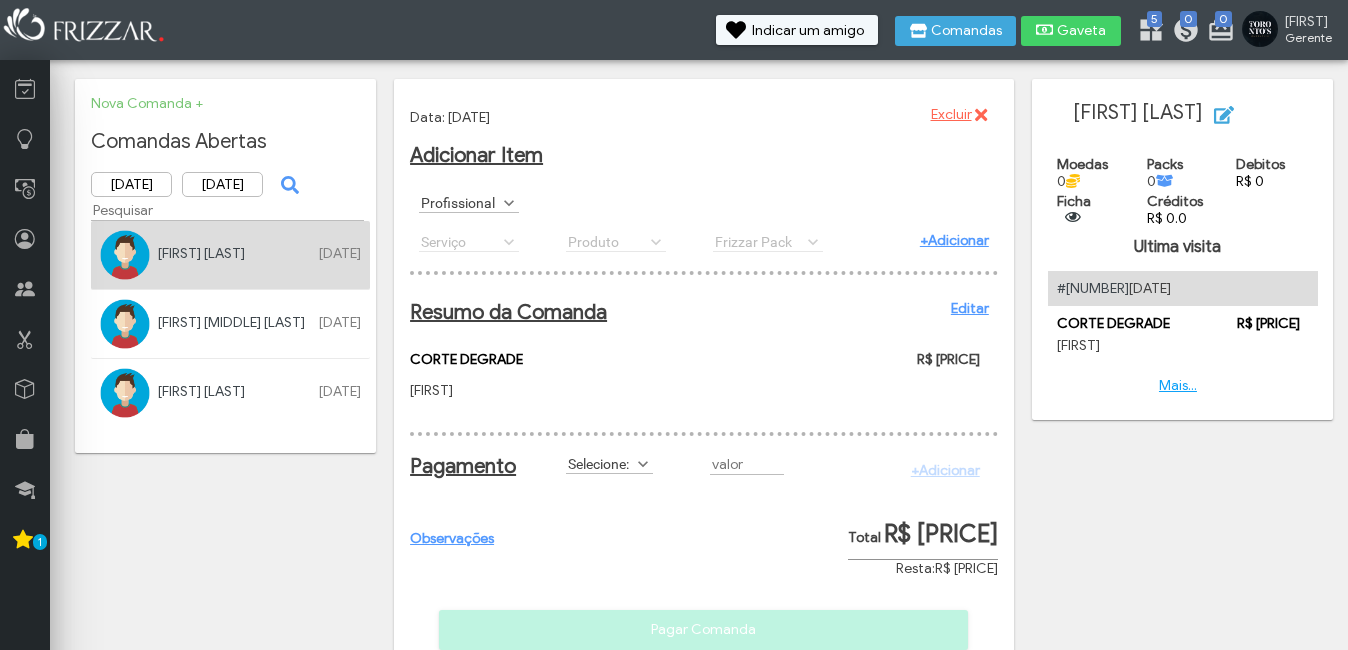 click on "Selecione:" at bounding box center [600, 463] 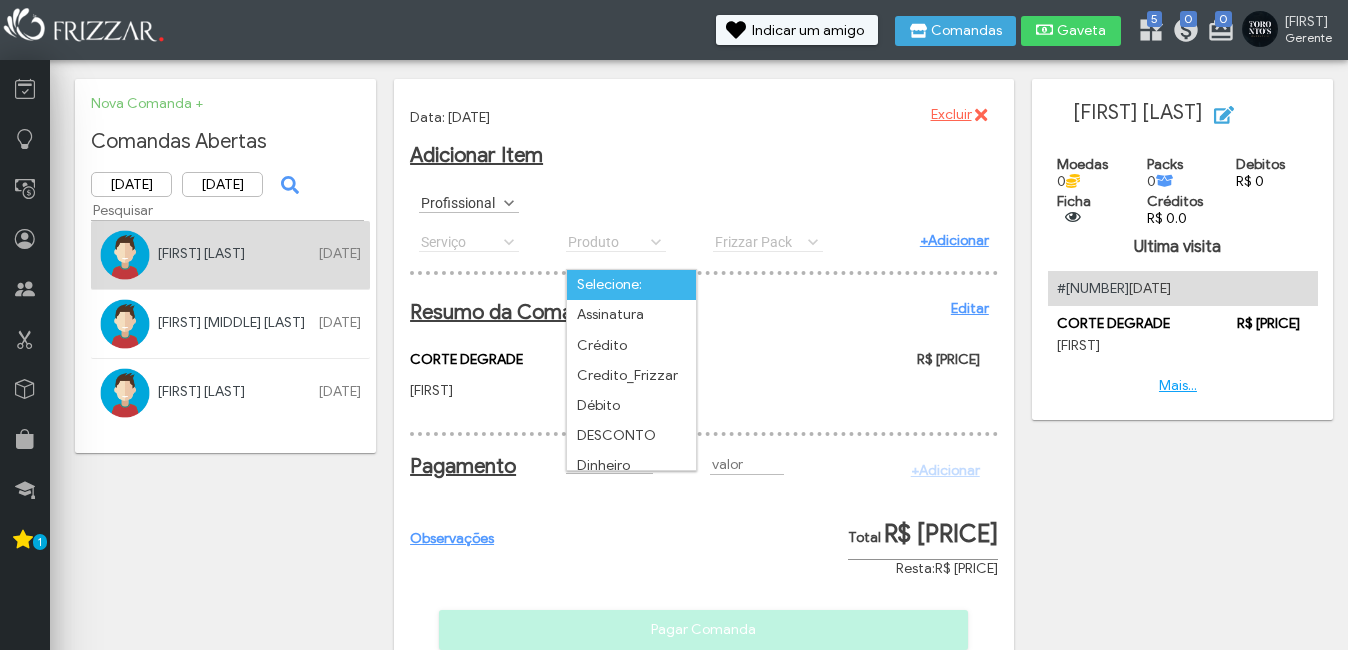 scroll, scrollTop: 11, scrollLeft: 89, axis: both 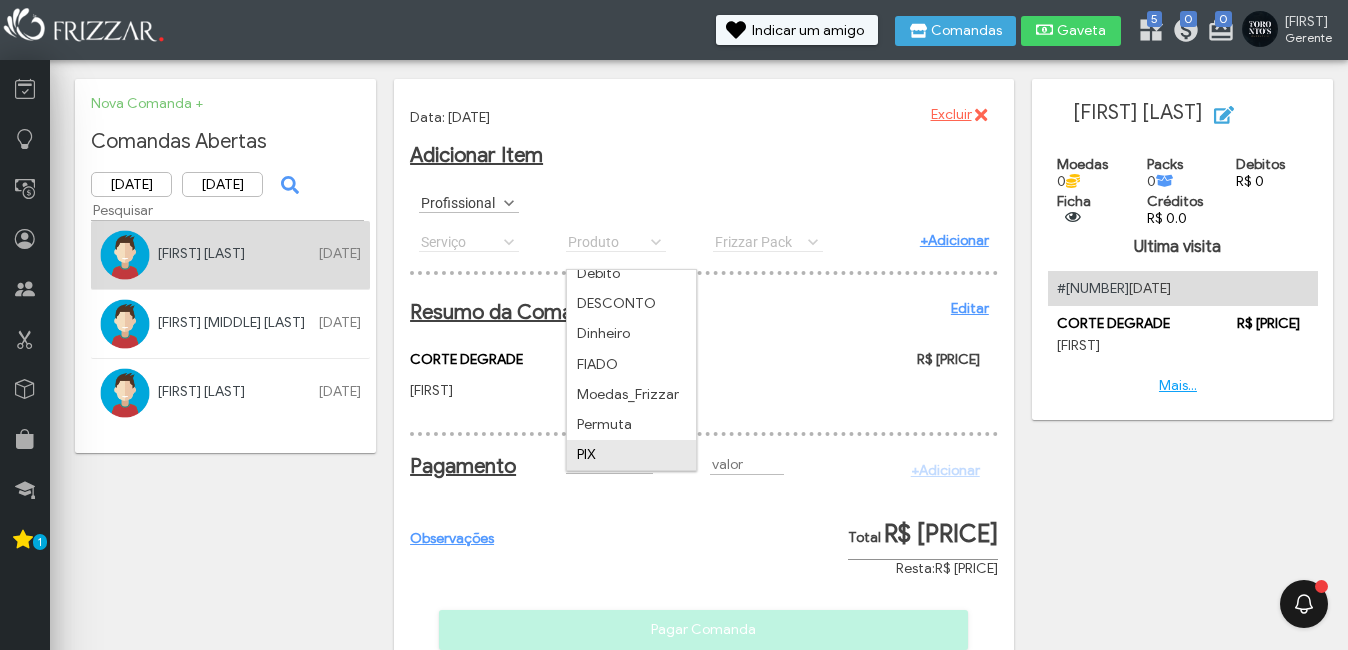 click on "PIX" at bounding box center (631, 455) 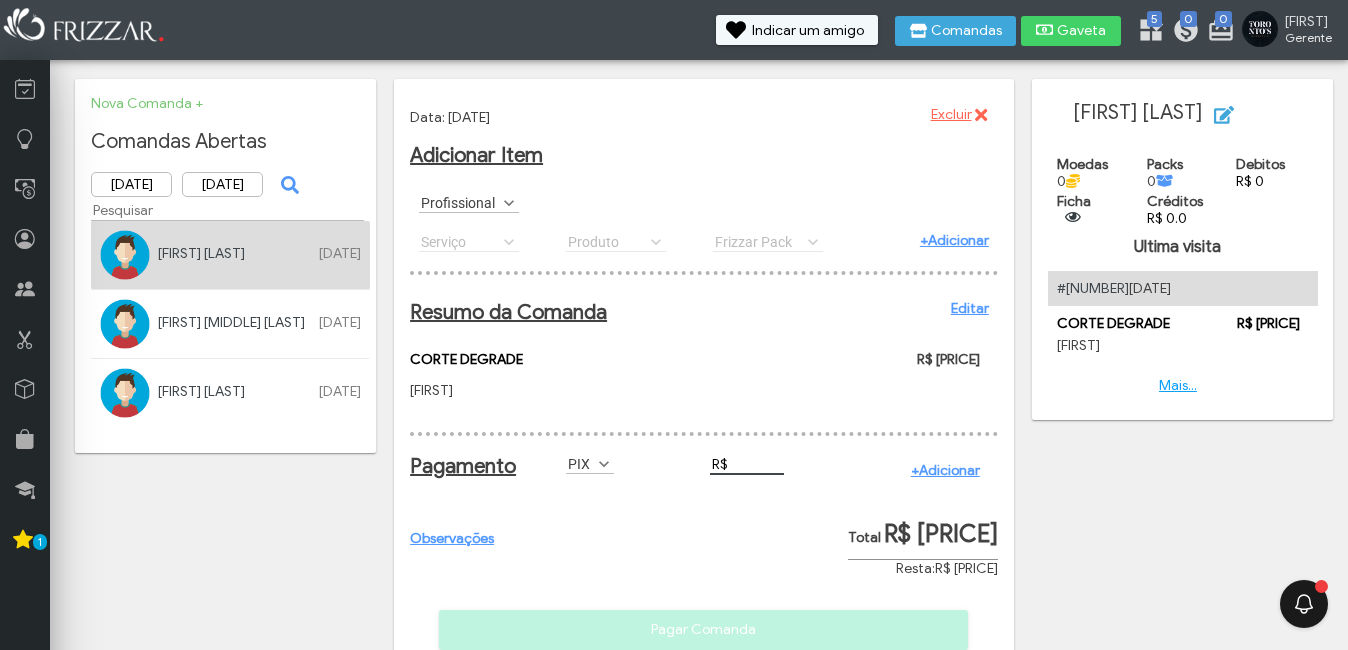 click on "R$" at bounding box center [747, 464] 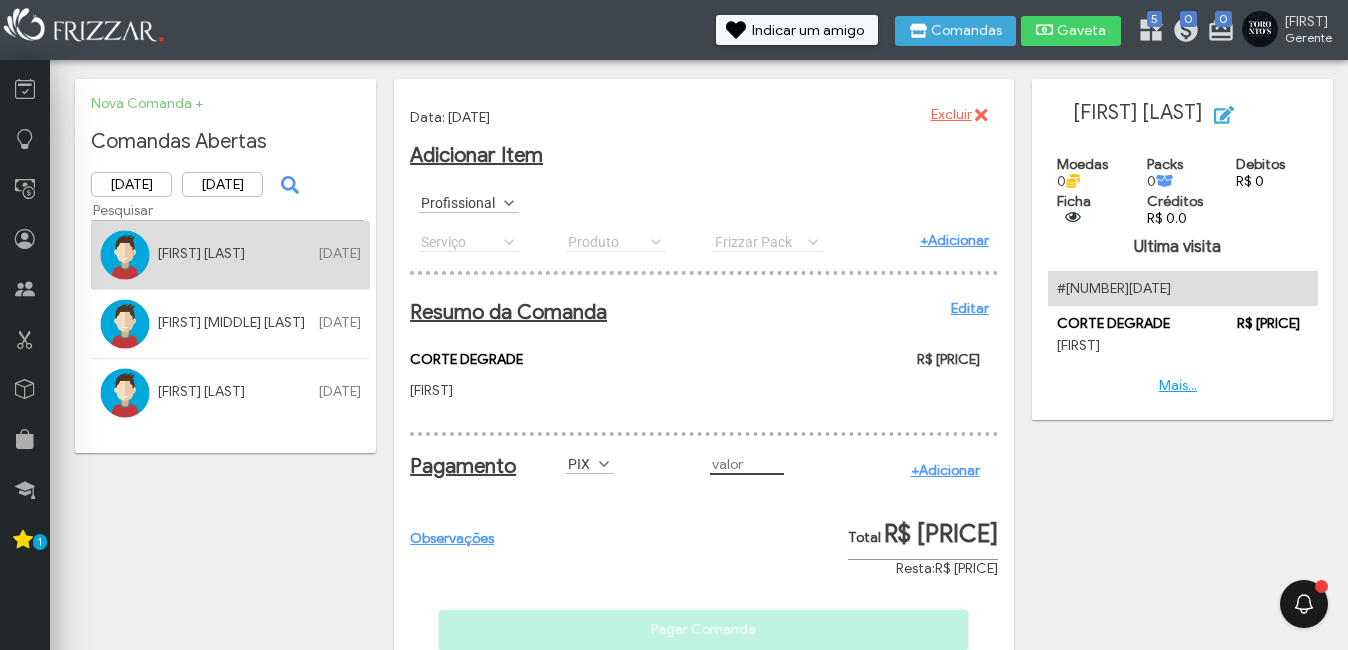 click on "+Adicionar" at bounding box center [945, 470] 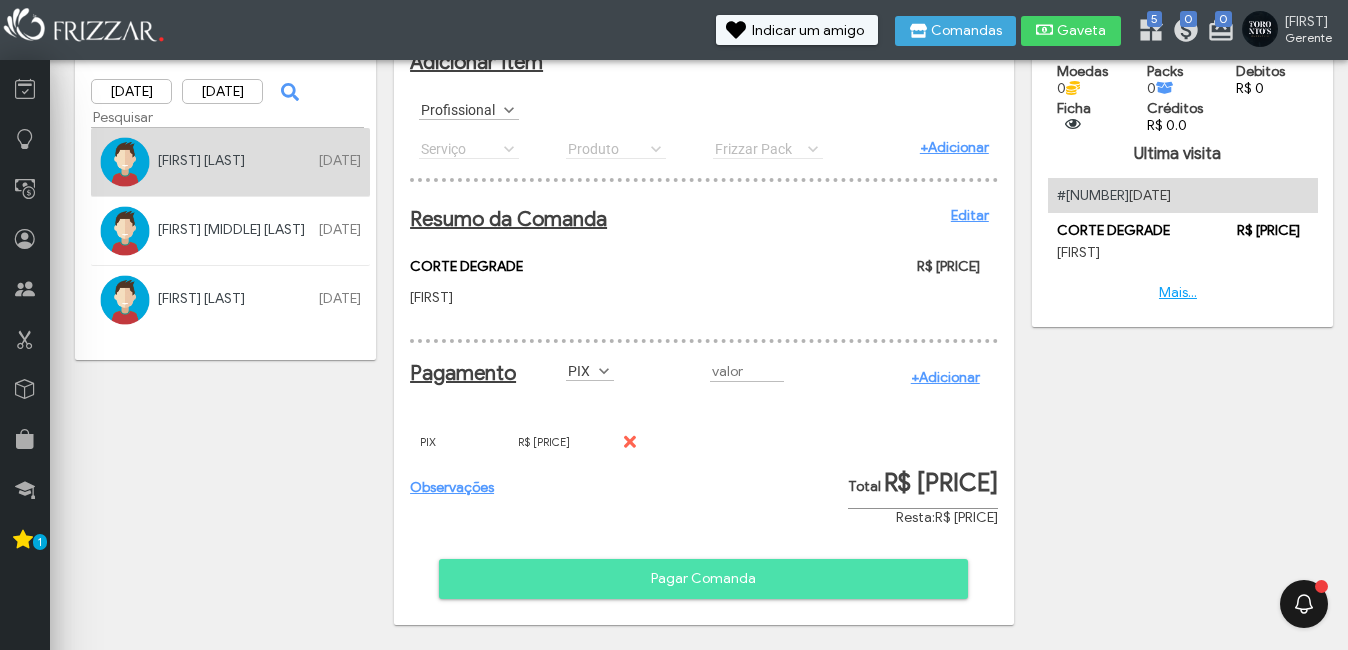 scroll, scrollTop: 110, scrollLeft: 0, axis: vertical 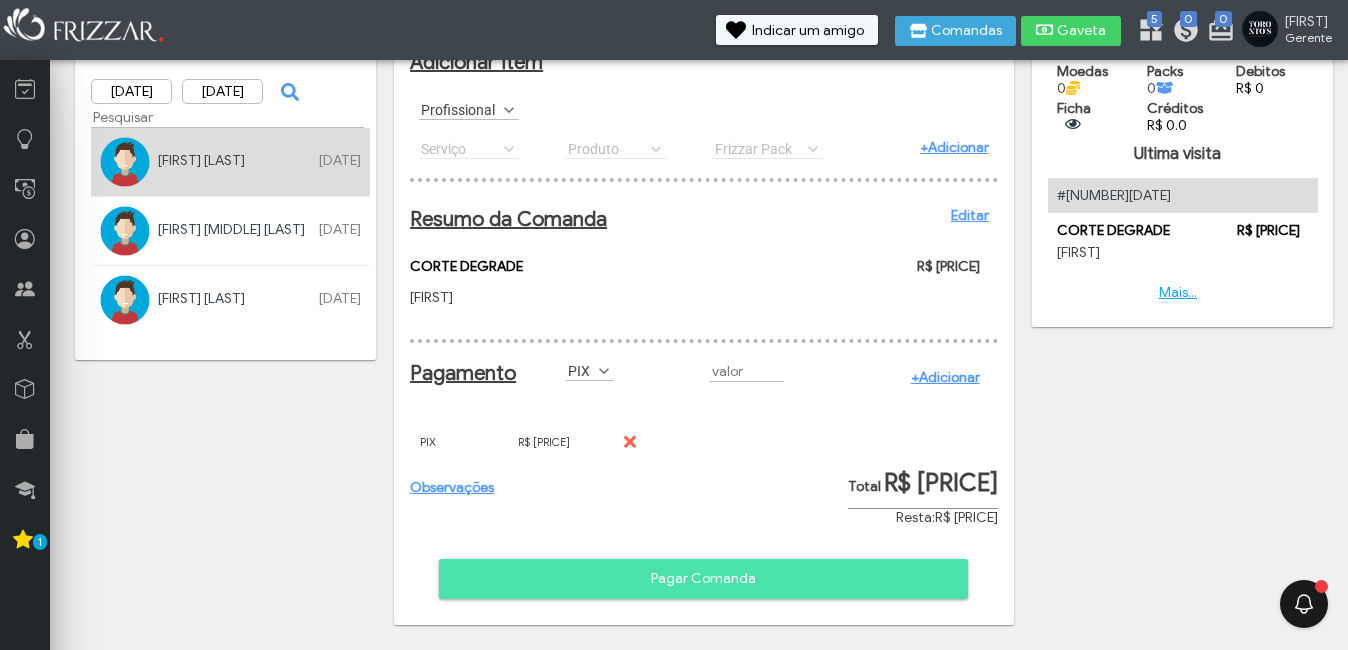 click on "Pagar Comanda" at bounding box center [703, 579] 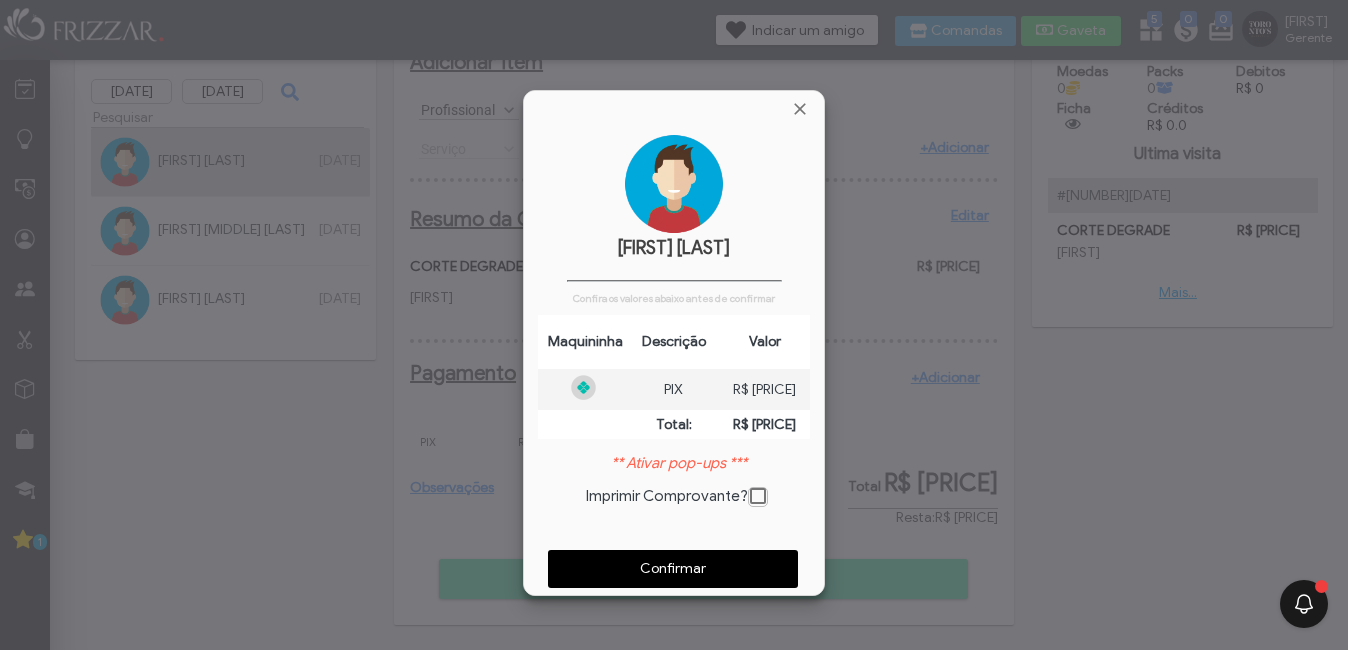 scroll, scrollTop: 10, scrollLeft: 11, axis: both 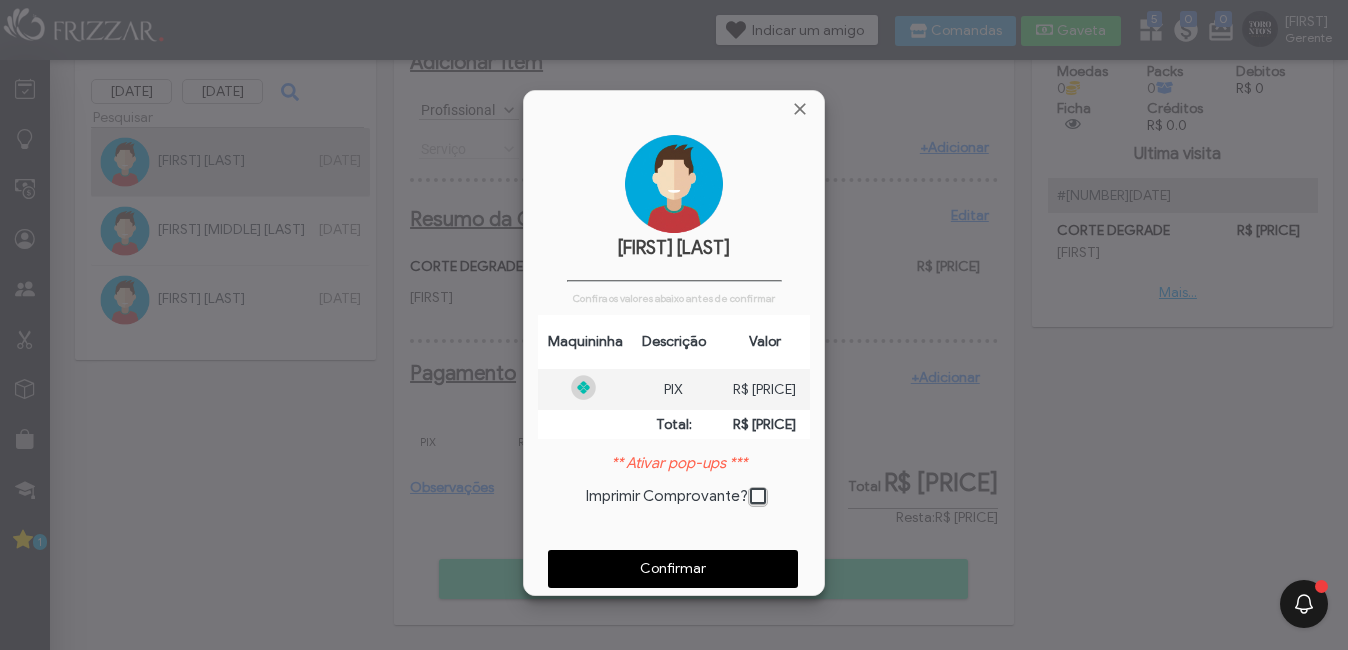 click on "Confirmar" at bounding box center (673, 569) 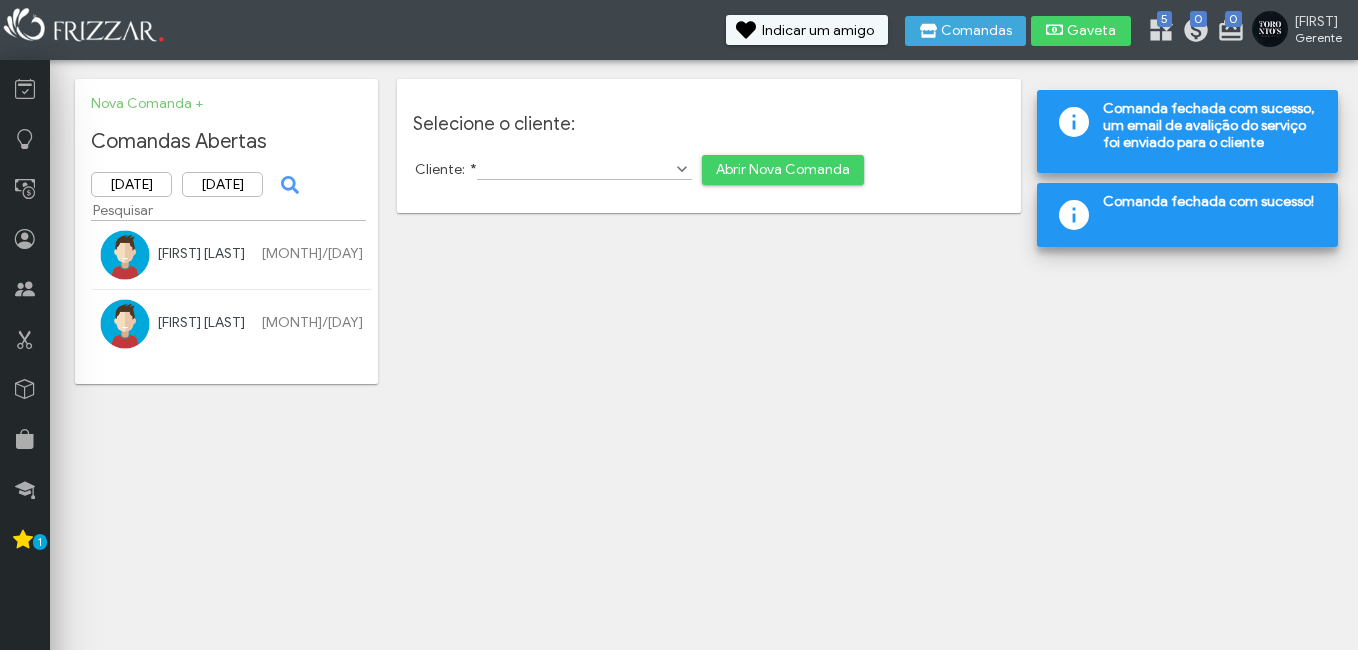 scroll, scrollTop: 0, scrollLeft: 0, axis: both 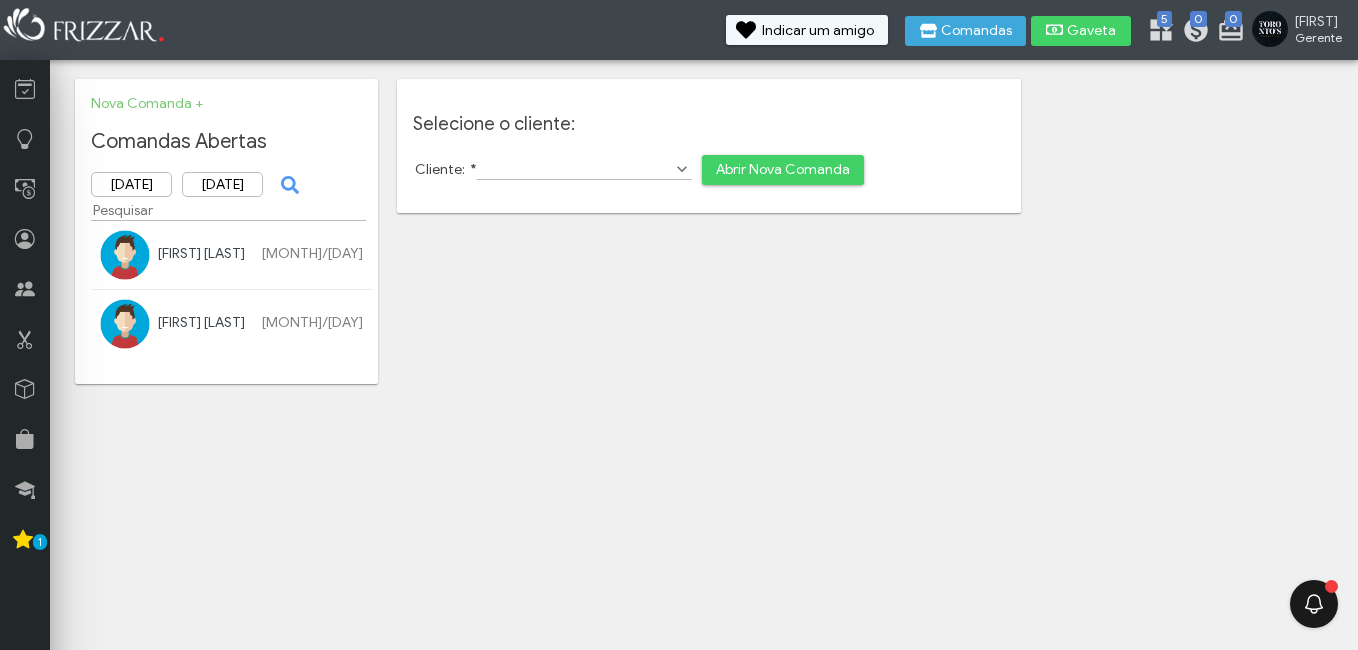 click on "[FIRST] [LAST] [LAST] [LAST]" at bounding box center (201, 253) 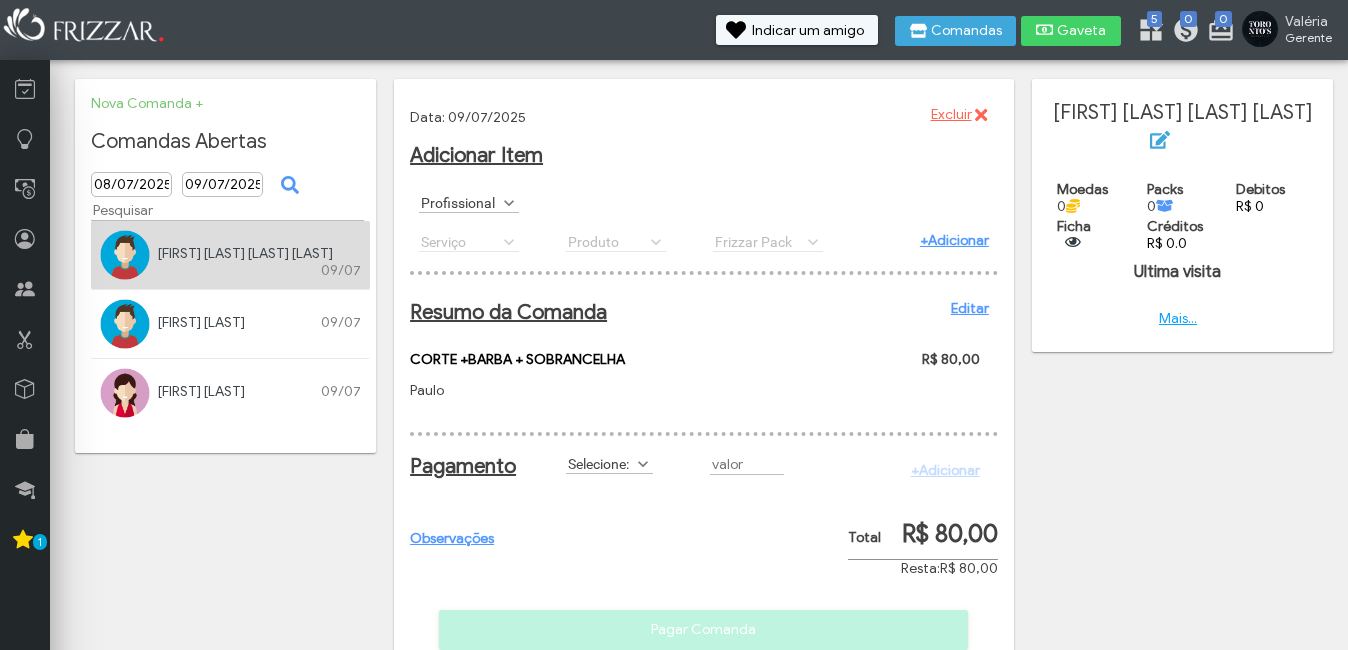 scroll, scrollTop: 0, scrollLeft: 0, axis: both 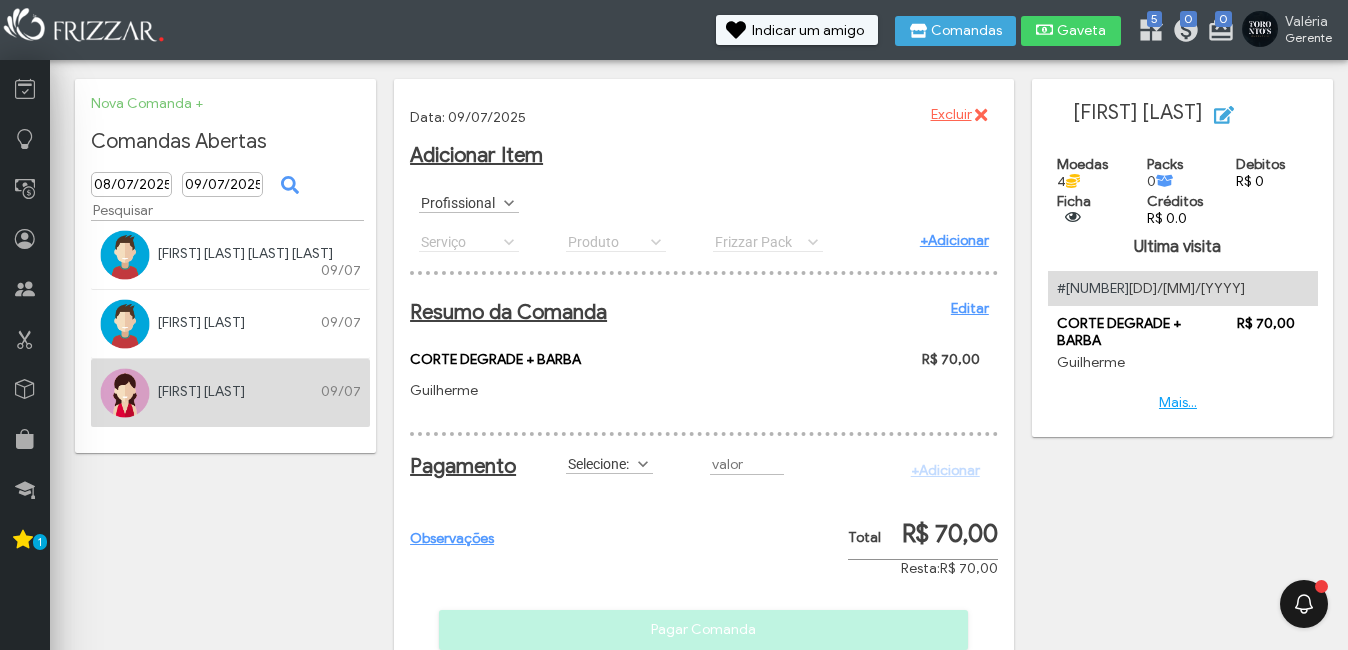 click on "Selecione:" at bounding box center [600, 463] 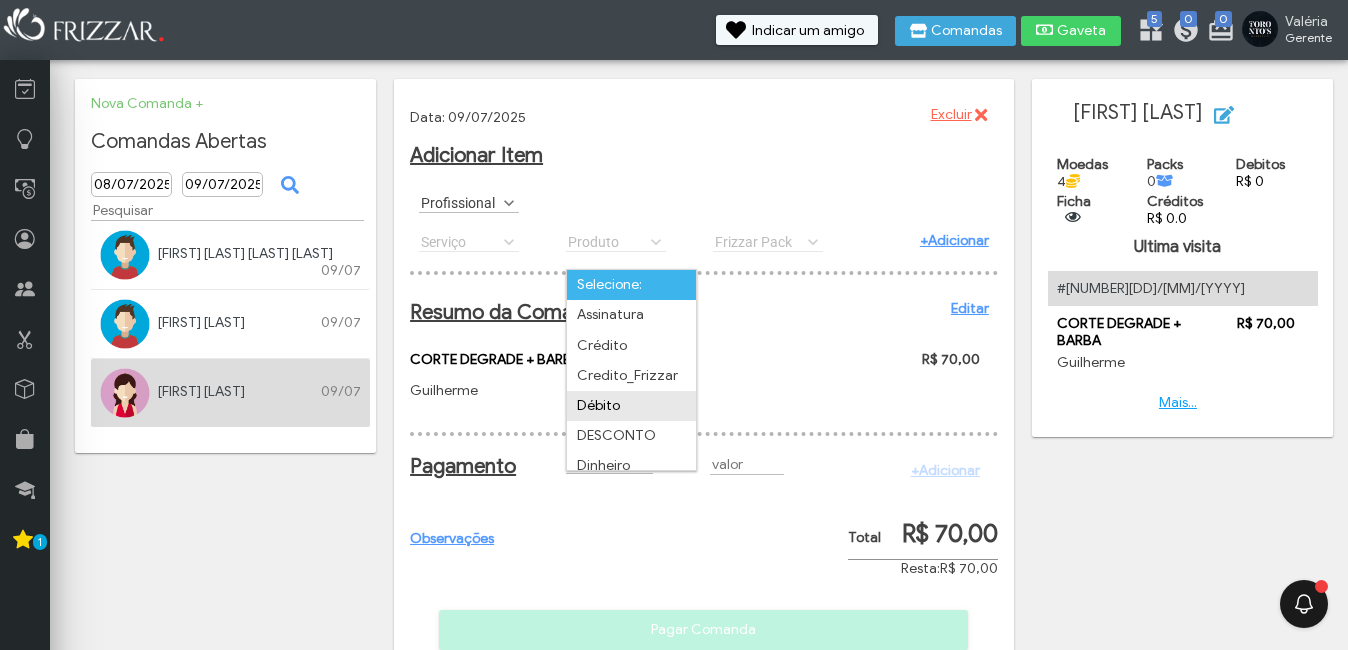 click on "Débito" at bounding box center [631, 406] 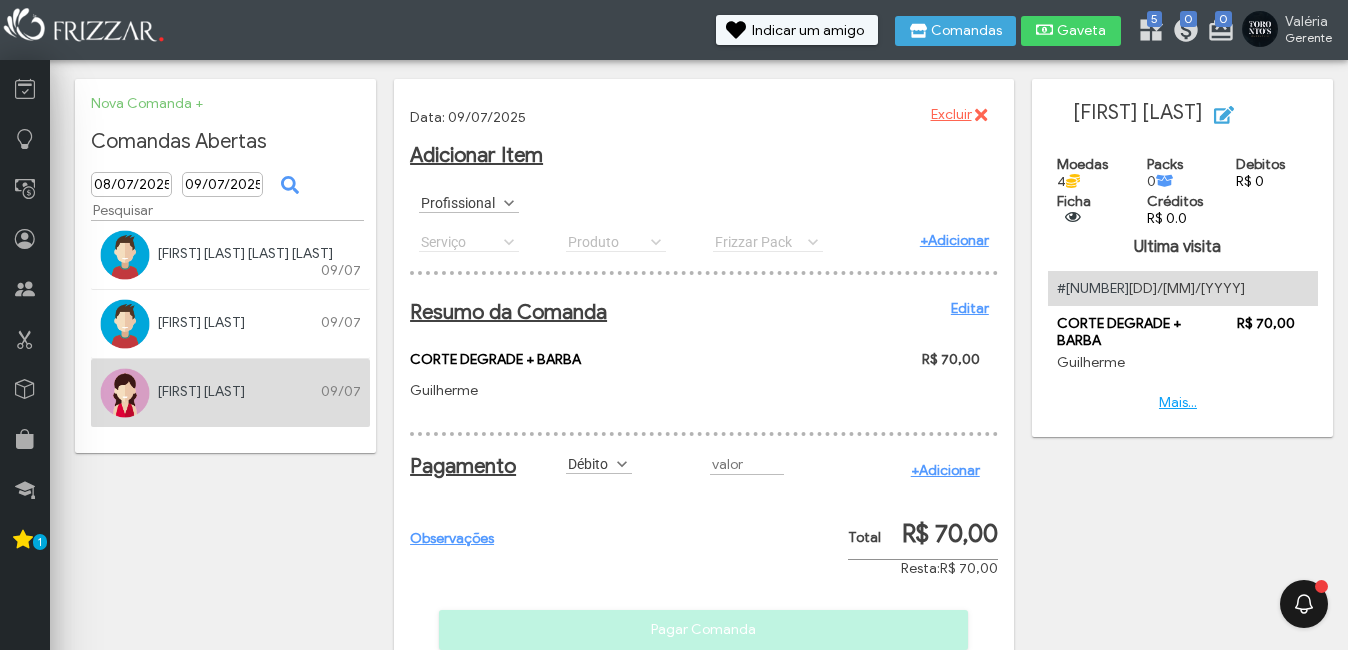click on "+Adicionar" at bounding box center [945, 470] 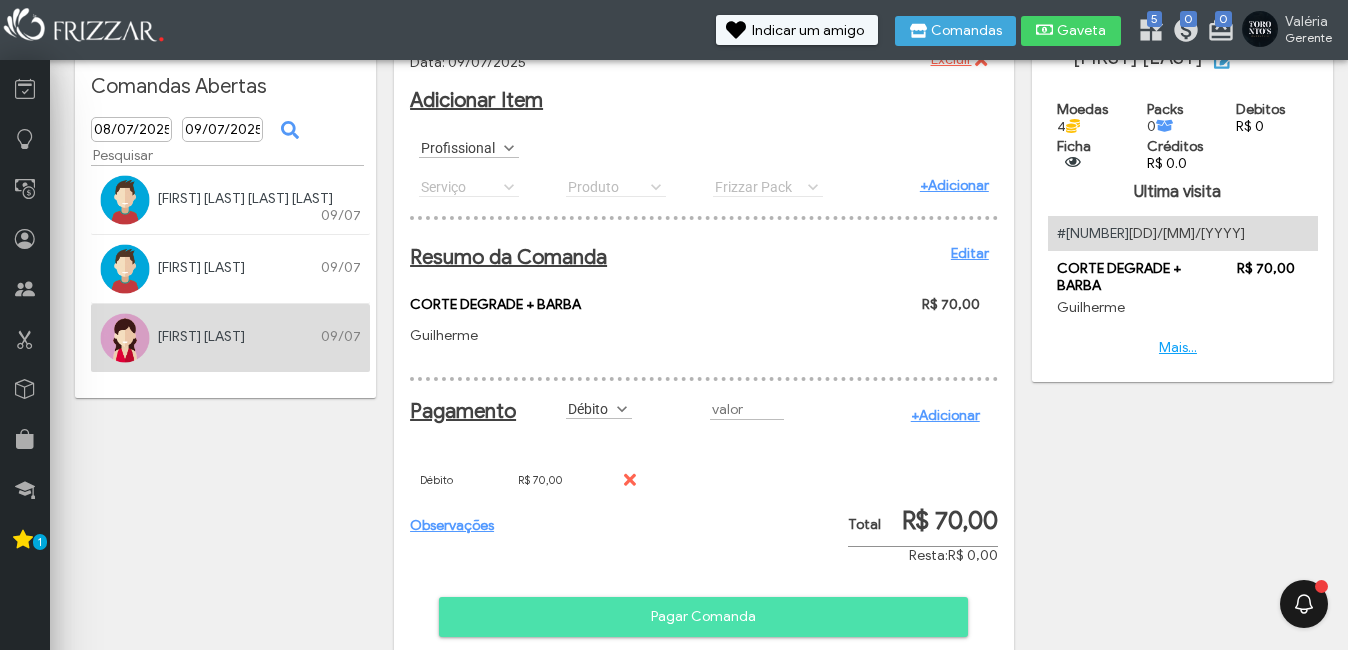 scroll, scrollTop: 110, scrollLeft: 0, axis: vertical 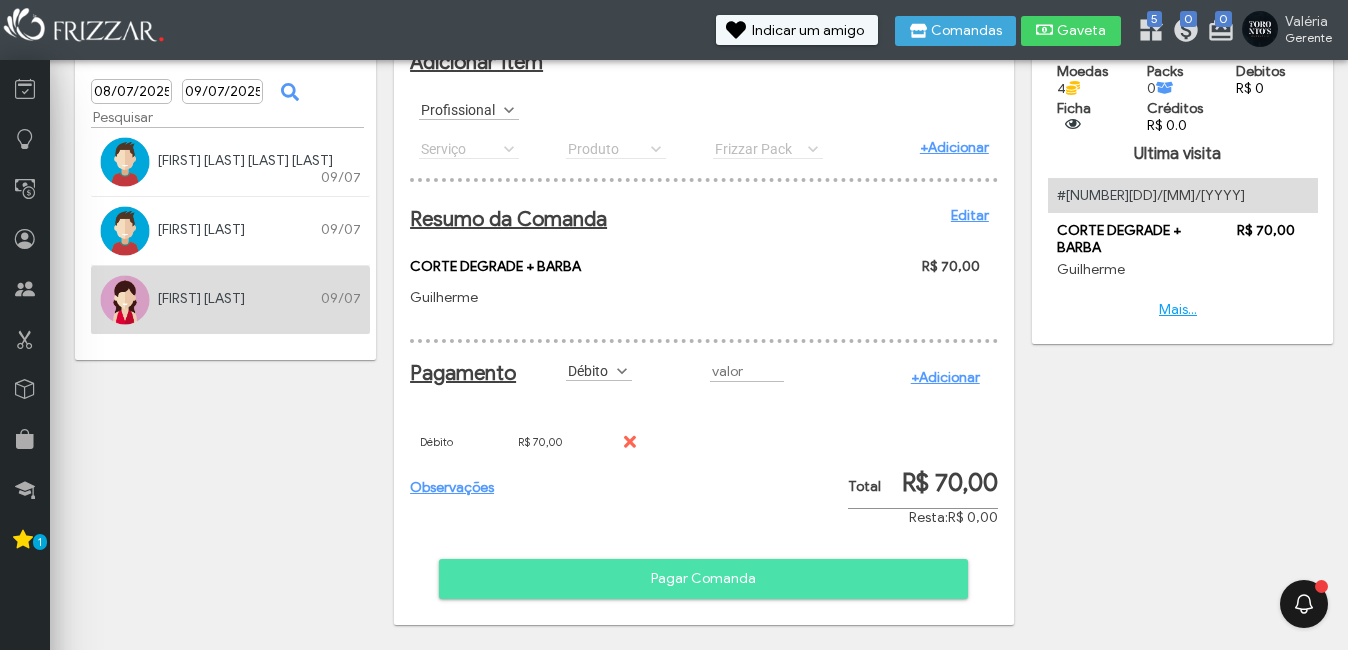 click on "Pagar Comanda" at bounding box center [703, 579] 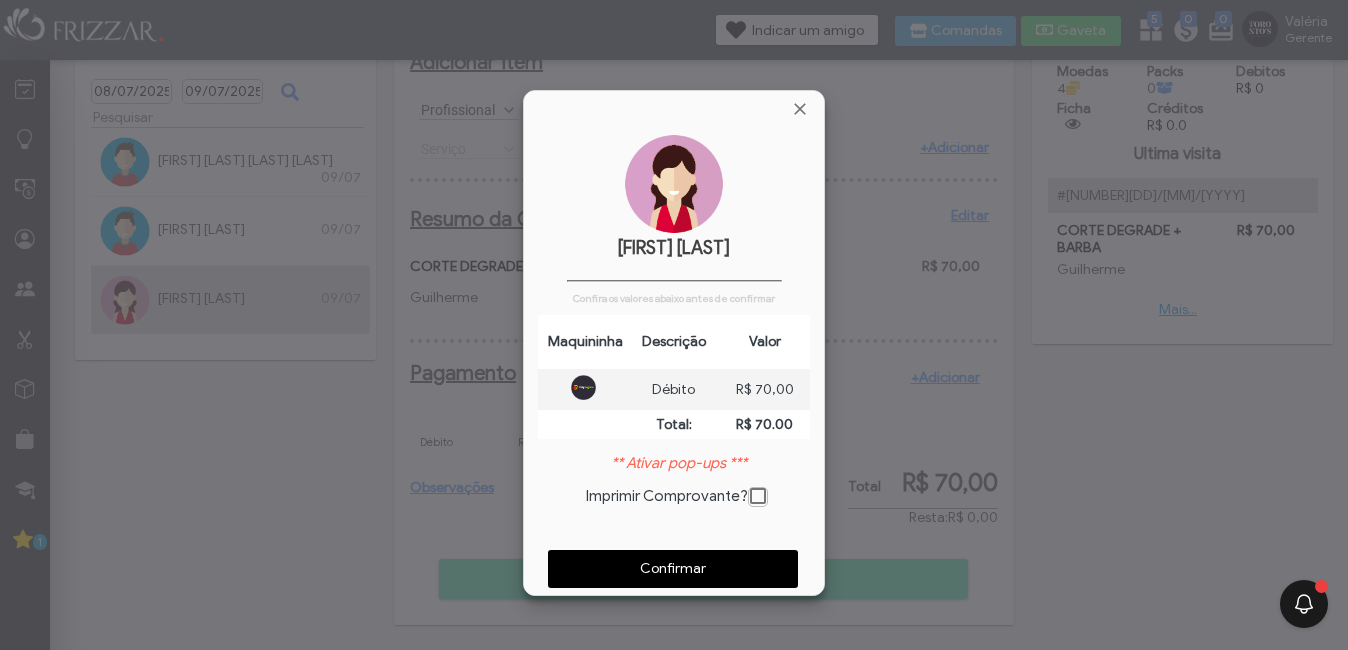 scroll, scrollTop: 10, scrollLeft: 11, axis: both 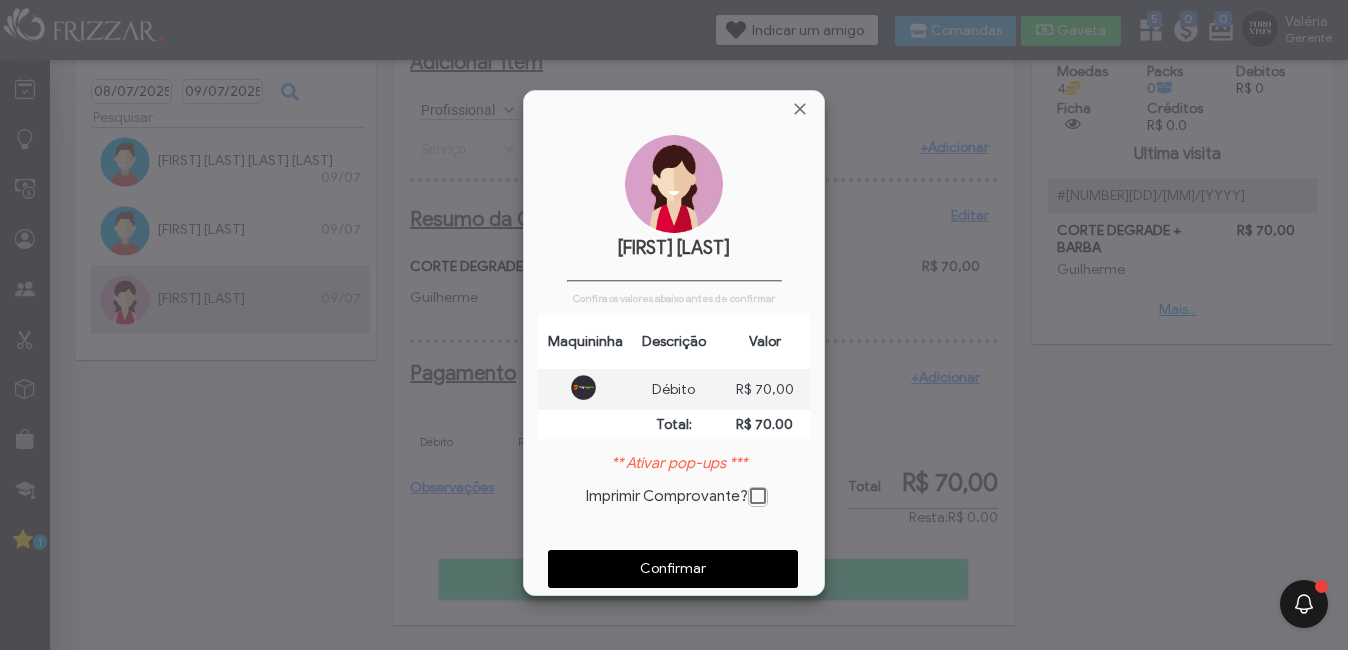 click on "Confirmar" at bounding box center [673, 569] 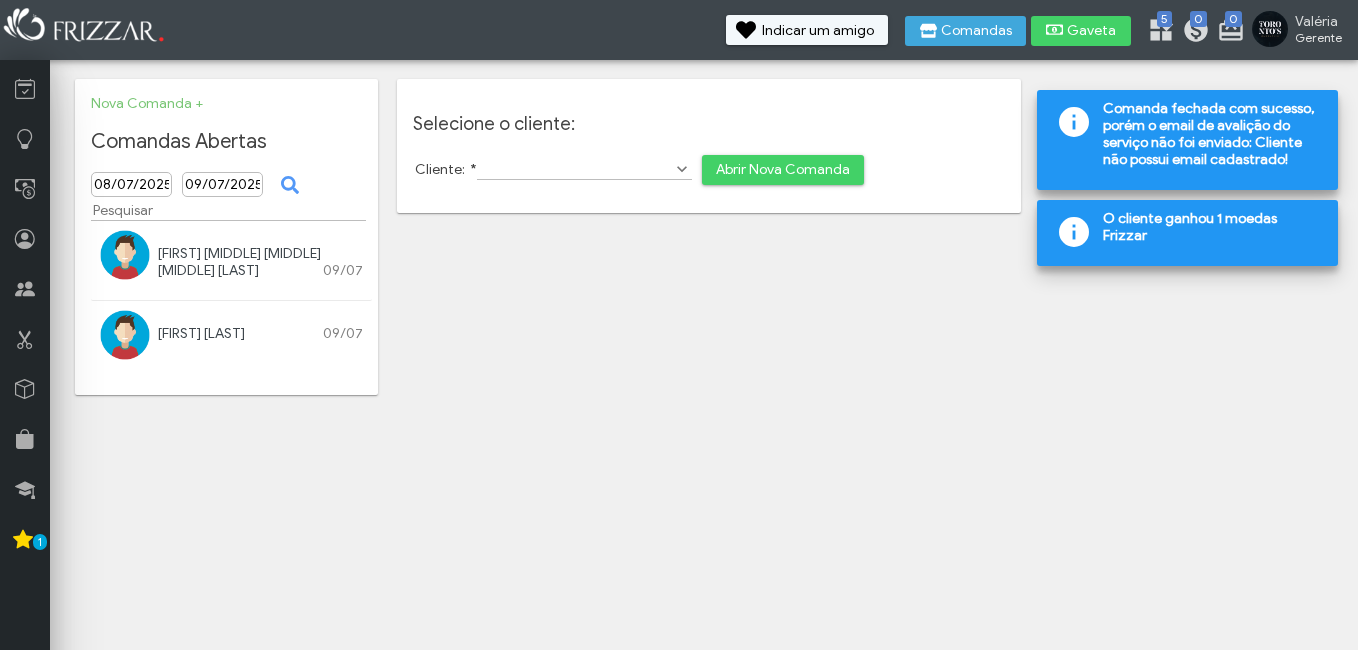 scroll, scrollTop: 0, scrollLeft: 0, axis: both 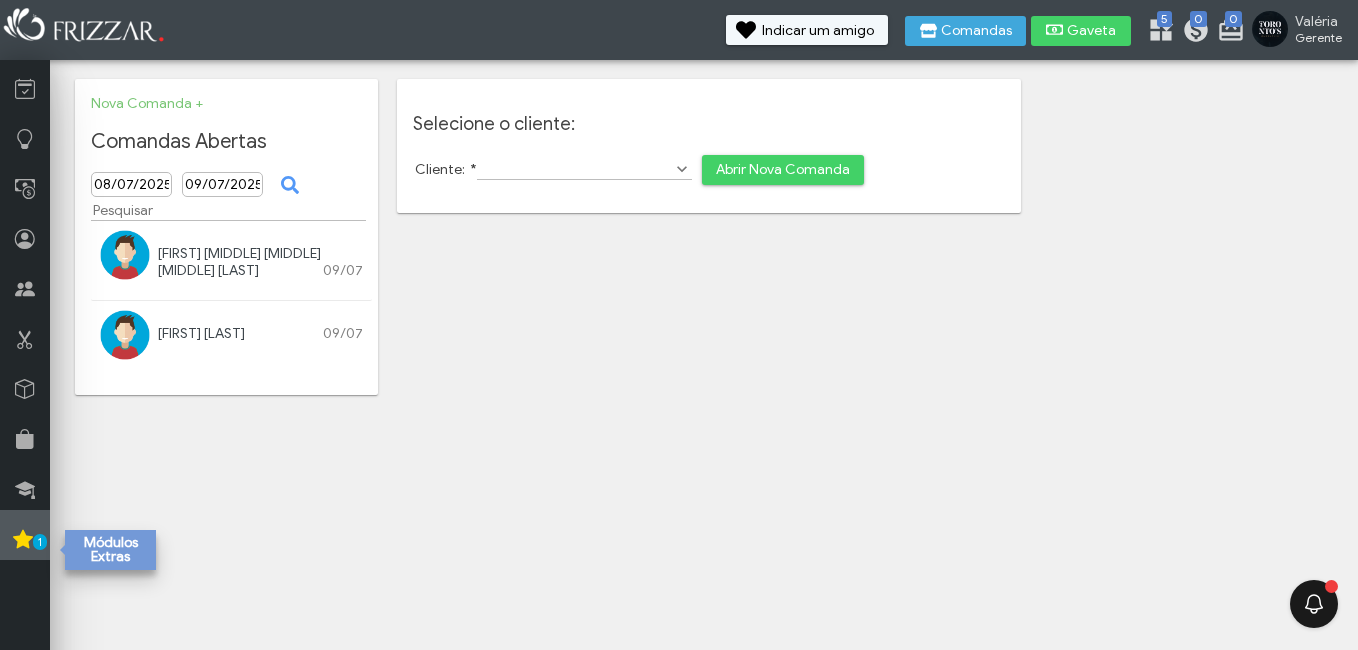 click at bounding box center (23, 539) 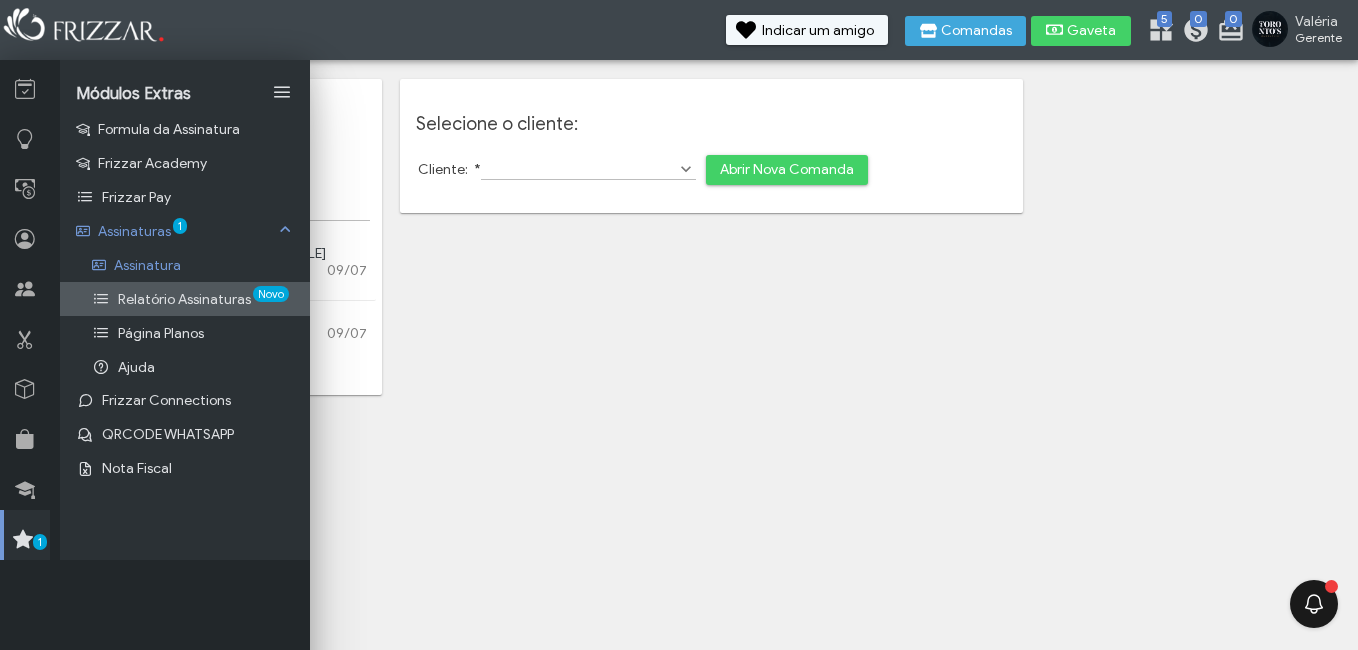 click on "Relatório Assinaturas" at bounding box center (184, 299) 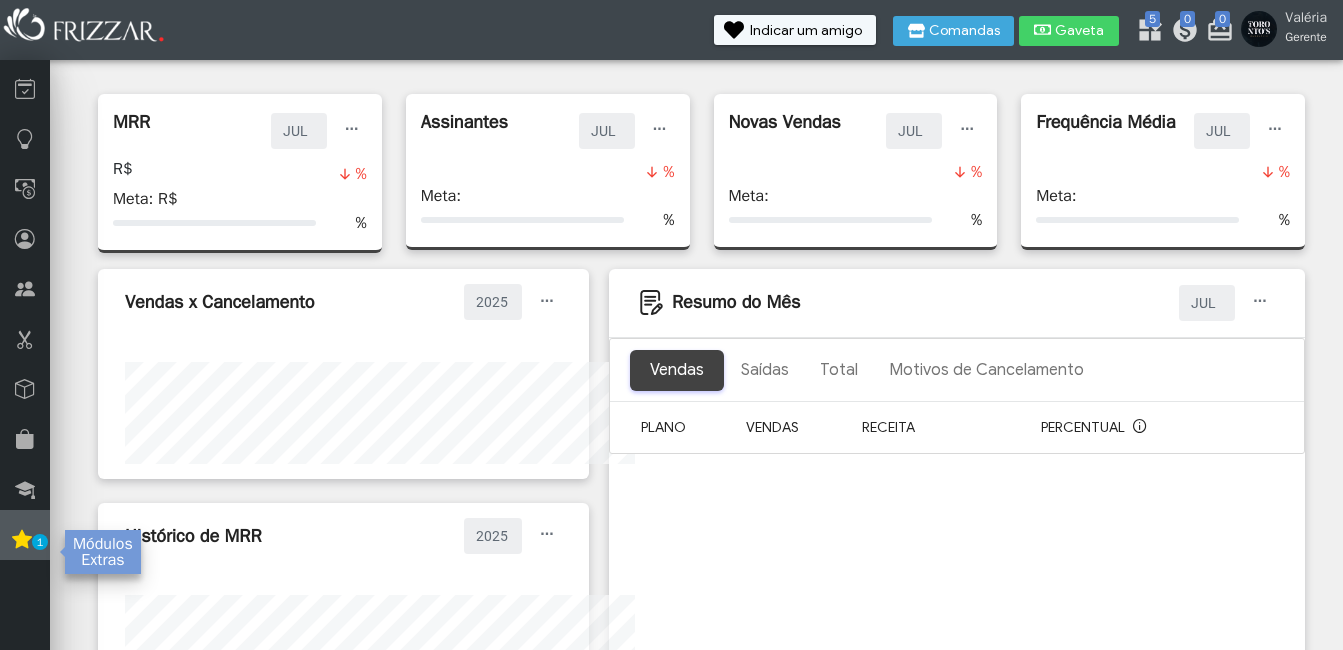 scroll, scrollTop: 0, scrollLeft: 0, axis: both 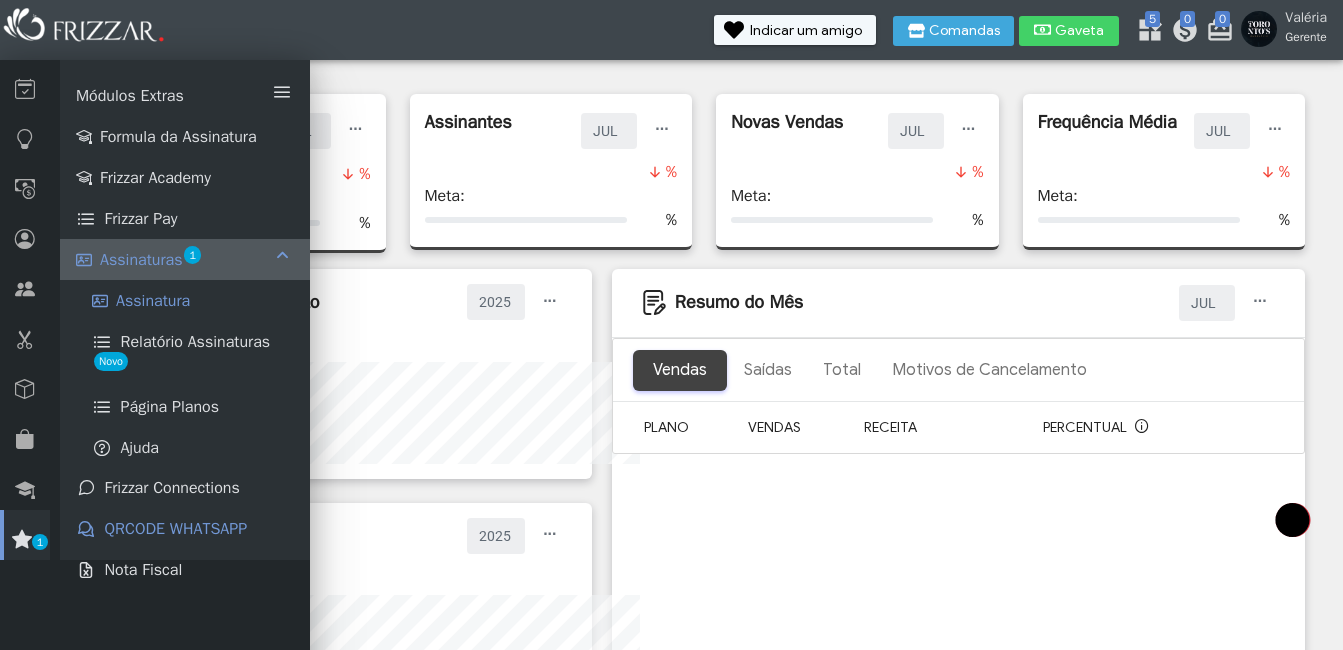 click on "Assinaturas" at bounding box center [141, 260] 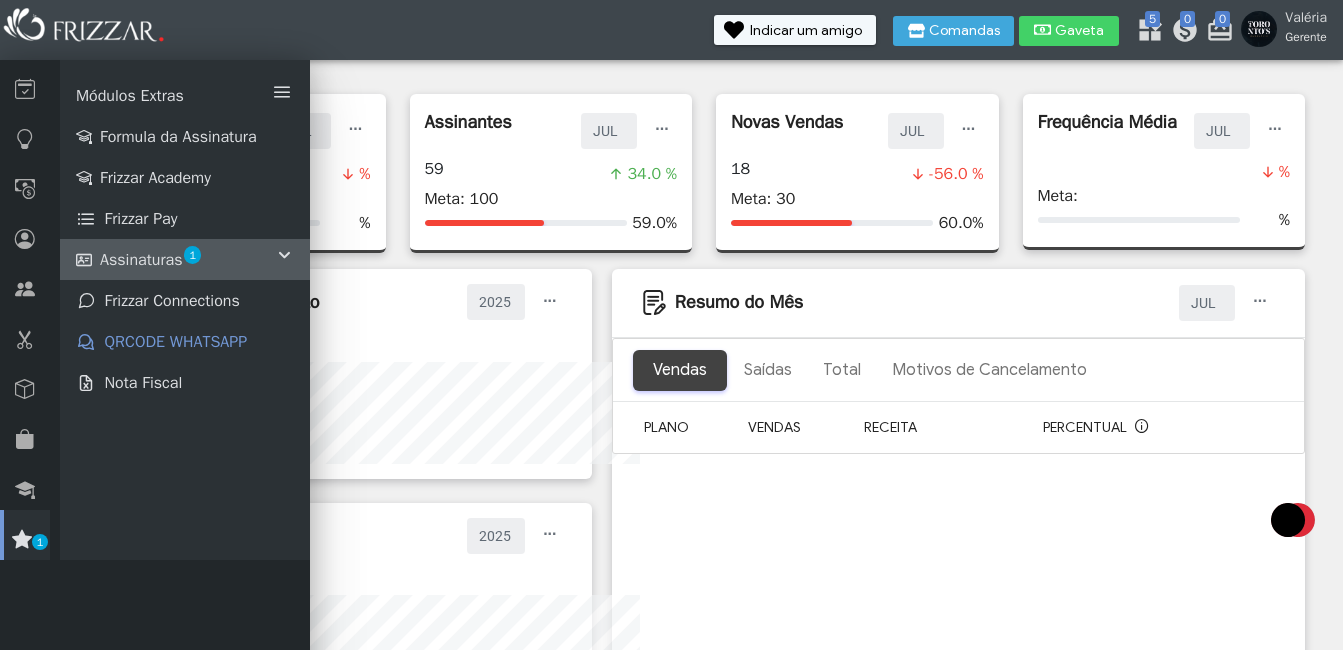 scroll, scrollTop: 0, scrollLeft: 0, axis: both 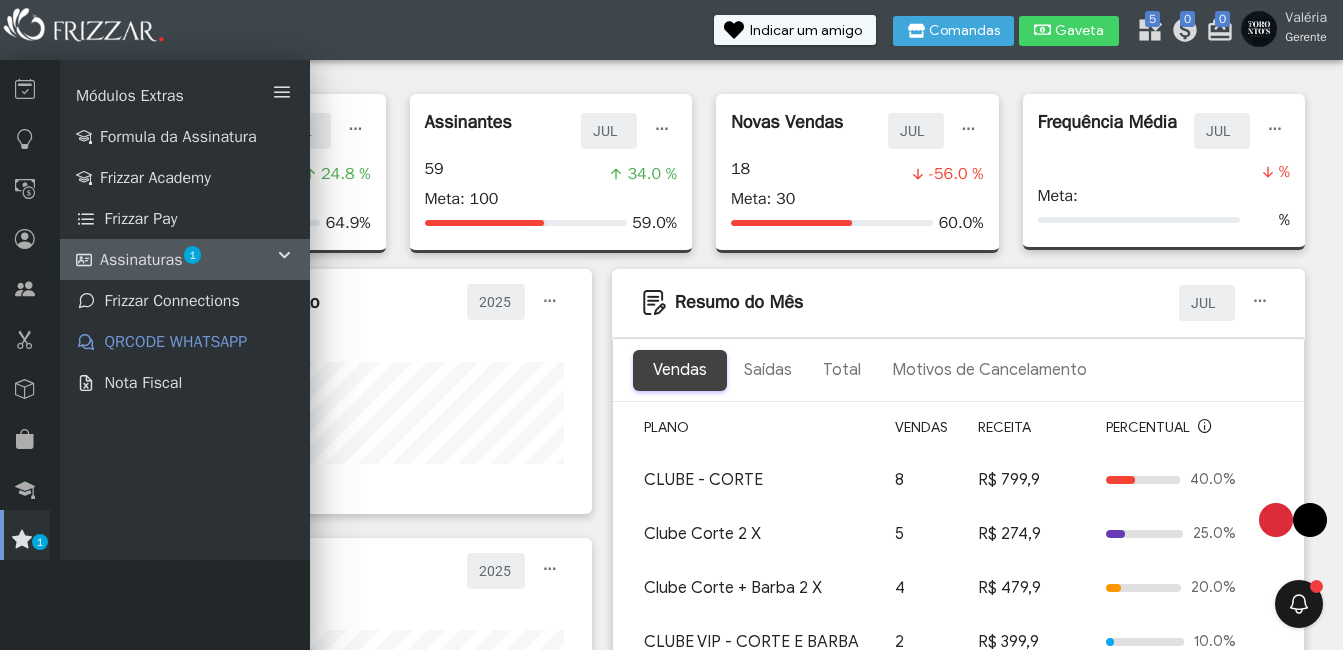 click on "Assinaturas 1" at bounding box center (185, 259) 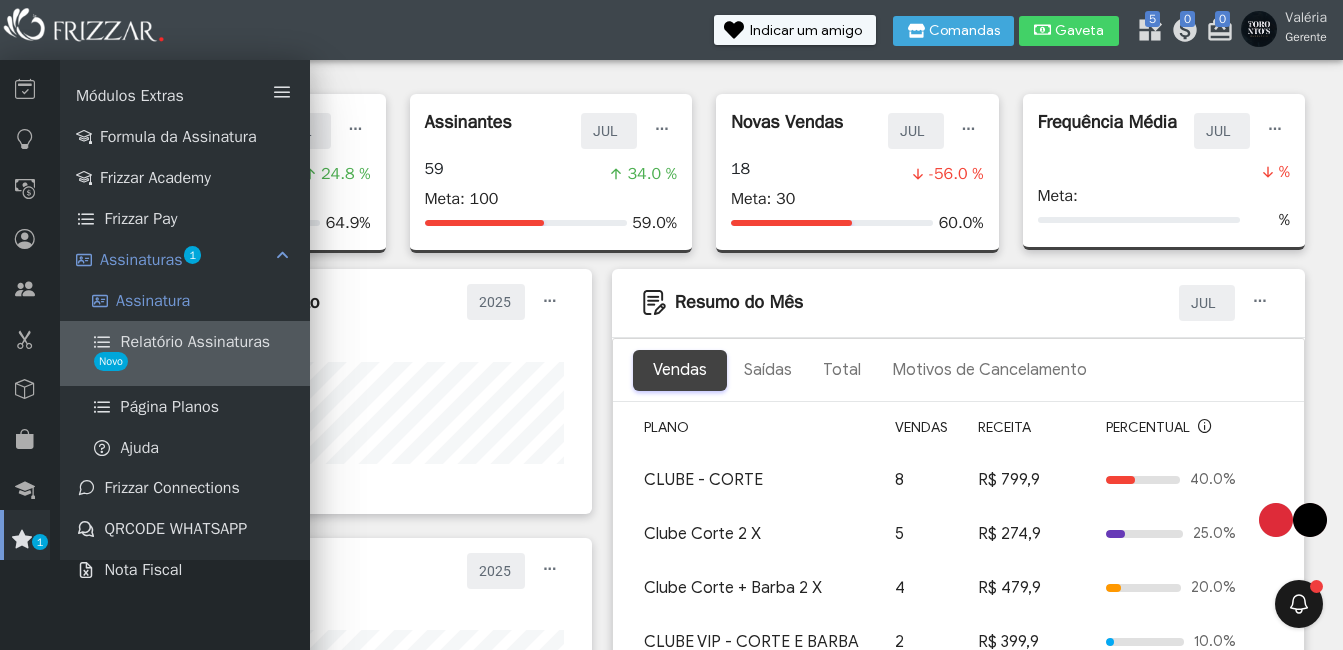 click on "Relatório Assinaturas" at bounding box center [196, 342] 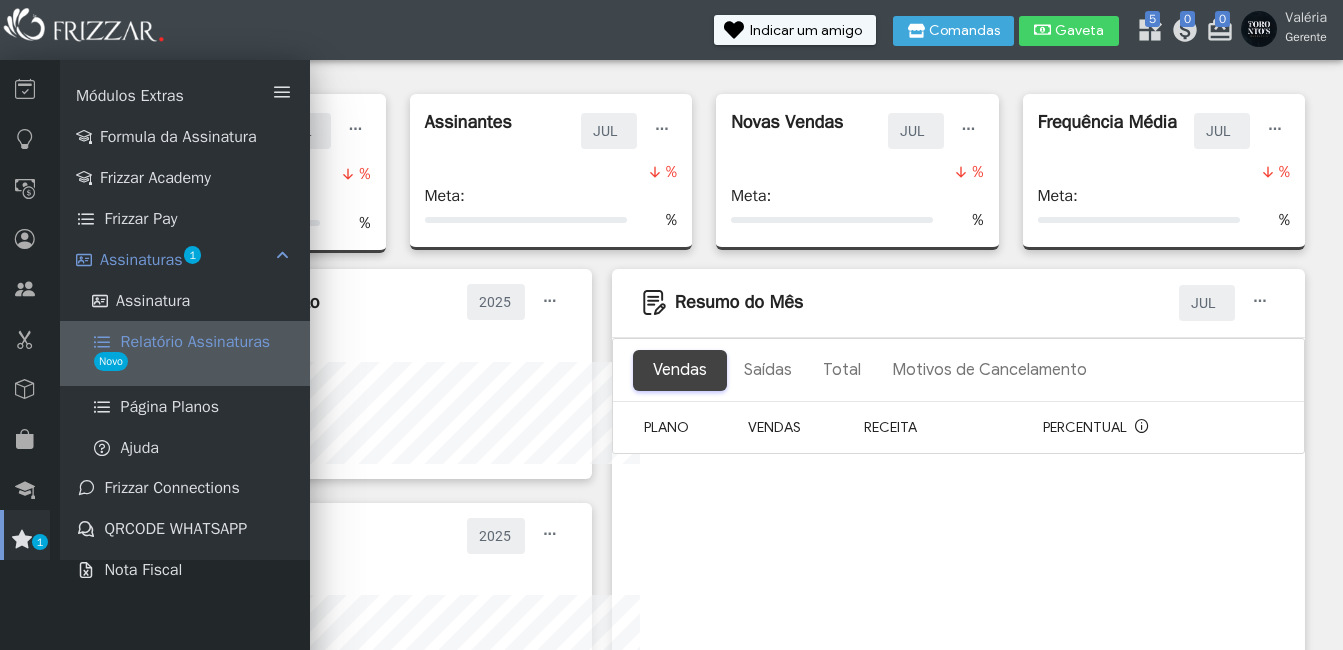 scroll, scrollTop: 0, scrollLeft: 0, axis: both 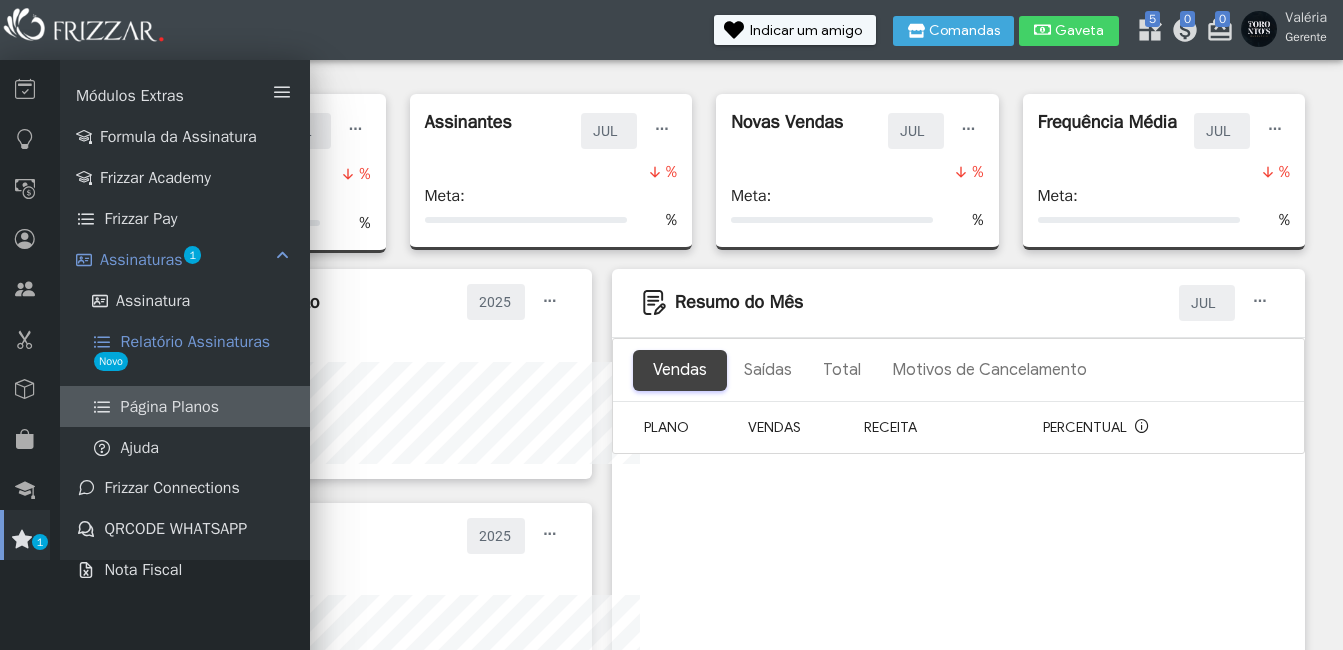 click on "Página Planos" at bounding box center (170, 407) 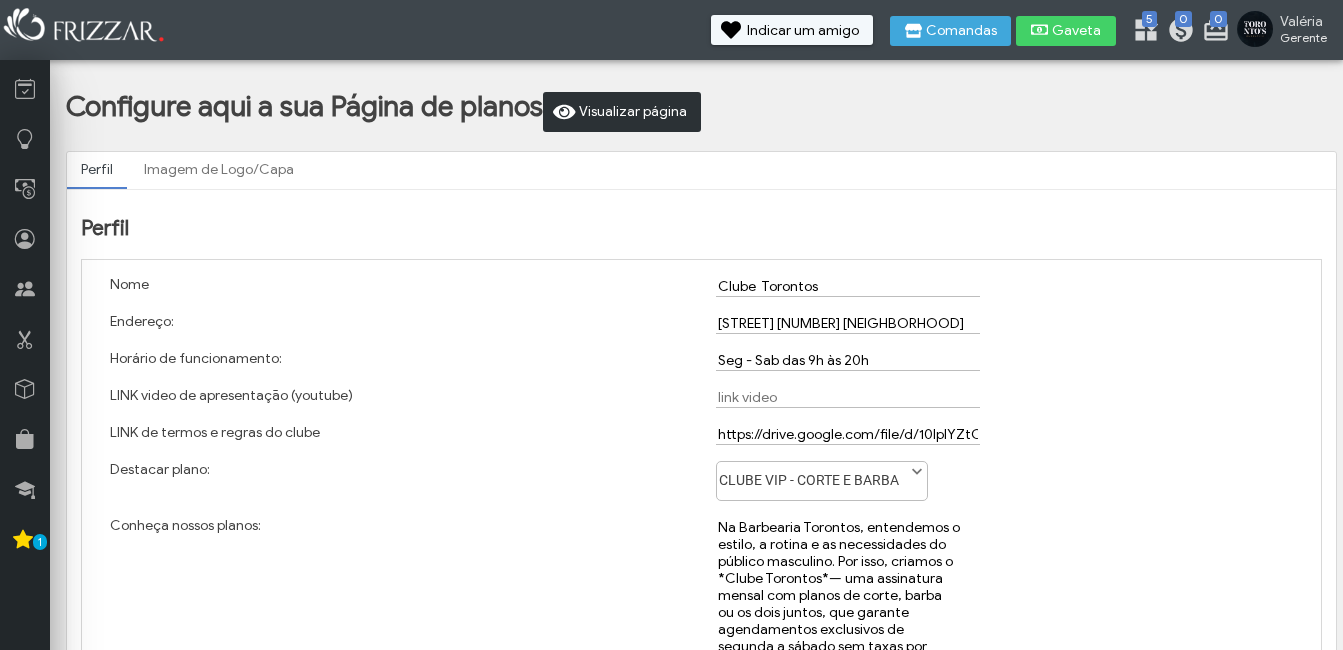 scroll, scrollTop: 0, scrollLeft: 0, axis: both 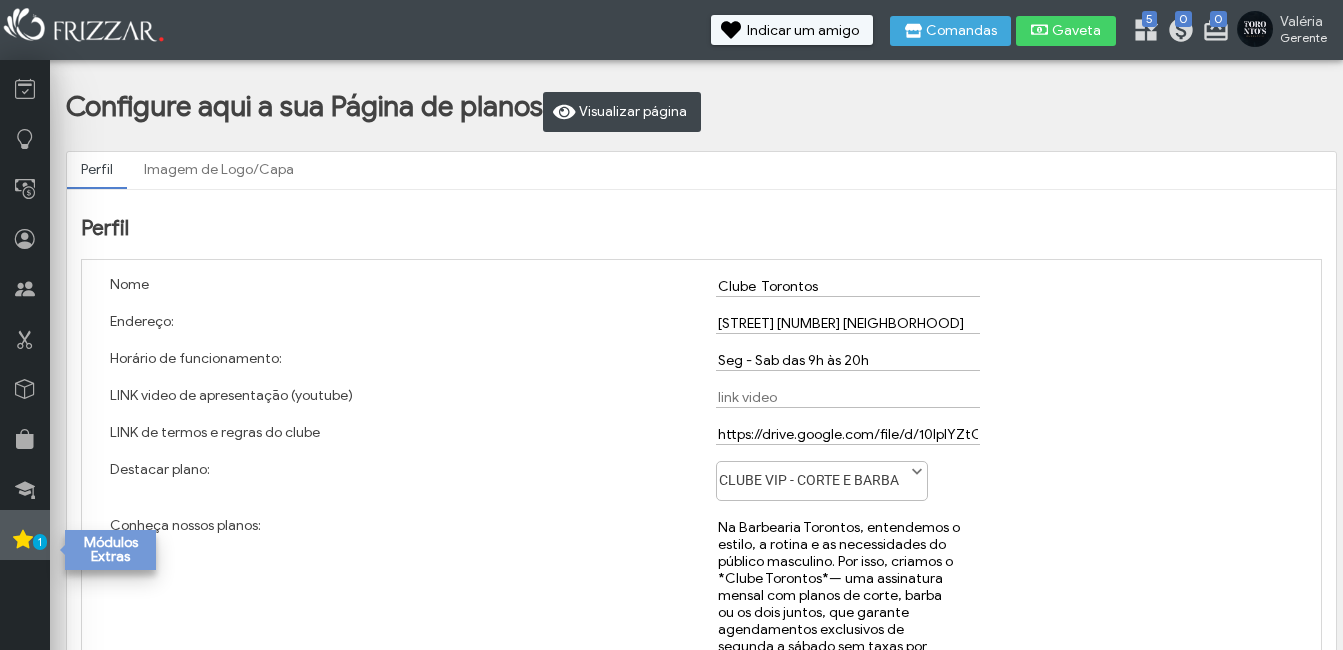 click at bounding box center (23, 539) 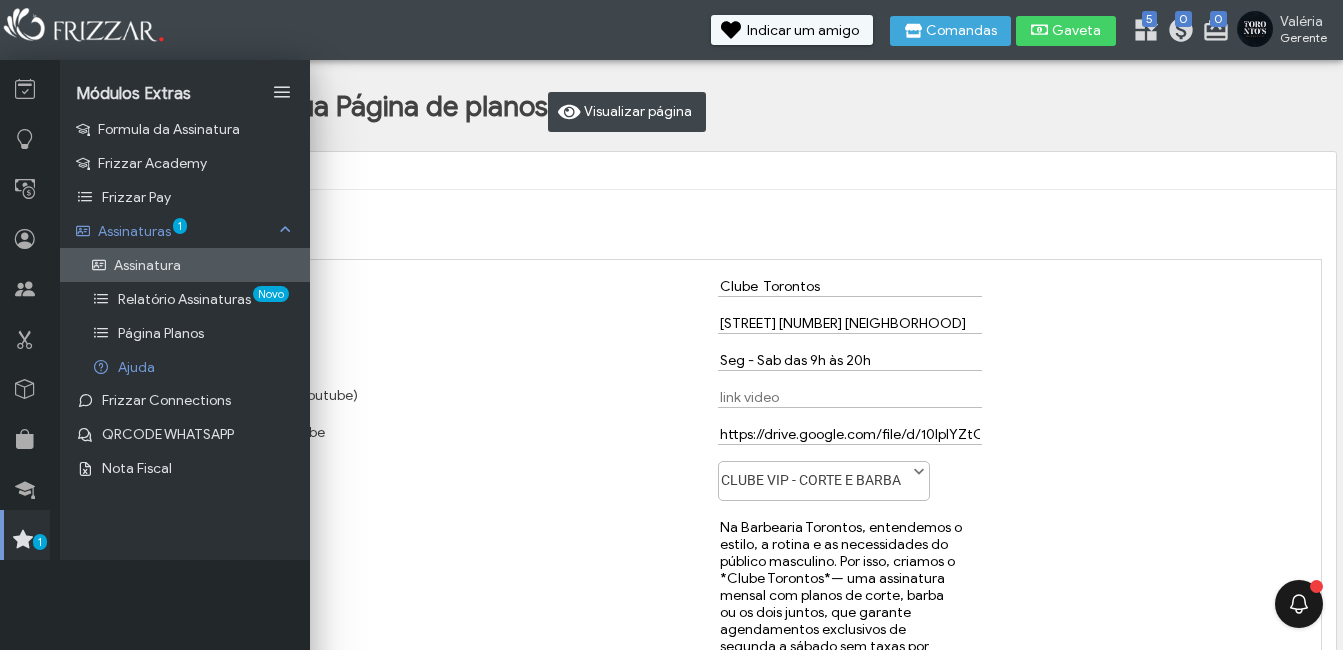 click on "Assinatura" at bounding box center [147, 265] 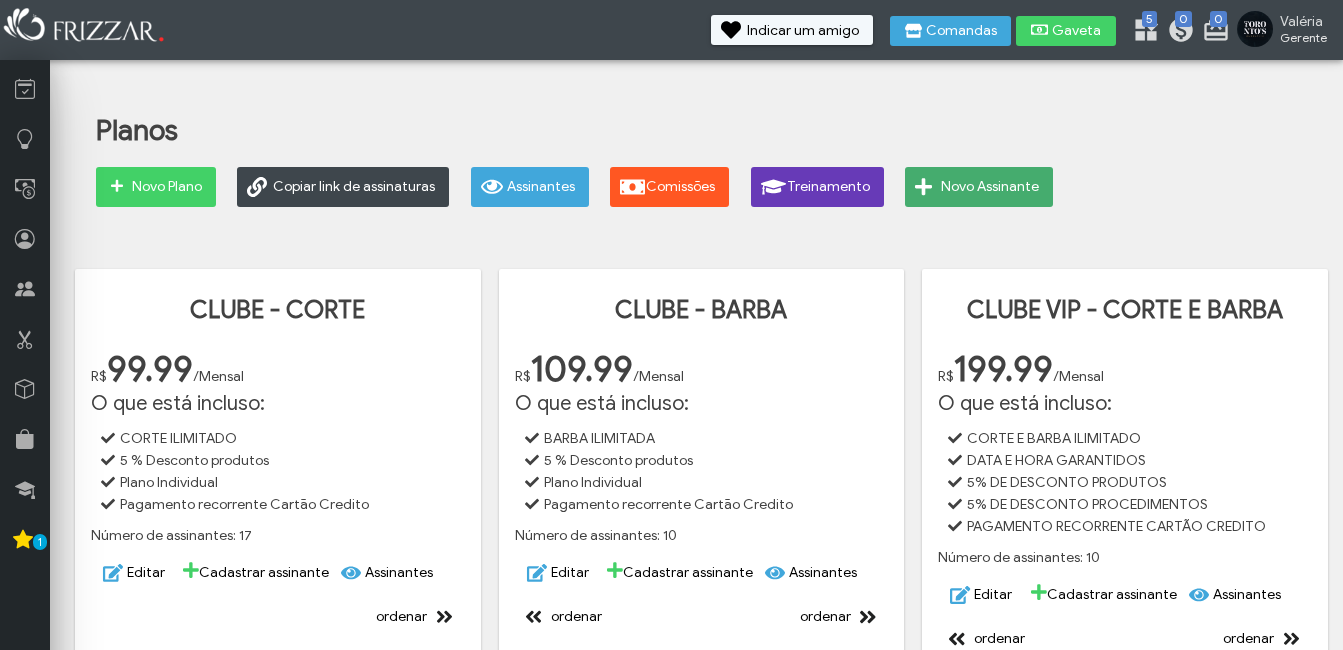 scroll, scrollTop: 0, scrollLeft: 0, axis: both 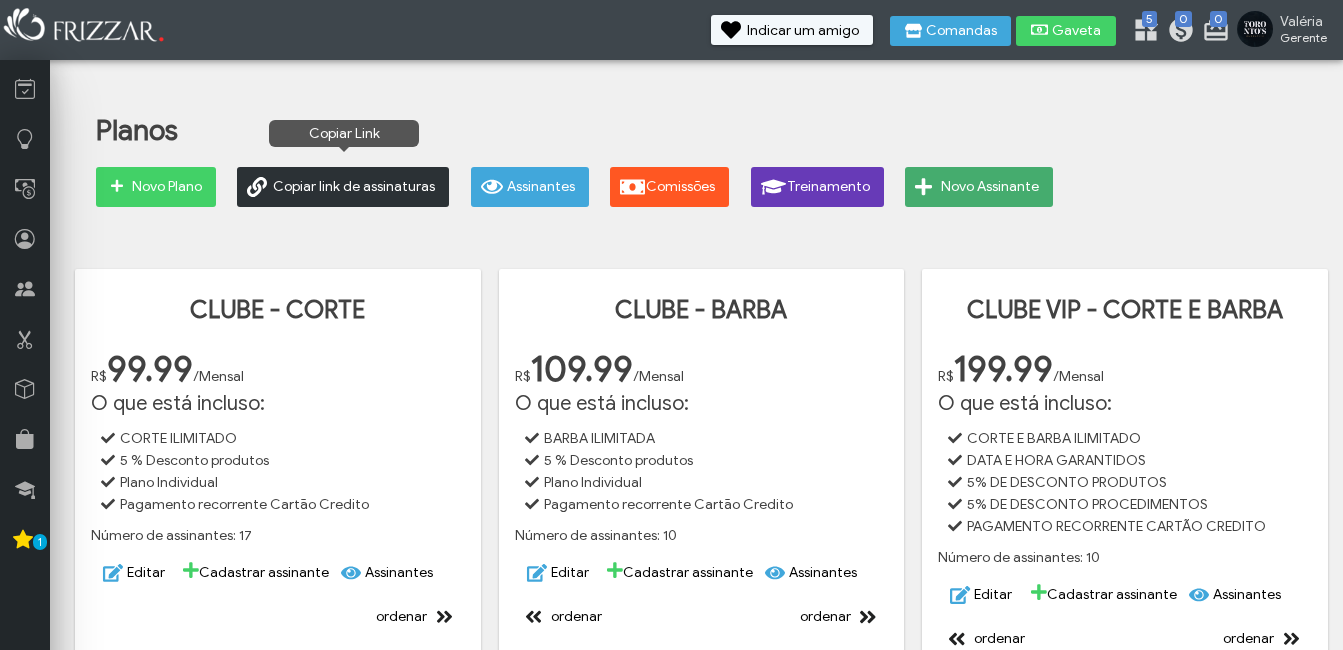 click on "Copiar link de assinaturas" at bounding box center [354, 187] 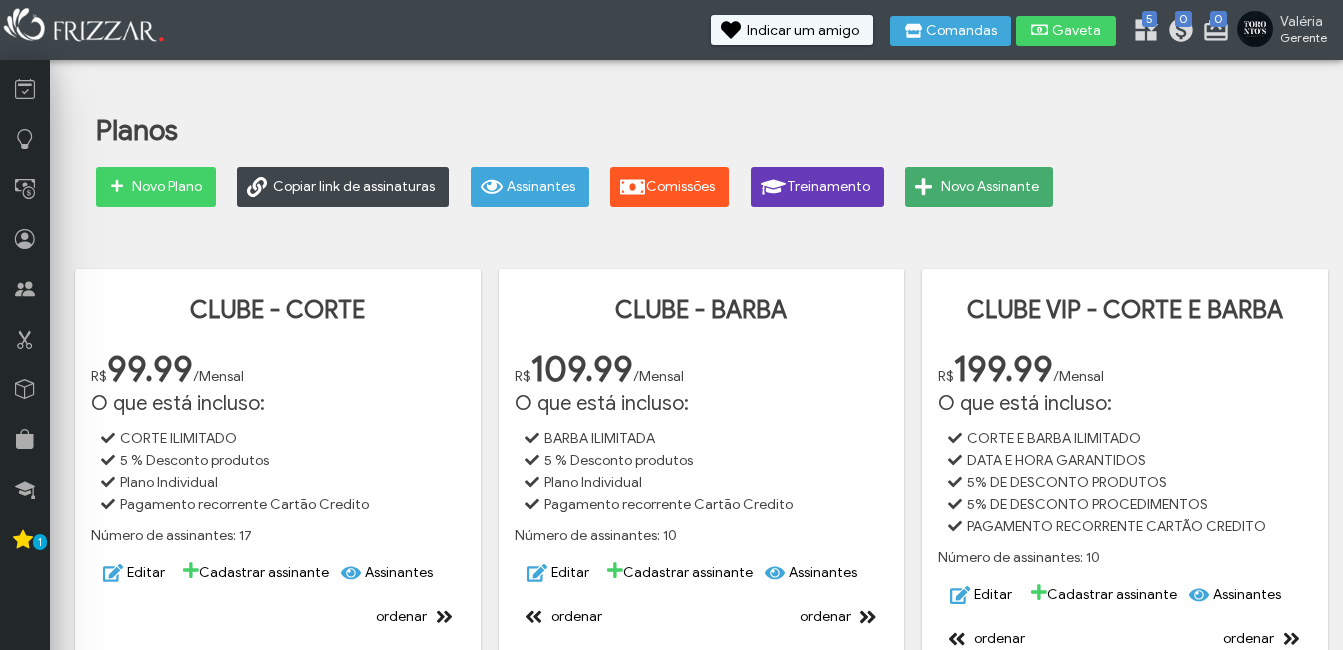 scroll, scrollTop: 0, scrollLeft: 0, axis: both 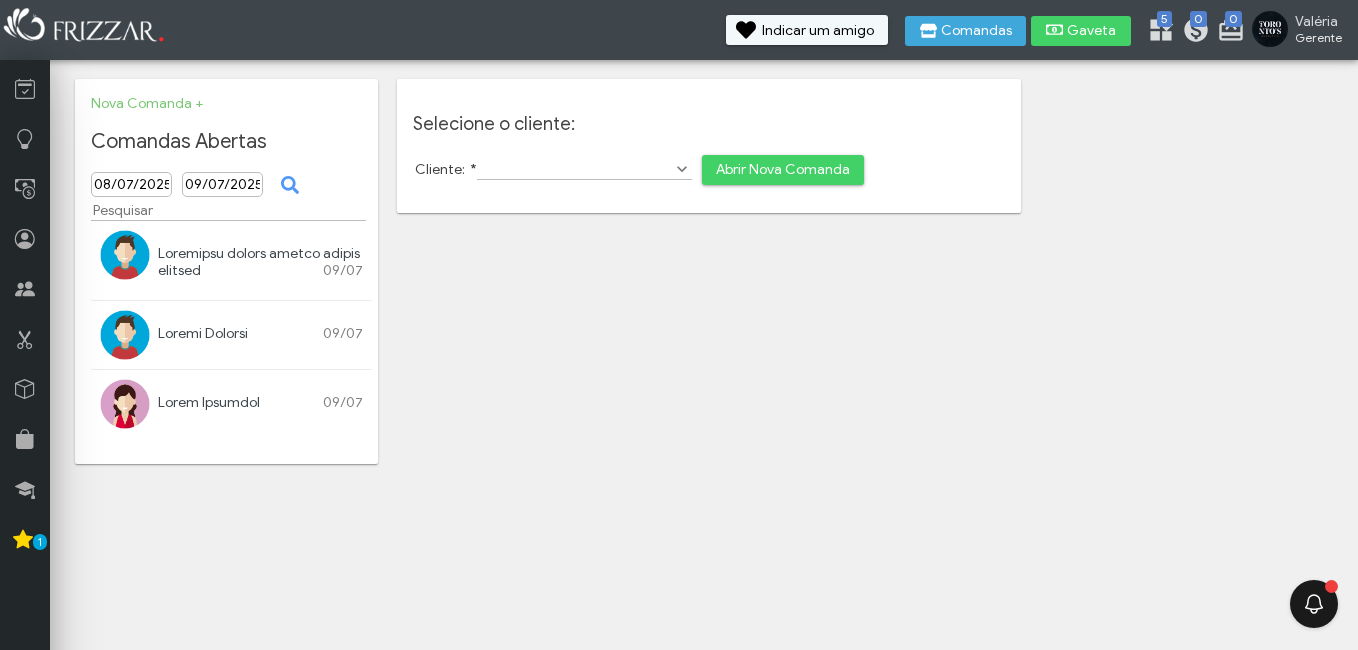 click on "Marcos Camargo" at bounding box center [203, 333] 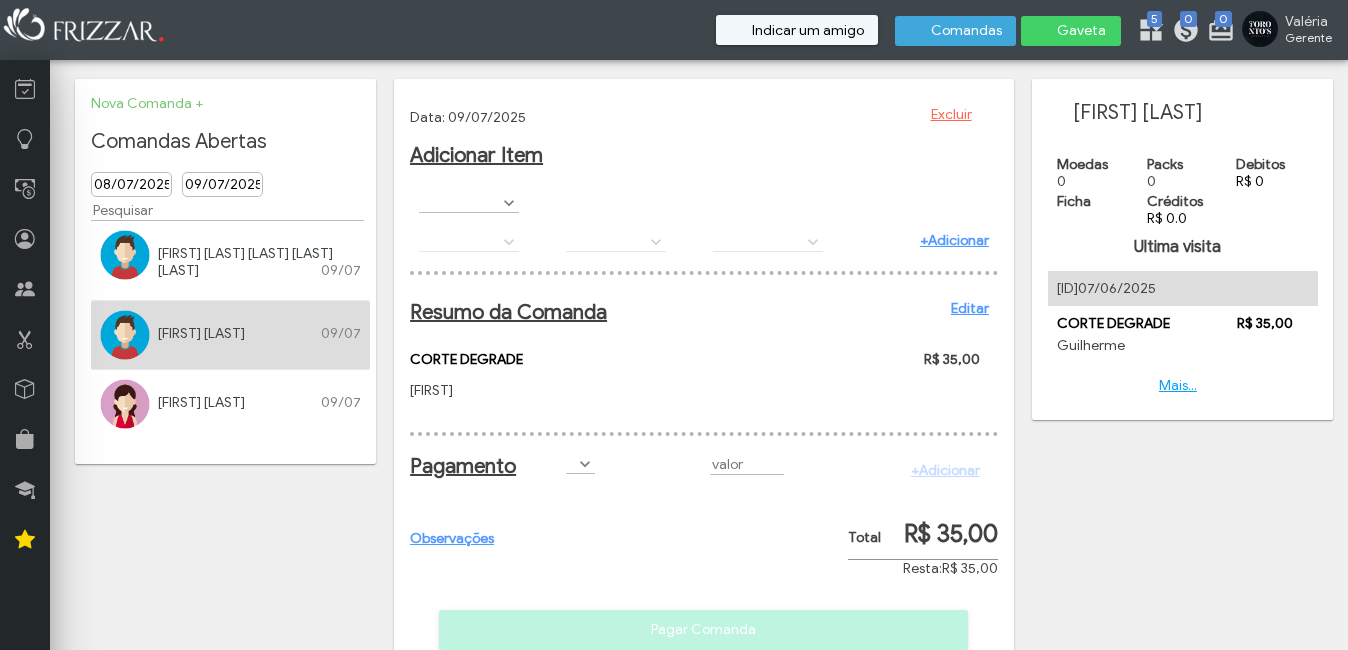 scroll, scrollTop: 0, scrollLeft: 0, axis: both 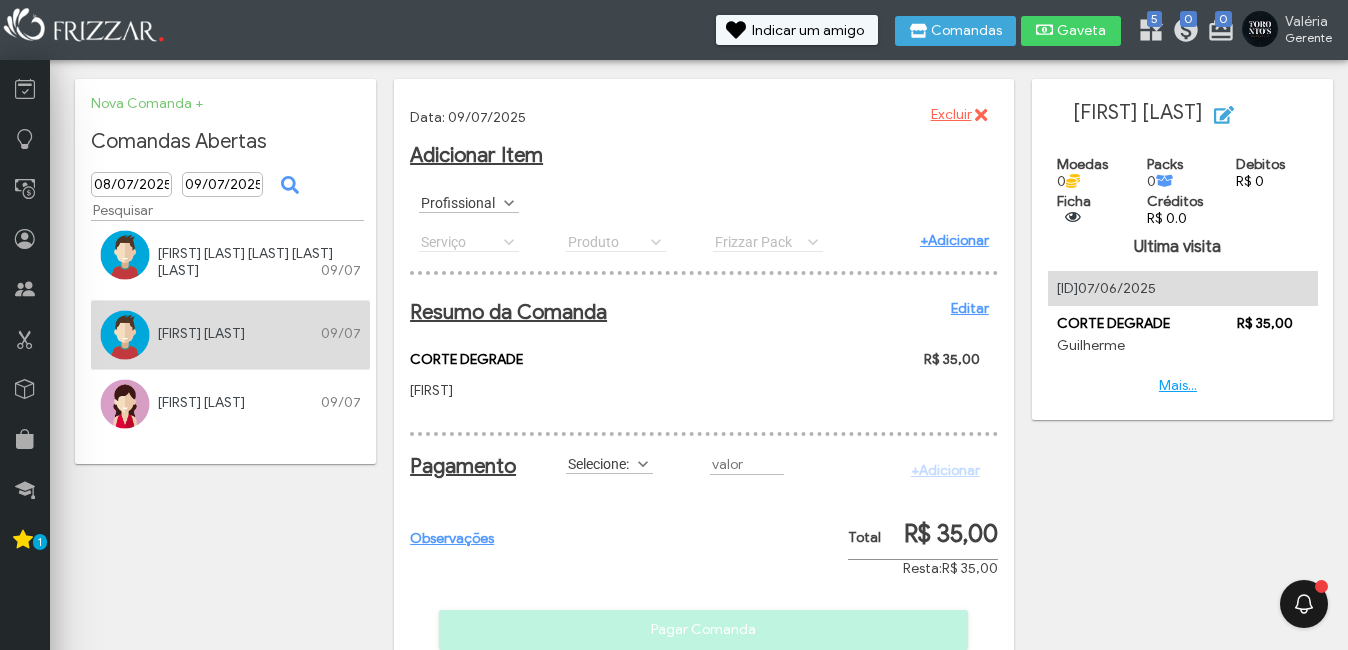 click on "Selecione:" at bounding box center [600, 463] 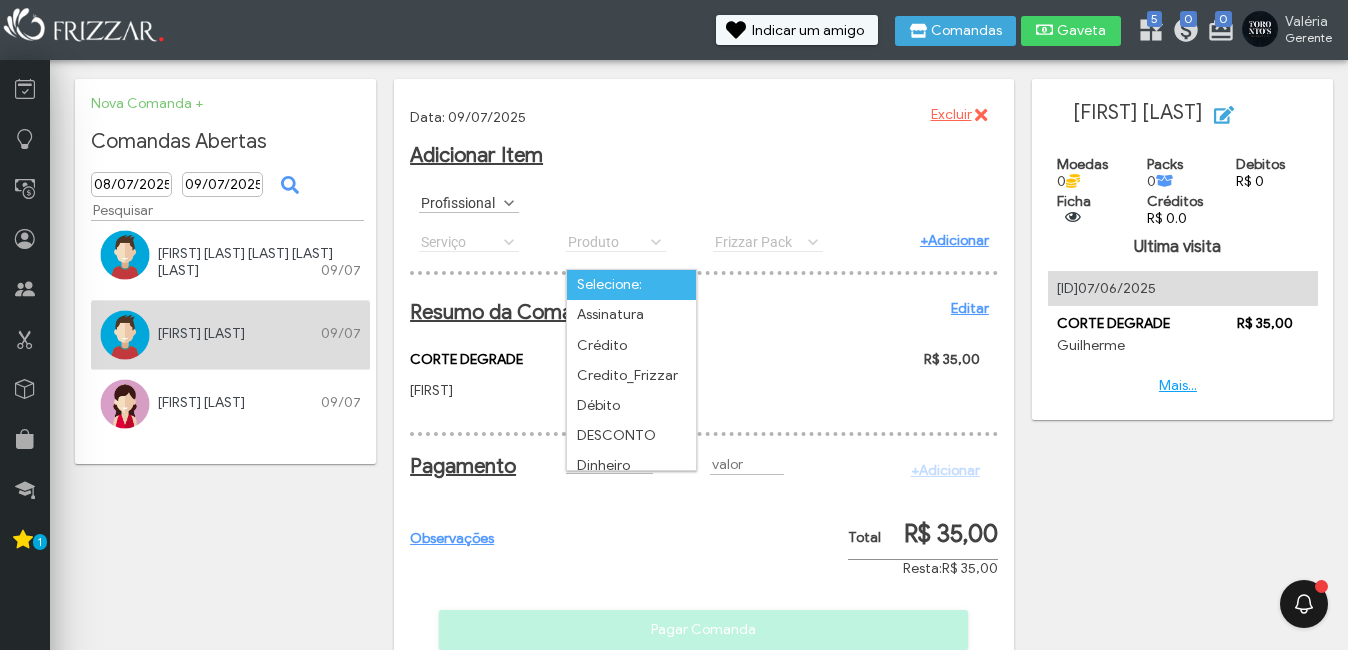 scroll, scrollTop: 11, scrollLeft: 89, axis: both 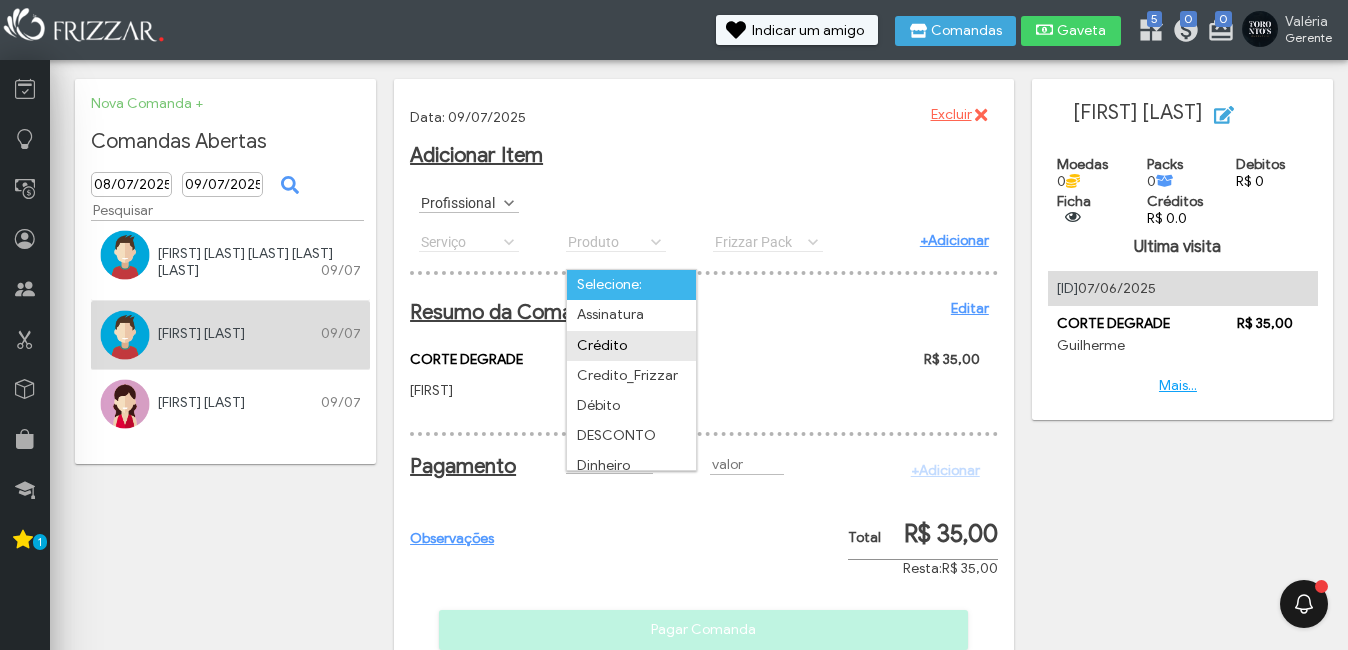 click on "Crédito" at bounding box center [631, 346] 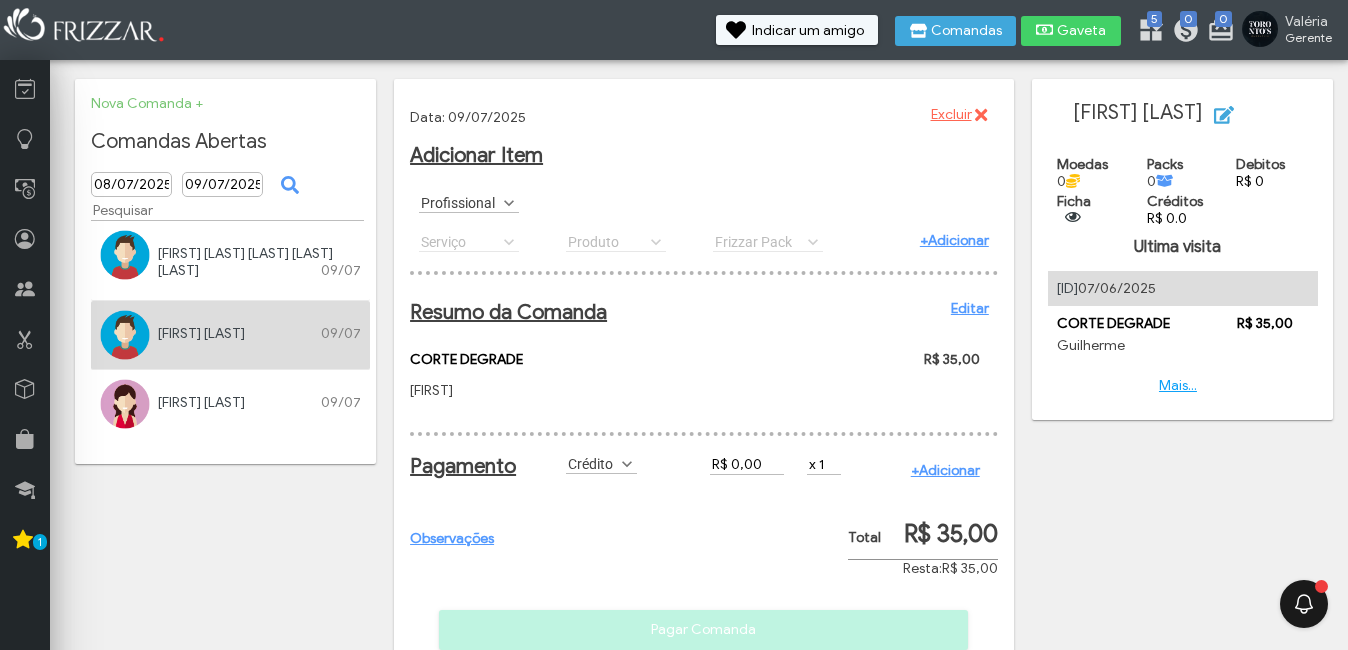 click on "R$ 0,00" at bounding box center (747, 464) 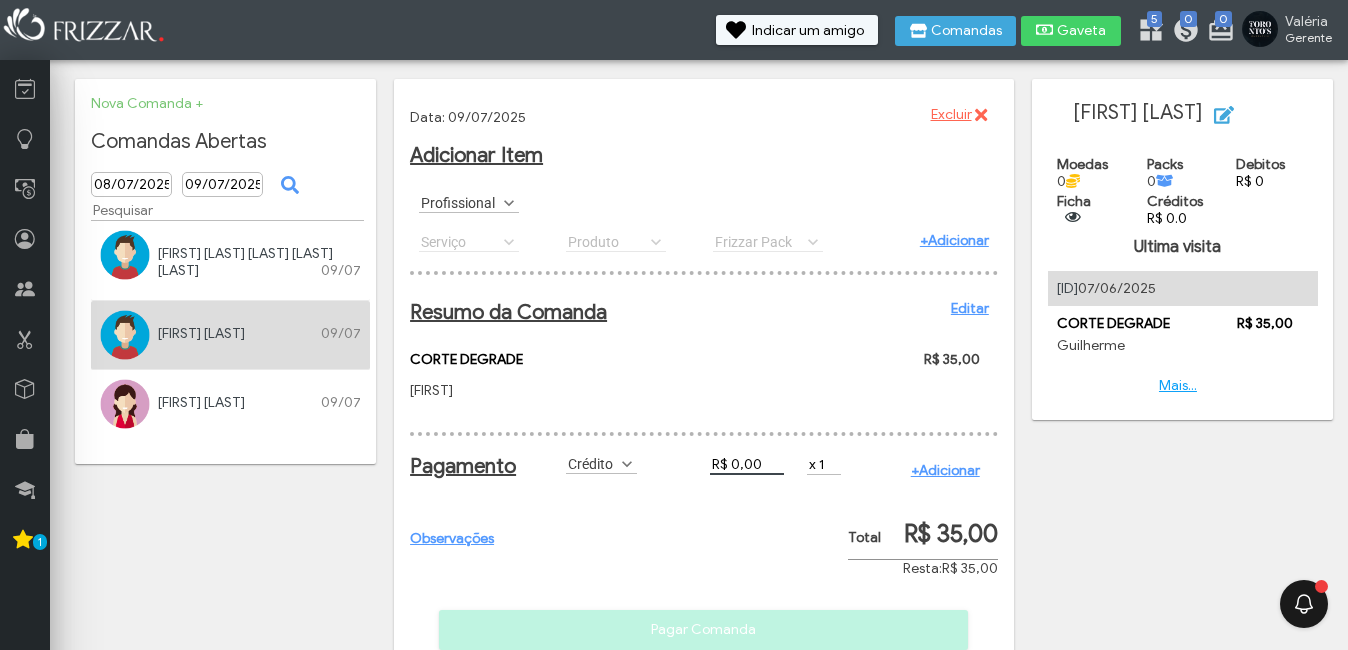 click on "R$ 0,00" at bounding box center [747, 464] 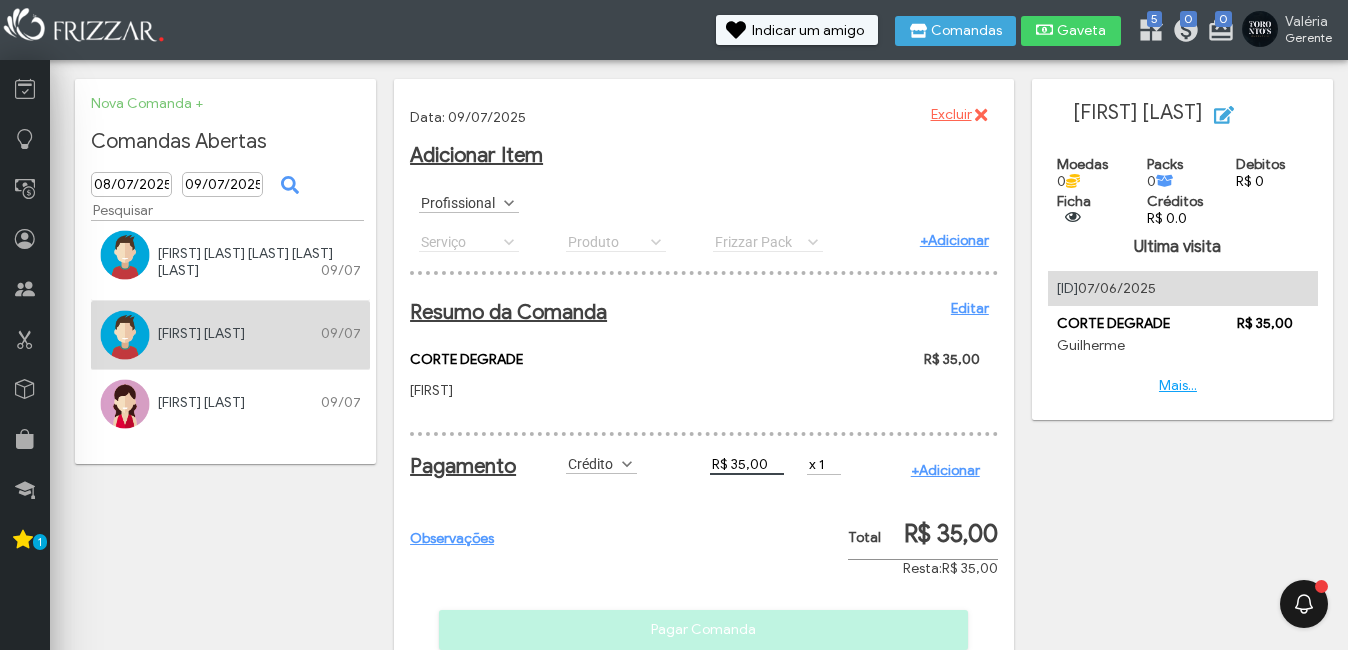 click on "+Adicionar" at bounding box center [940, 470] 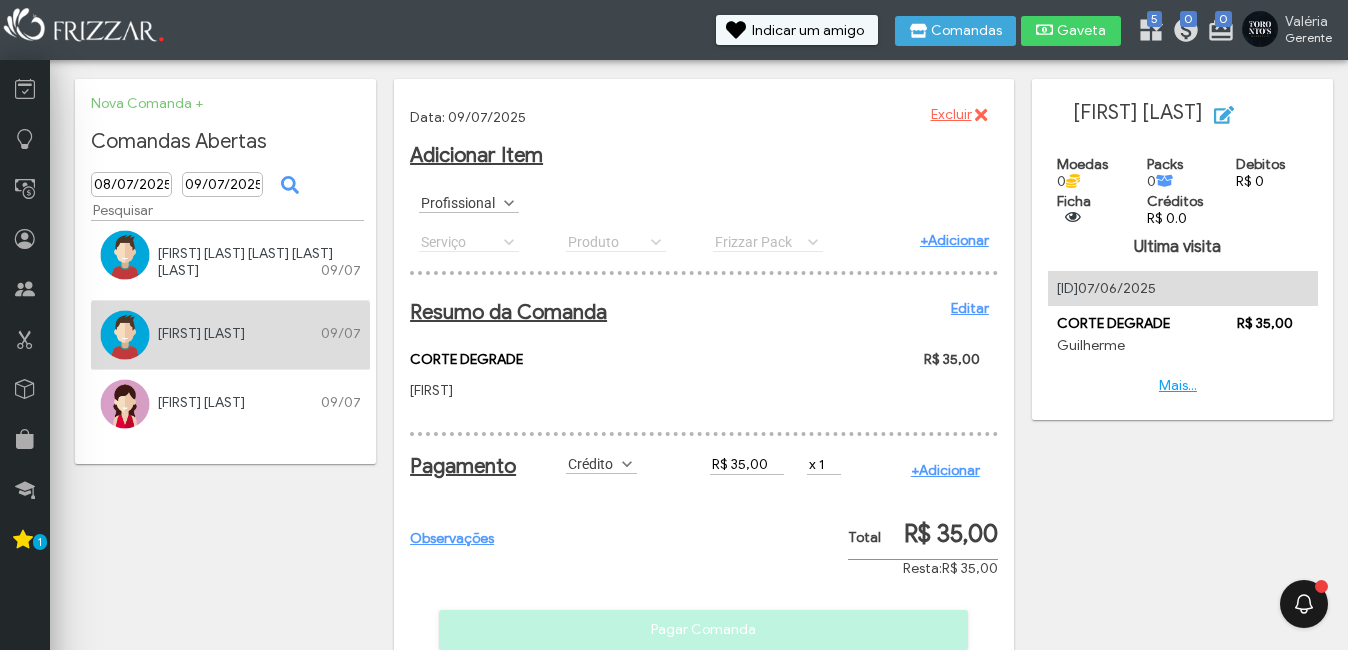 click on "+Adicionar" at bounding box center (945, 470) 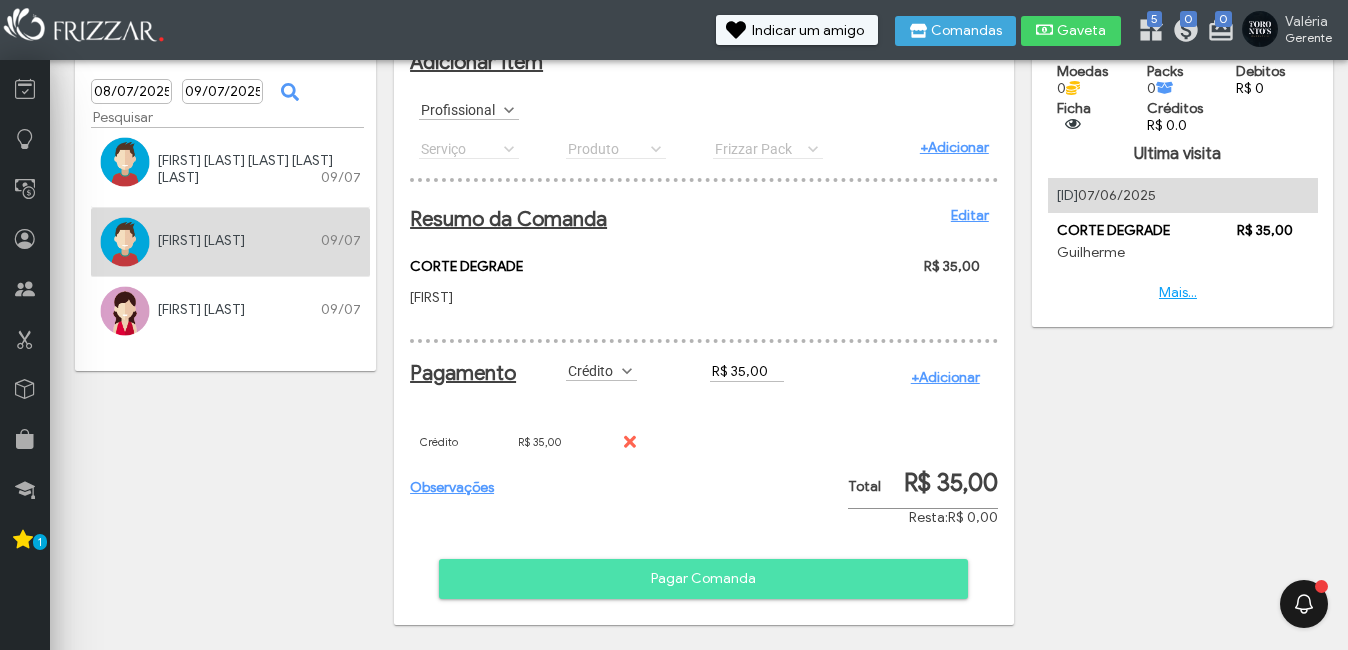 scroll, scrollTop: 110, scrollLeft: 0, axis: vertical 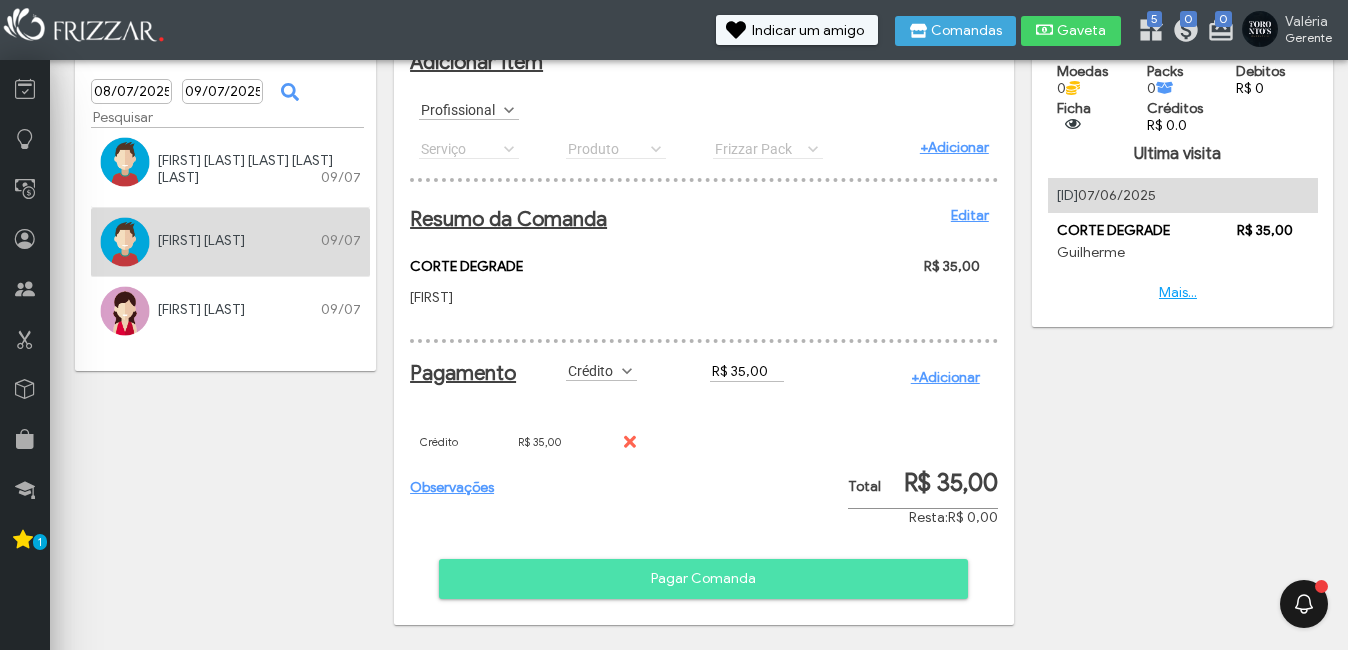 click on "Pagar Comanda" at bounding box center (703, 579) 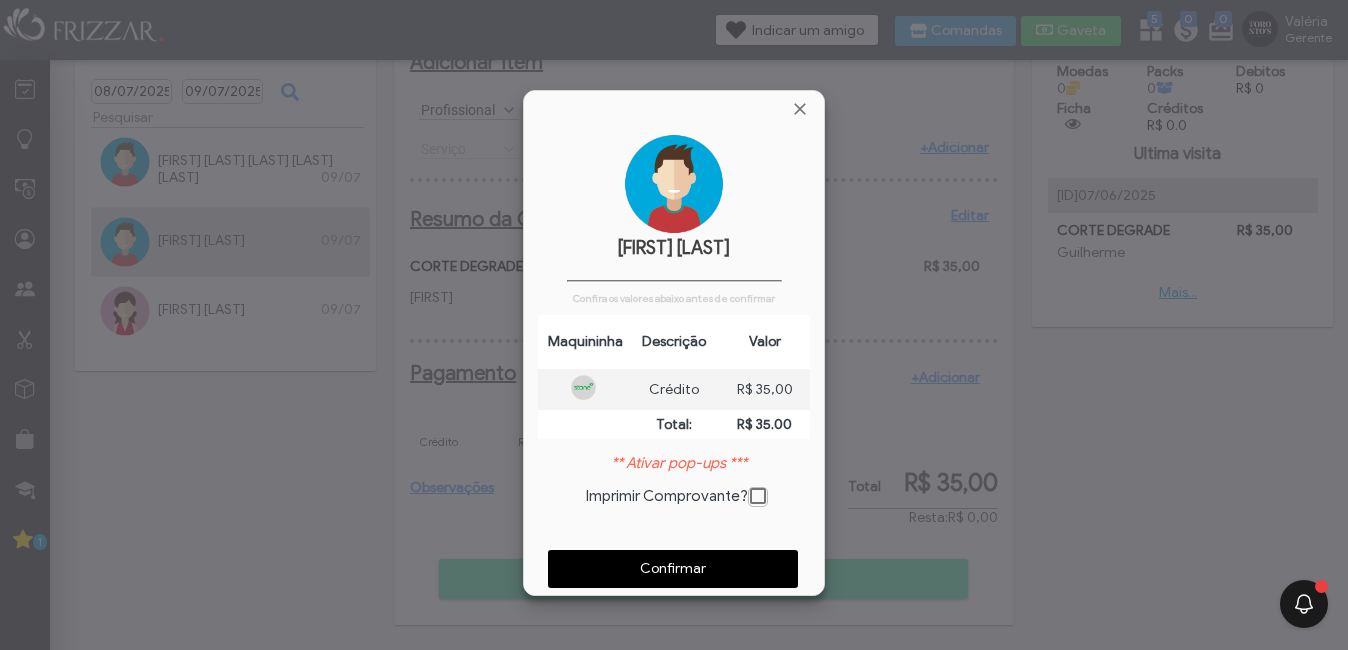 scroll, scrollTop: 10, scrollLeft: 11, axis: both 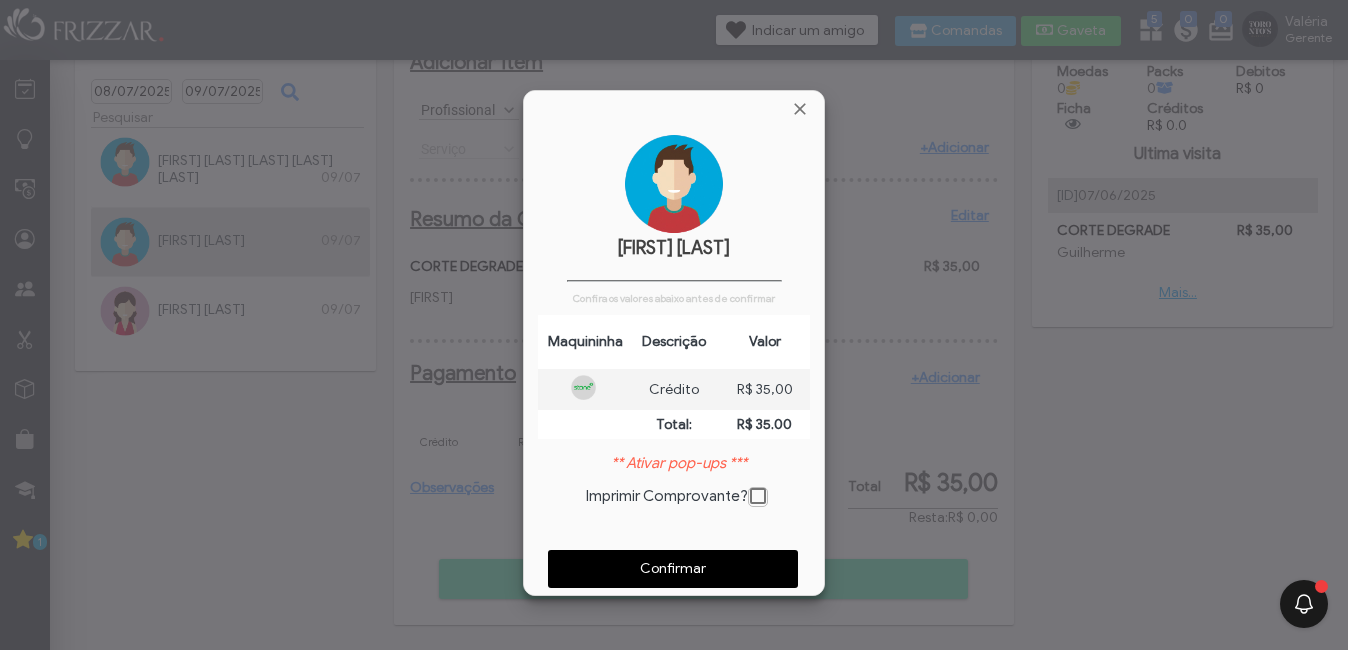 click on "Confirmar" at bounding box center [673, 569] 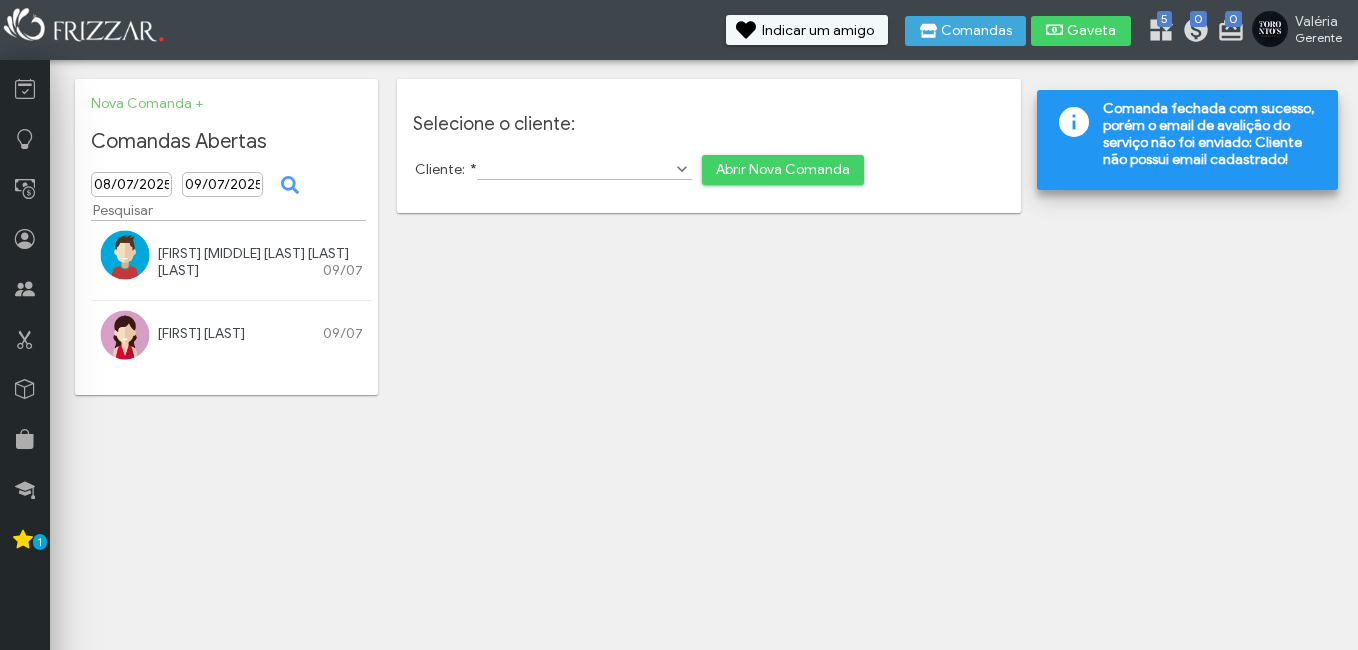 scroll, scrollTop: 0, scrollLeft: 0, axis: both 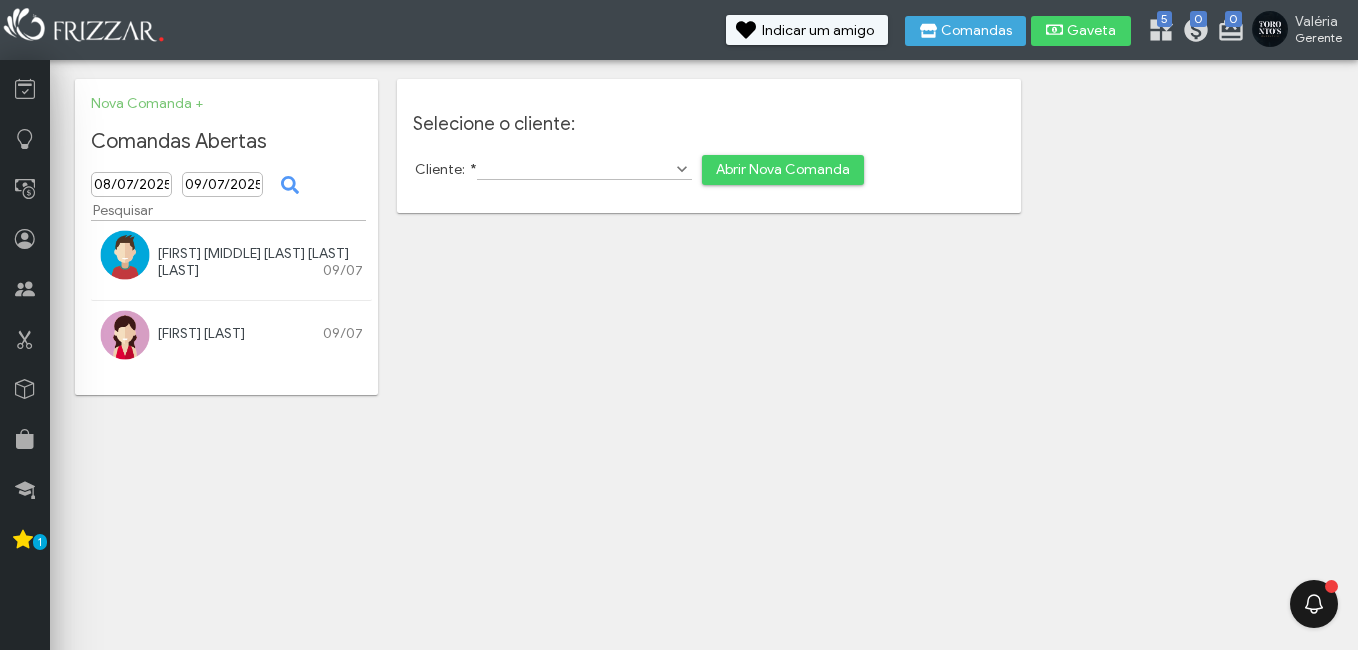click on "[FIRST] [LAST] [LAST] [LAST] [LAST]" at bounding box center [253, 262] 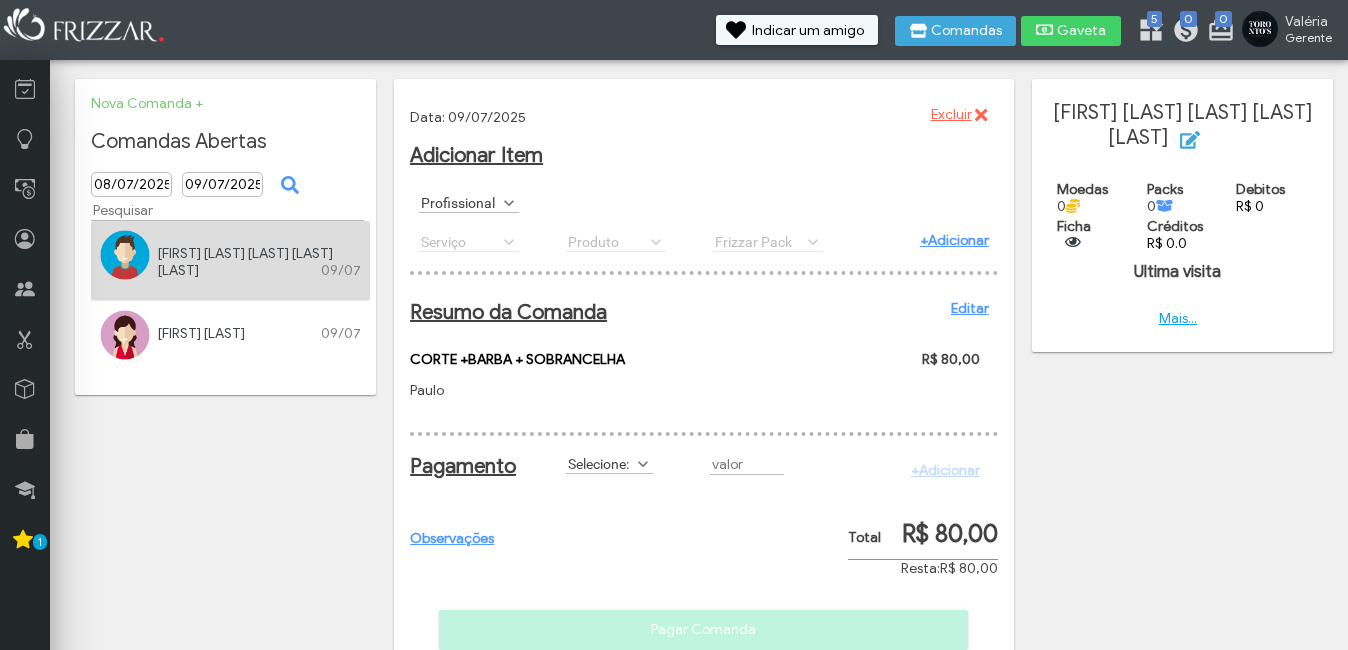 scroll, scrollTop: 0, scrollLeft: 0, axis: both 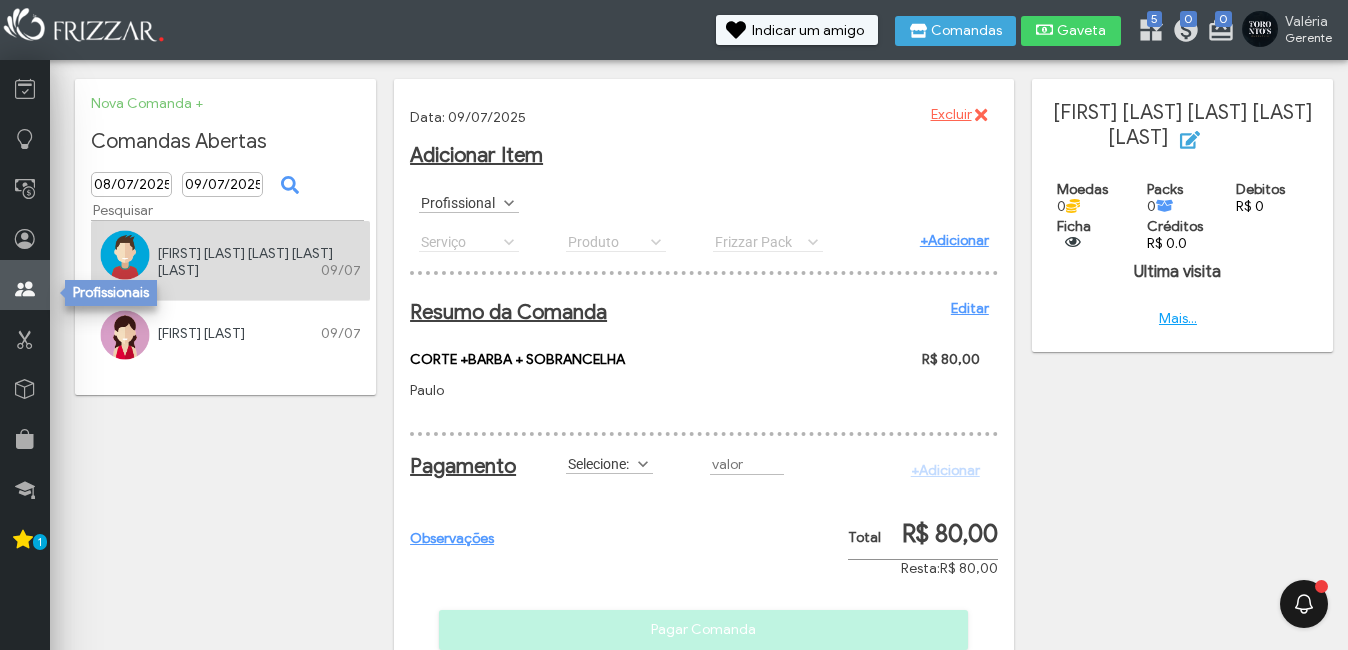 click at bounding box center [25, 289] 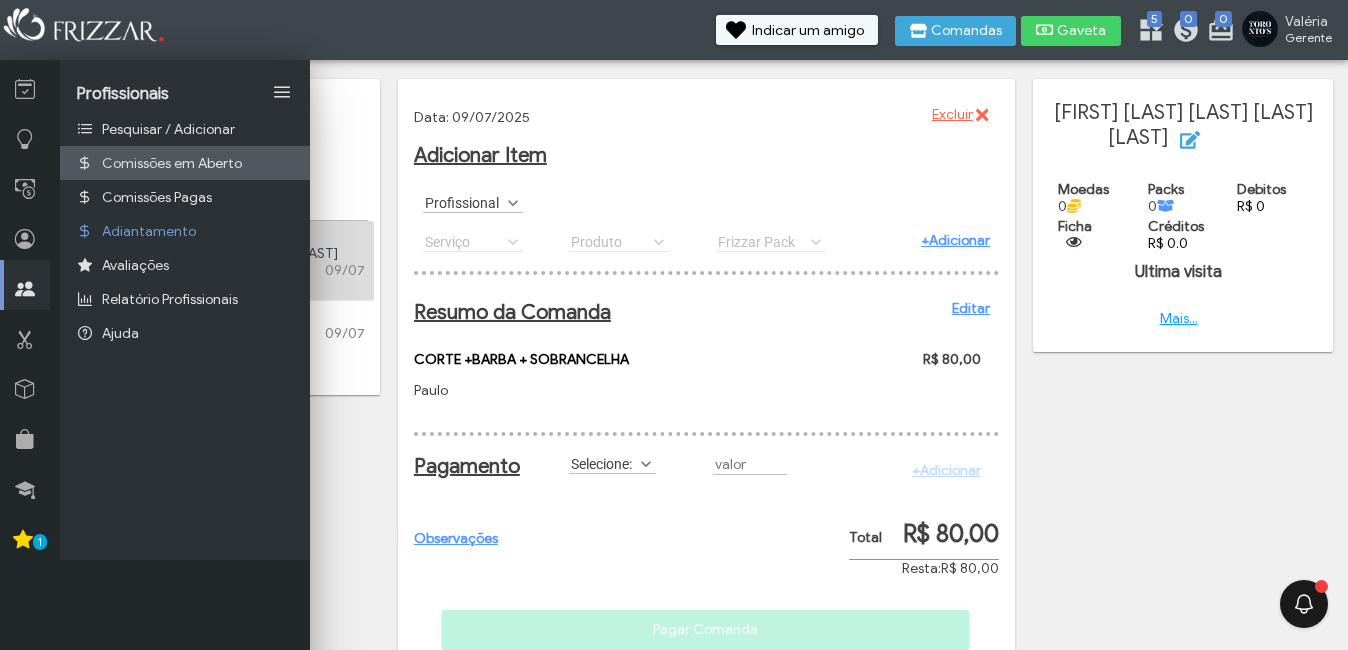 click on "Comissões em Aberto" at bounding box center [172, 163] 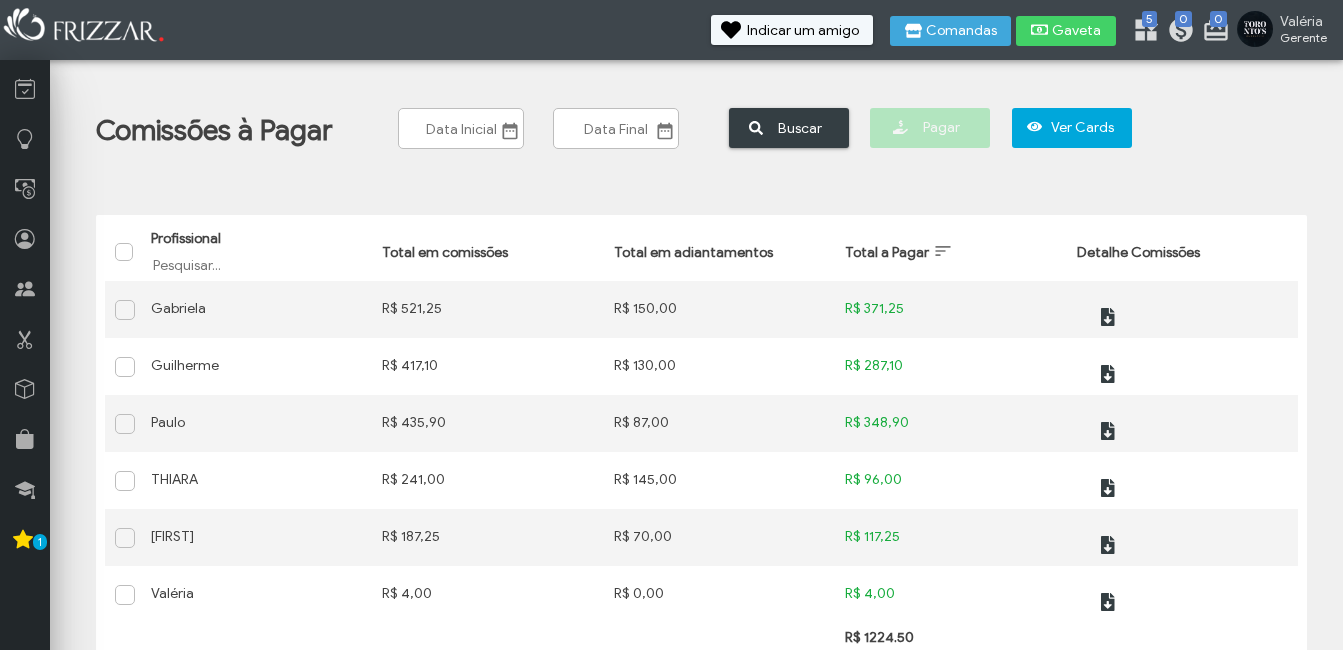 scroll, scrollTop: 0, scrollLeft: 0, axis: both 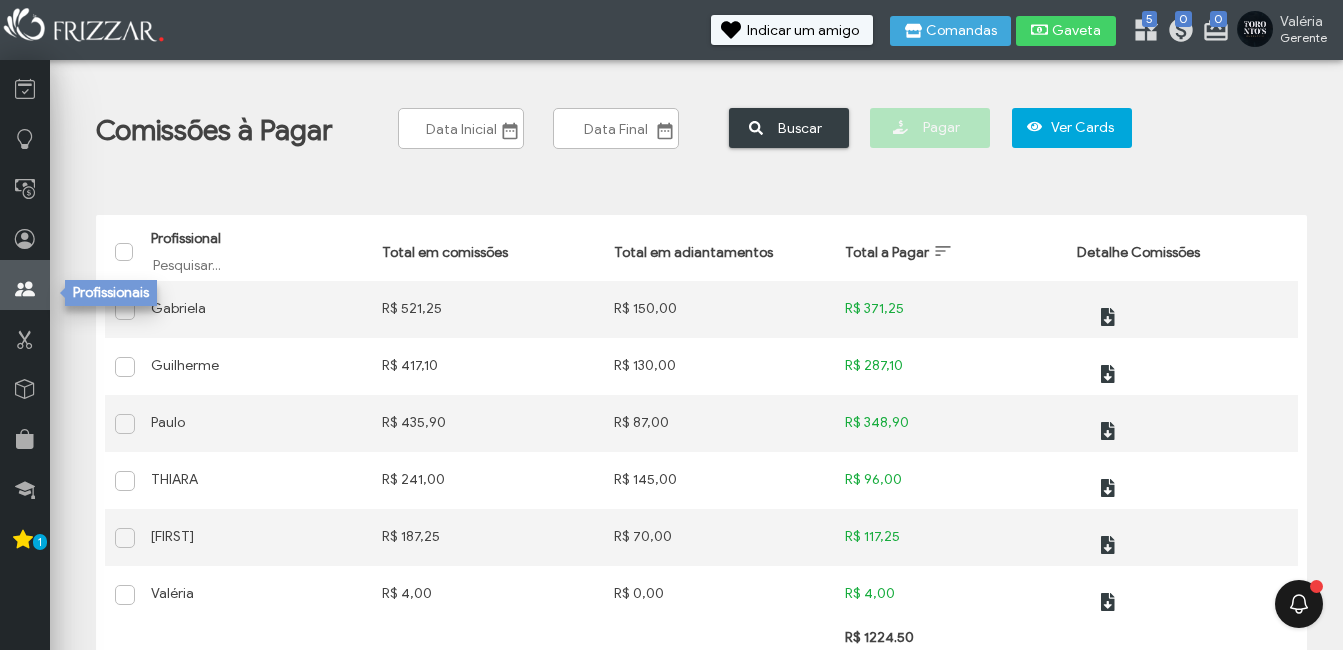 click at bounding box center [25, 289] 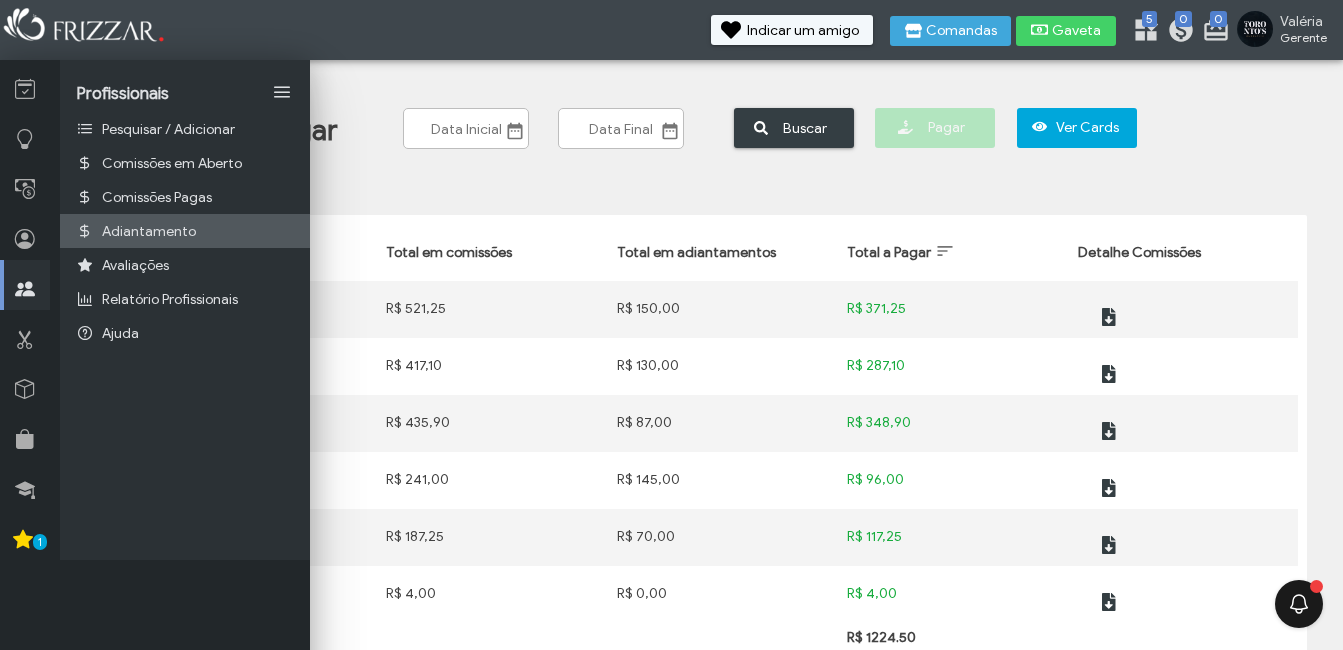 click on "Adiantamento" at bounding box center [185, 231] 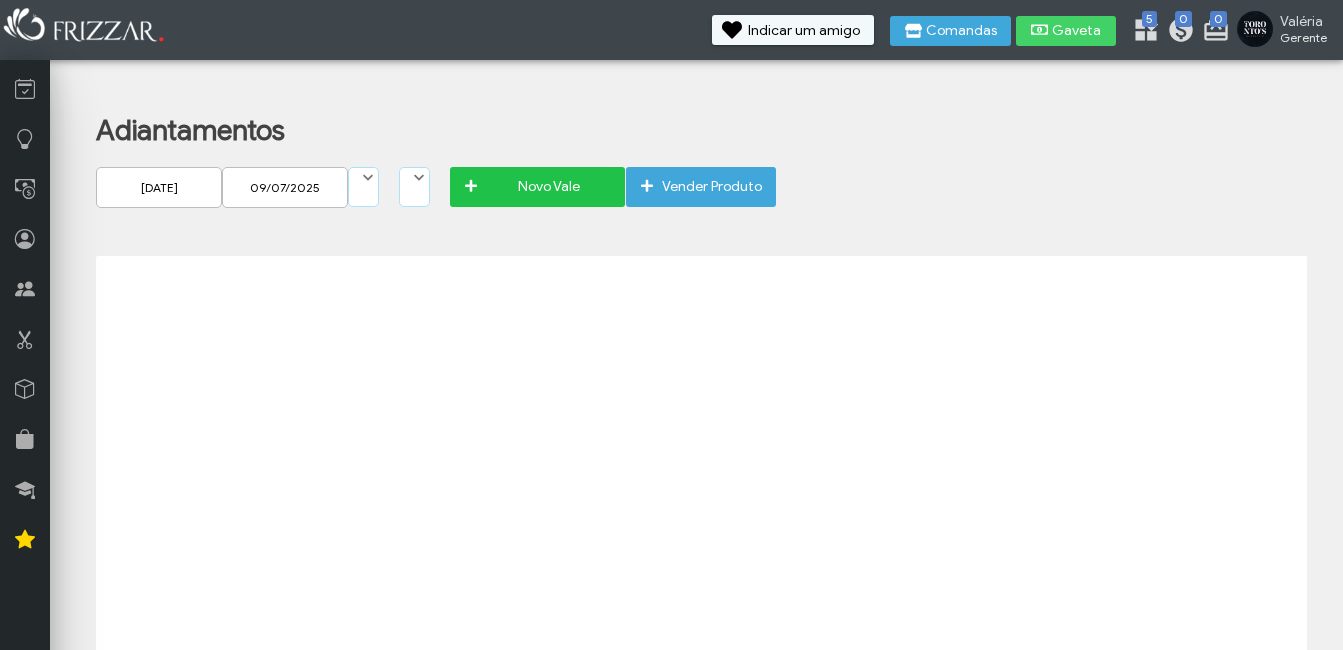 scroll, scrollTop: 0, scrollLeft: 0, axis: both 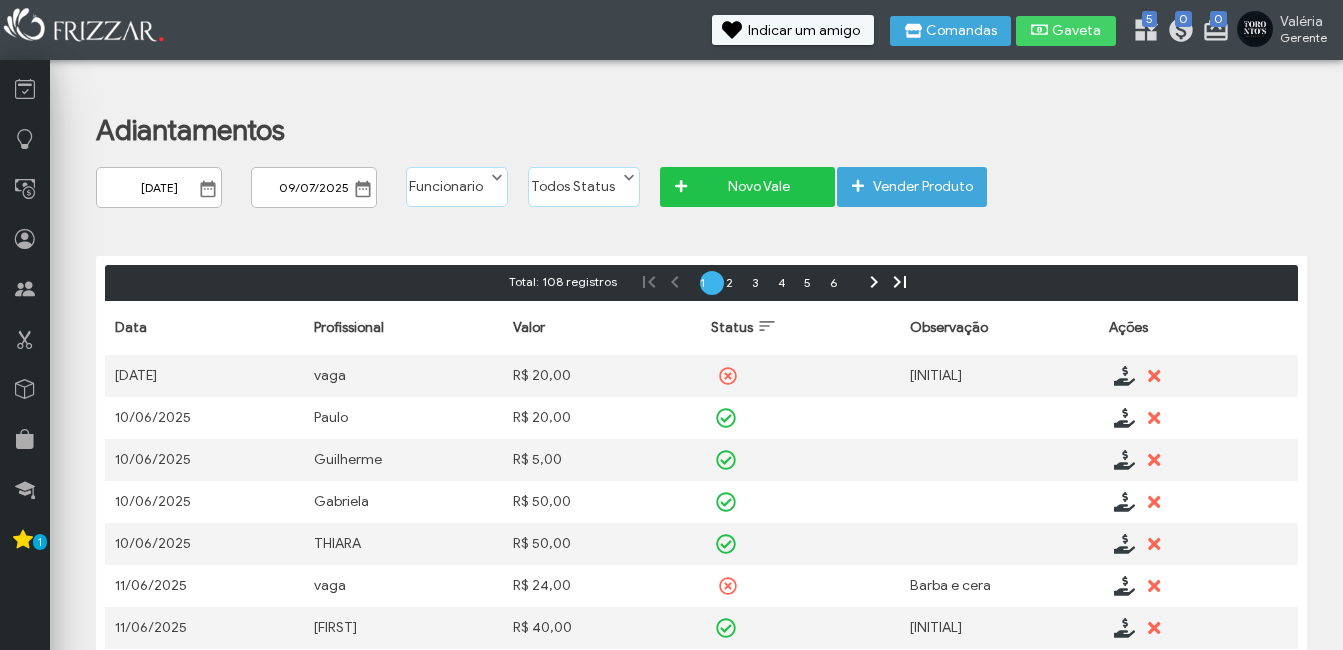 click on "Novo Vale" at bounding box center (758, 187) 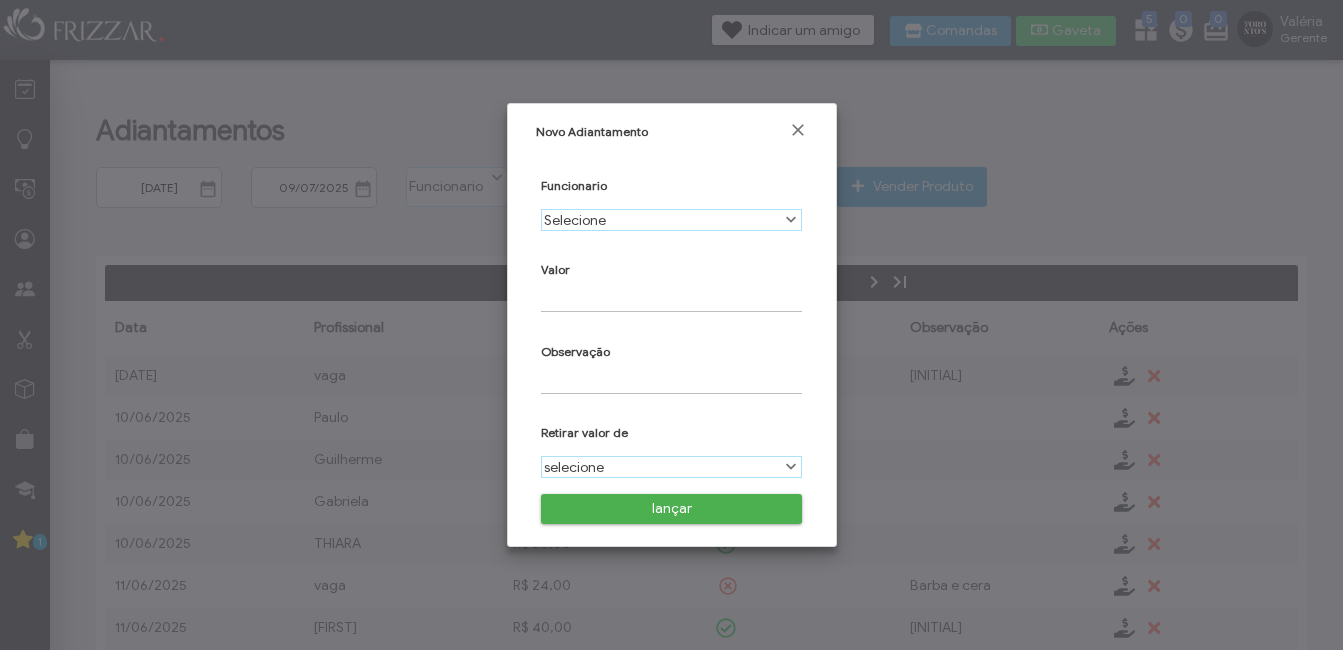 scroll, scrollTop: 0, scrollLeft: 0, axis: both 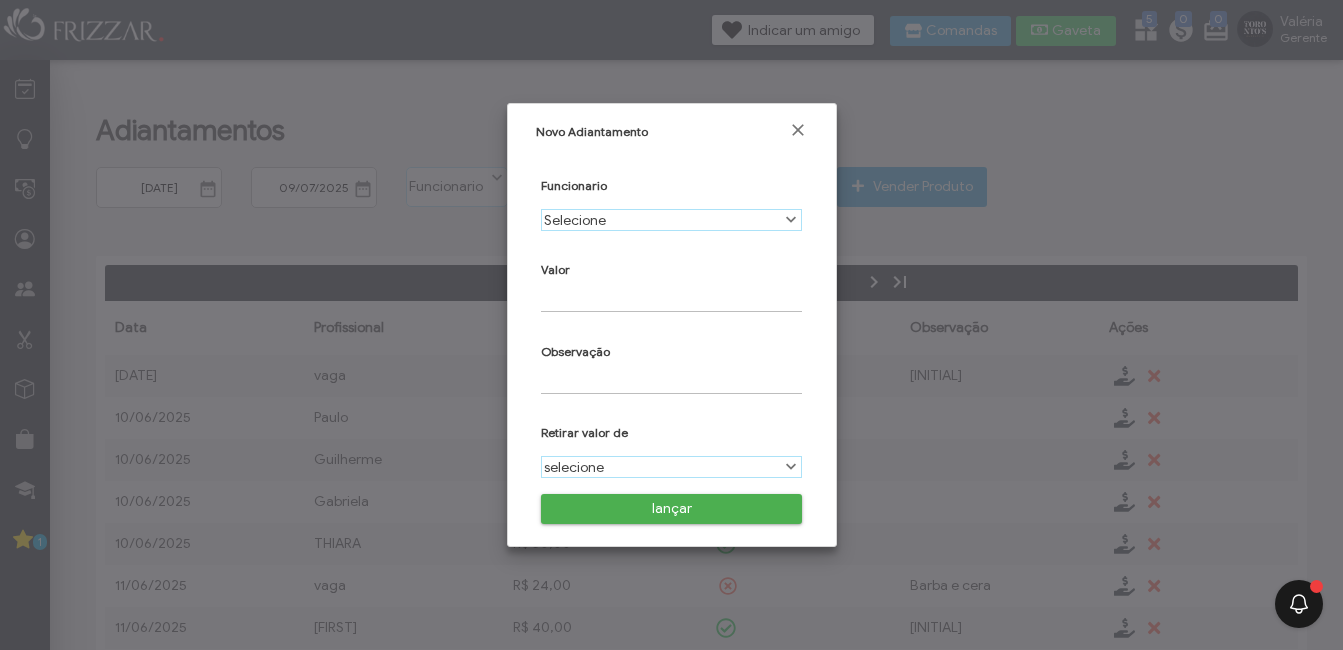click on "Selecione" at bounding box center [660, 220] 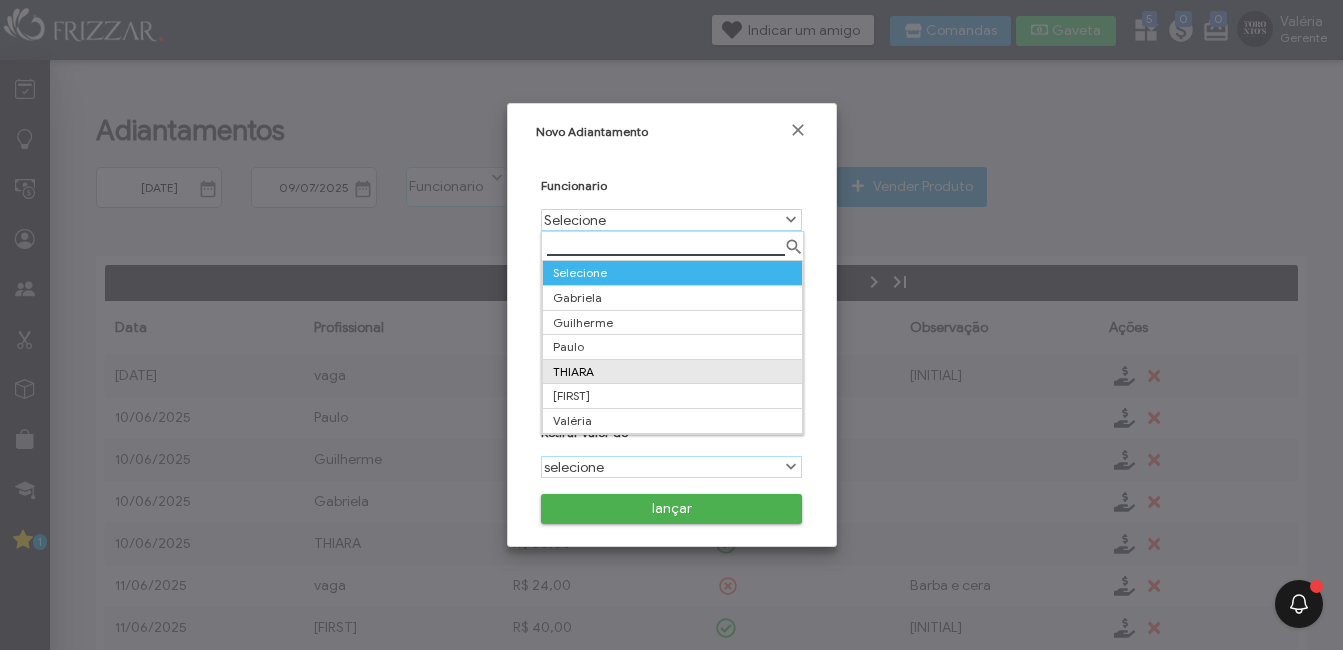 click on "THIARA" at bounding box center (672, 371) 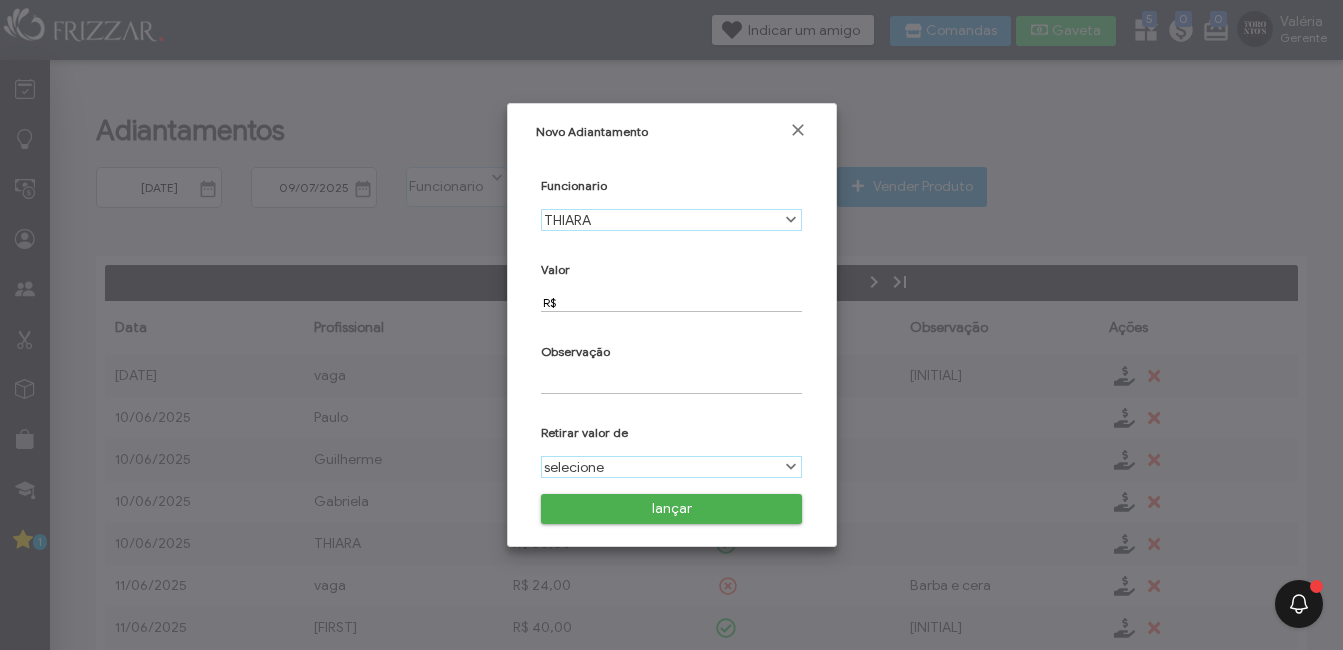click on "R$" at bounding box center [671, 302] 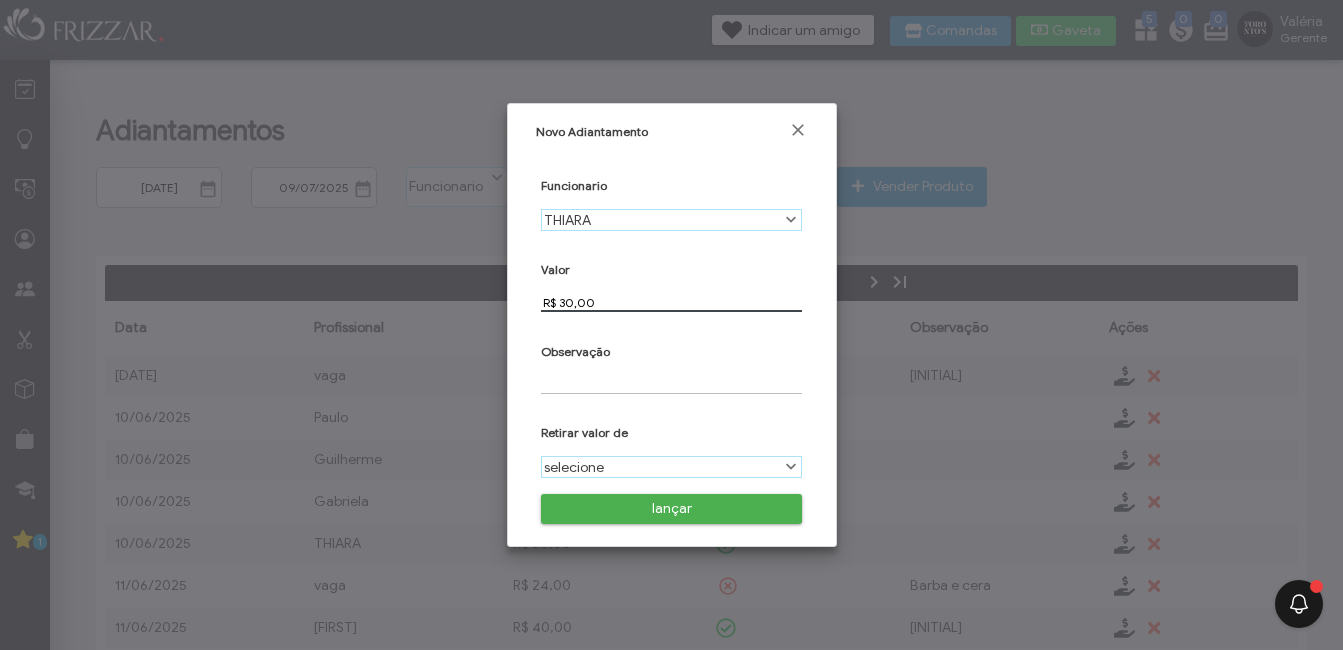 click at bounding box center [671, 384] 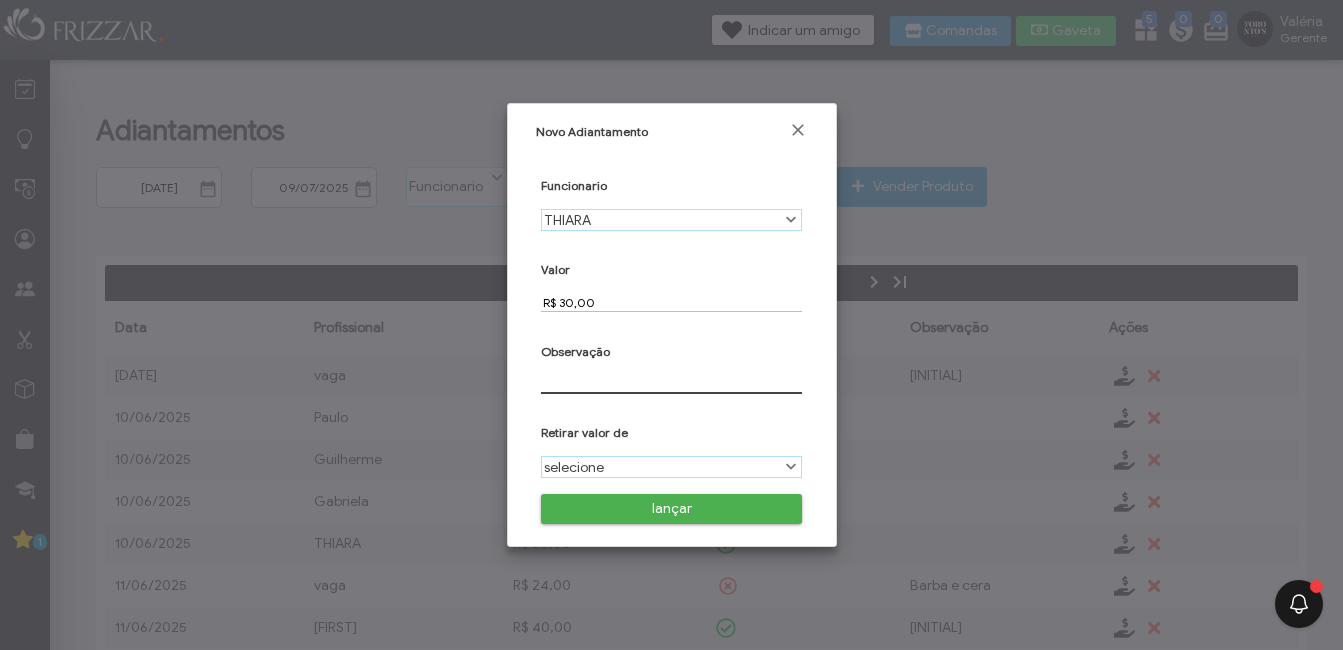 type on "[FIRST]" 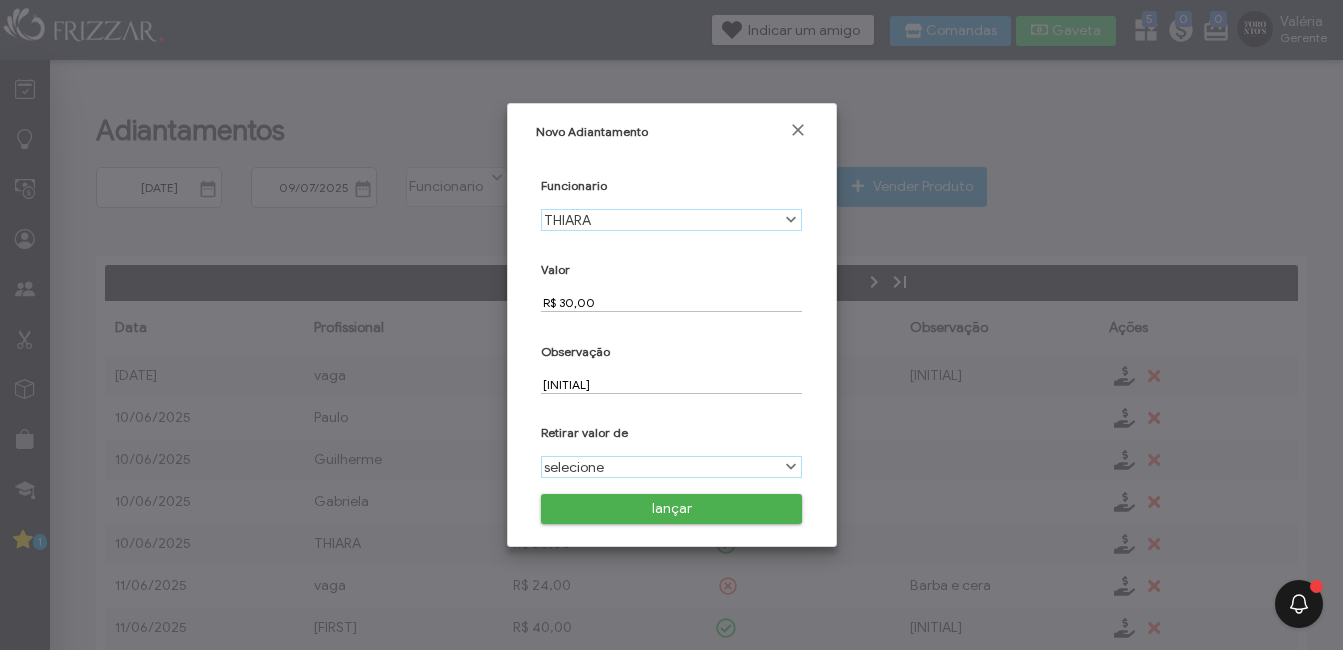 click on "selecione" at bounding box center (660, 467) 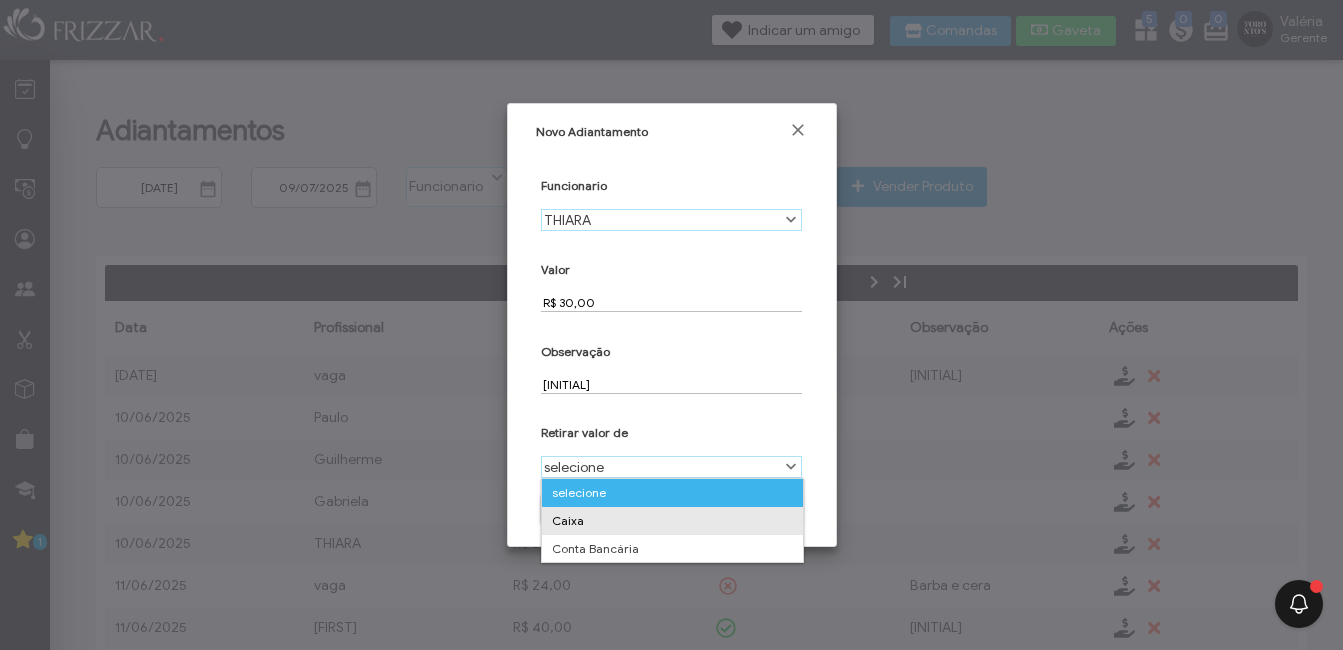 click on "Caixa" at bounding box center [672, 521] 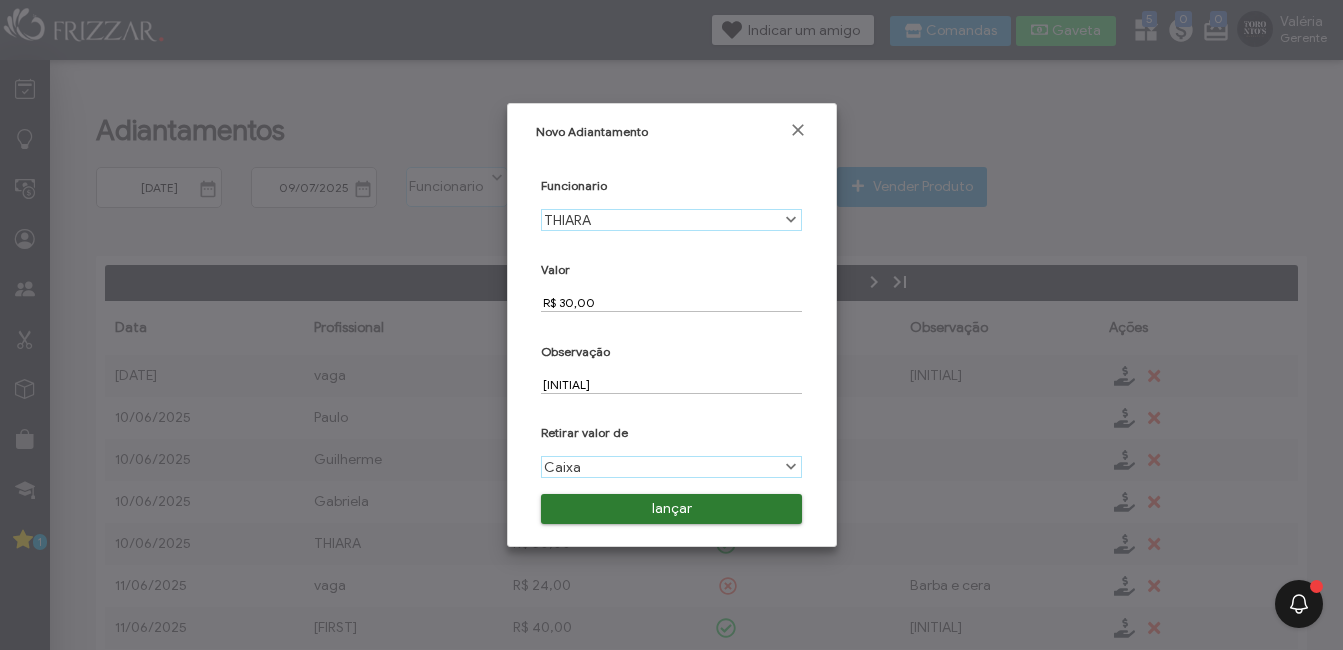 scroll, scrollTop: 11, scrollLeft: 89, axis: both 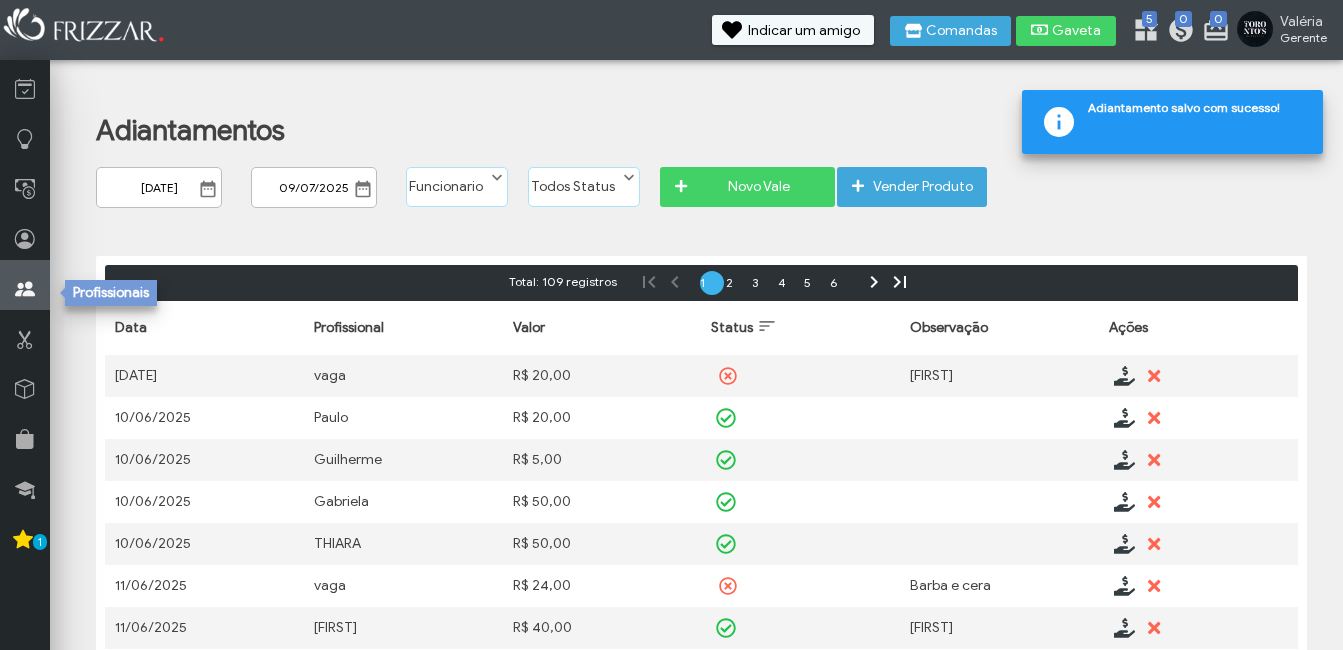 click at bounding box center [25, 289] 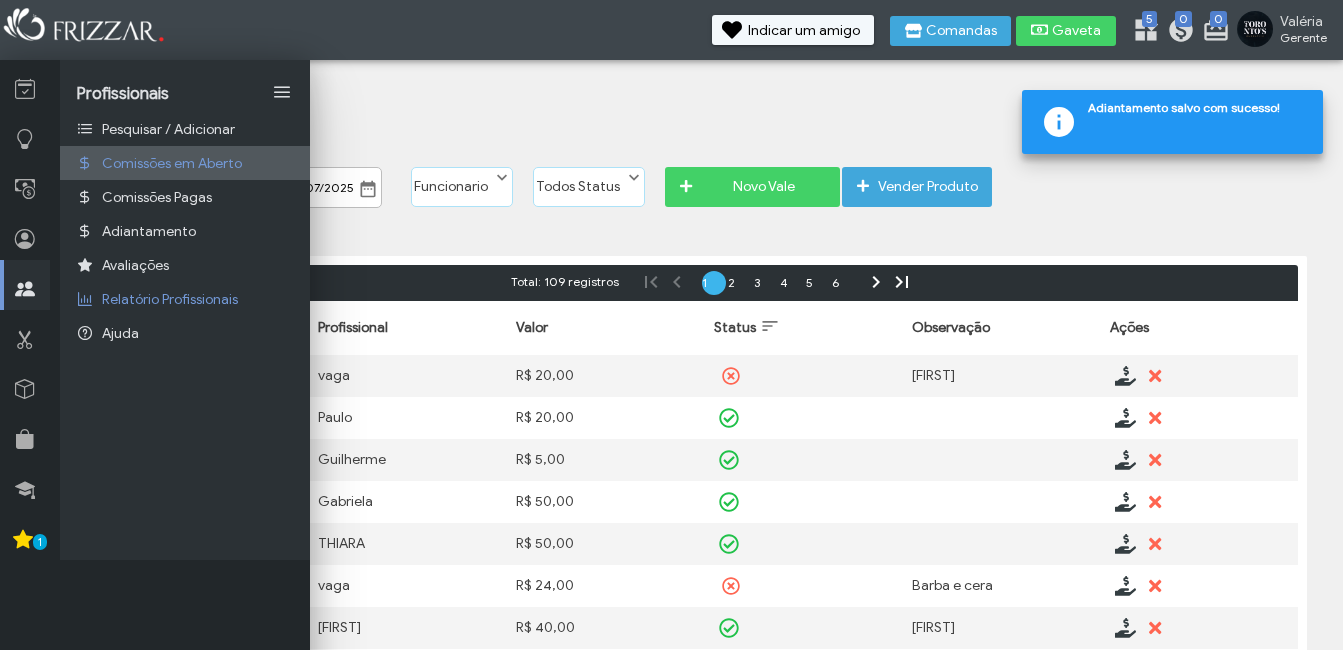click on "Comissões em Aberto" at bounding box center (185, 163) 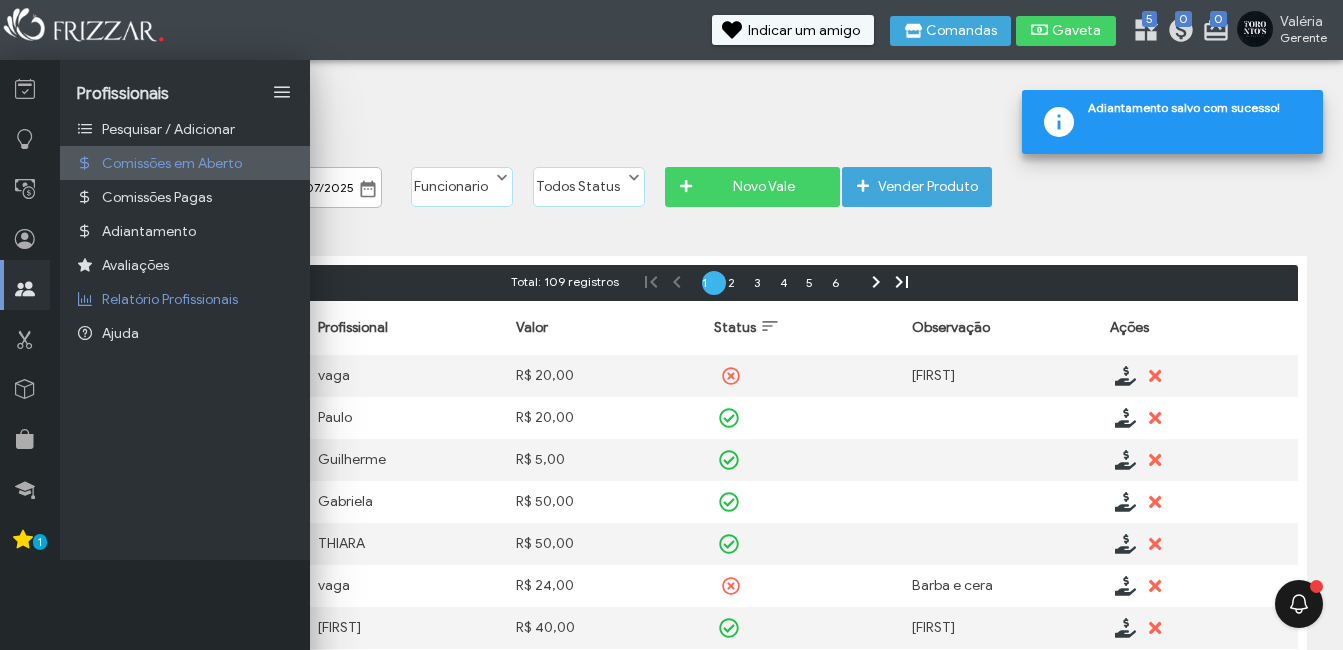 scroll, scrollTop: 0, scrollLeft: 0, axis: both 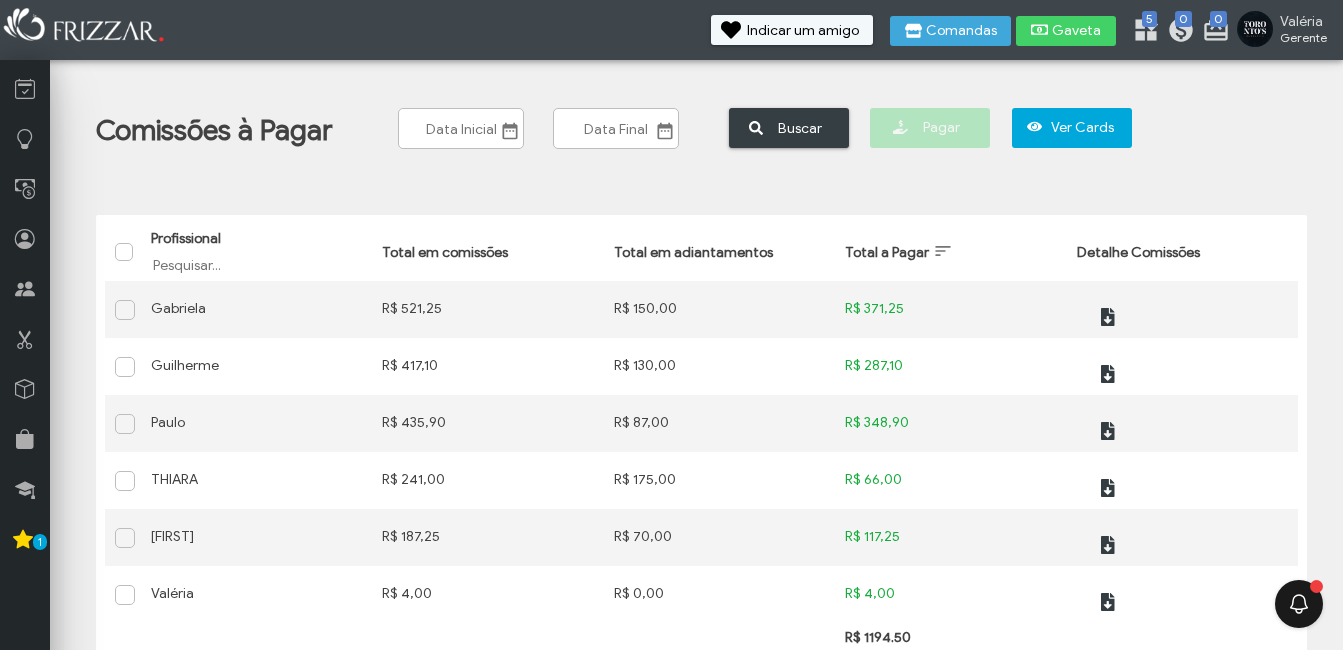 click on "ui-button" at bounding box center (510, 131) 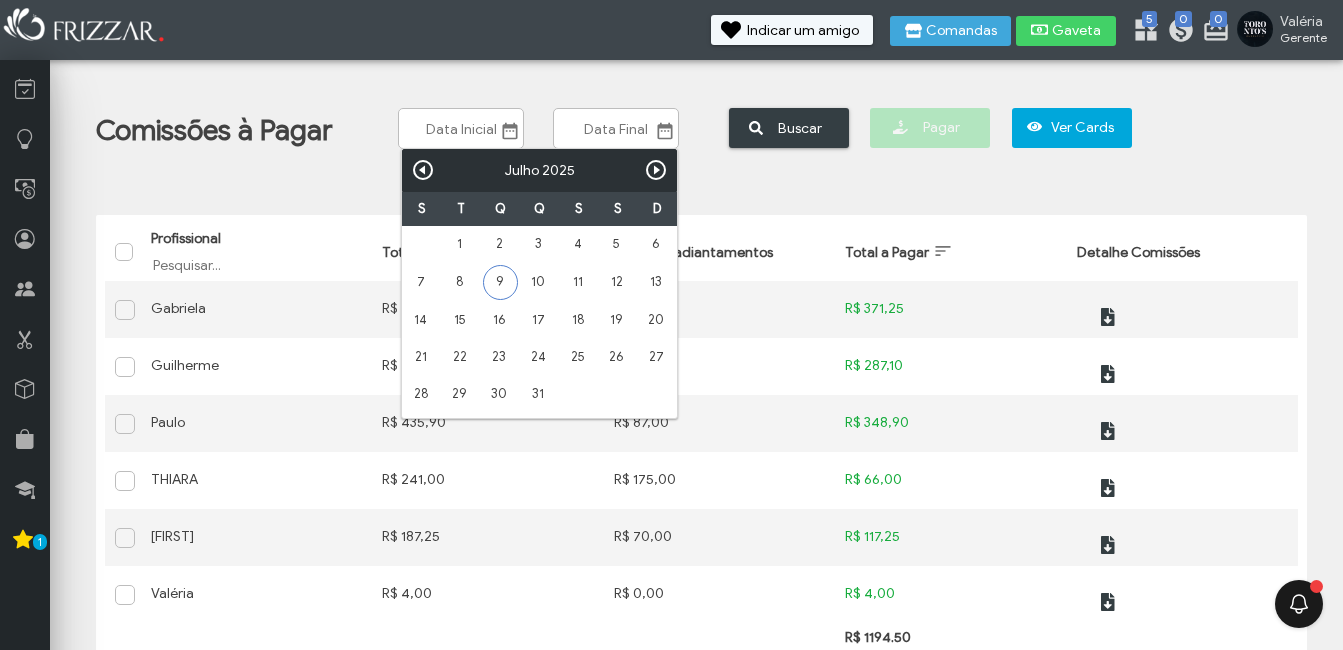 click on "9" at bounding box center [500, 282] 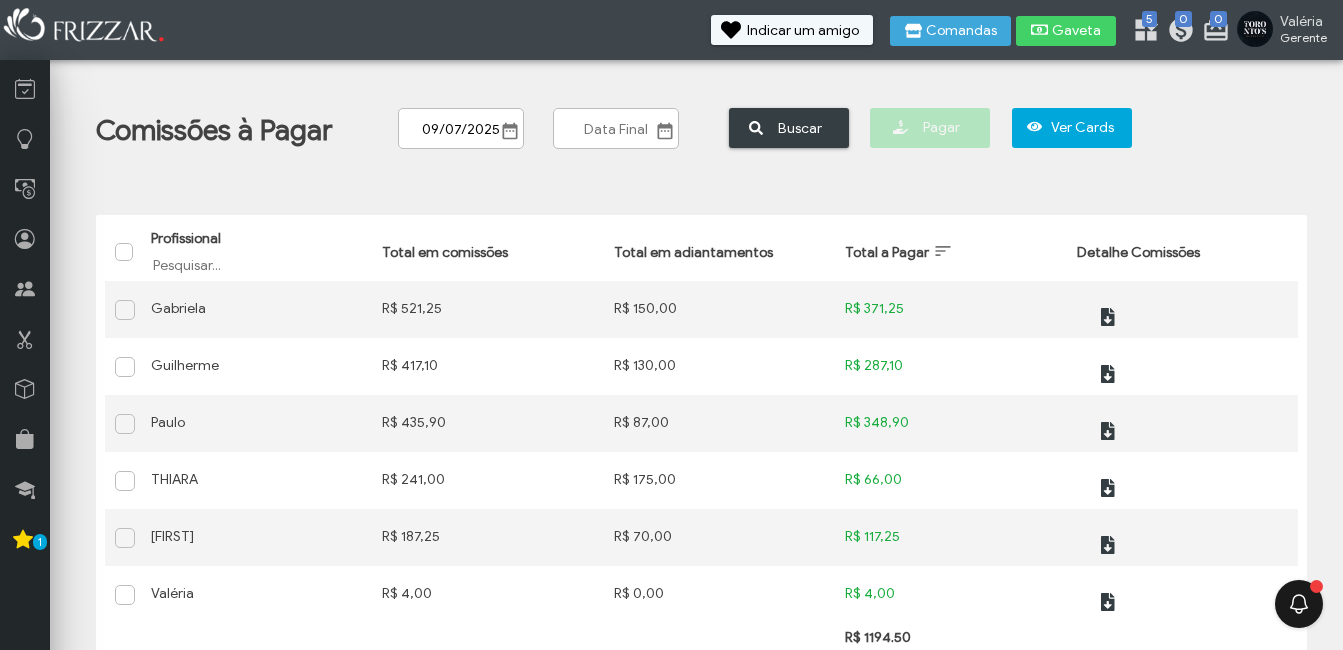 click at bounding box center (665, 131) 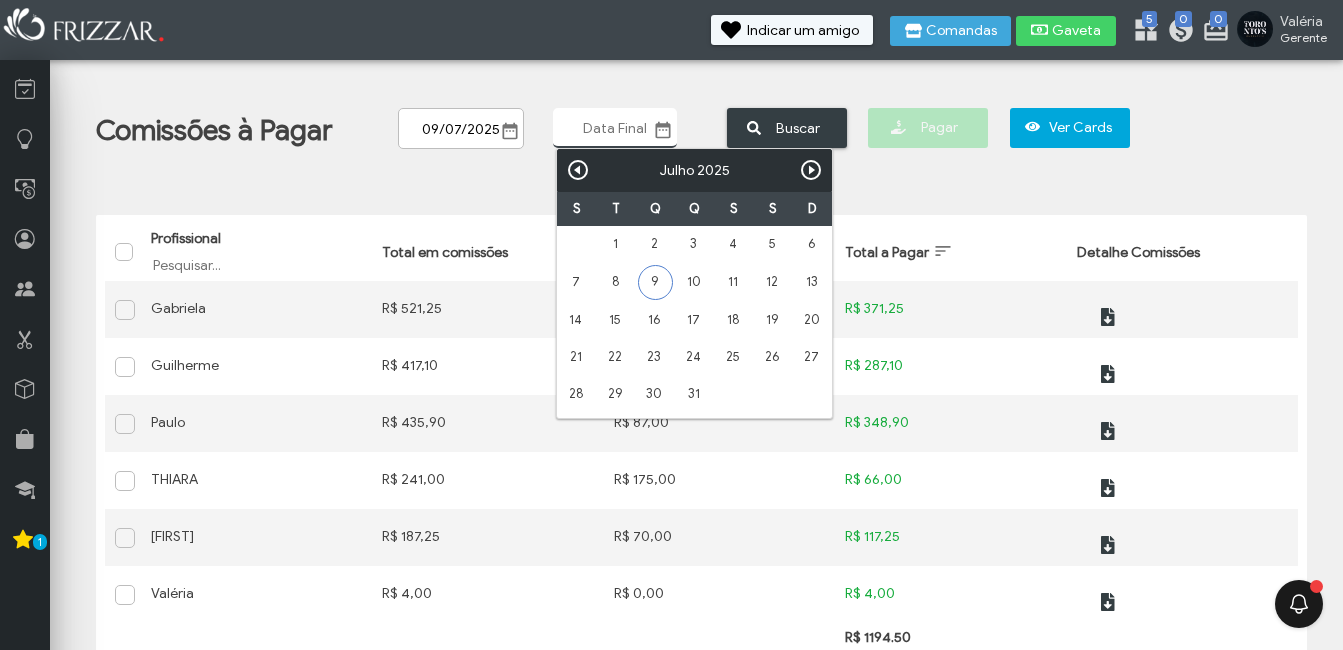 click on "9" at bounding box center (655, 282) 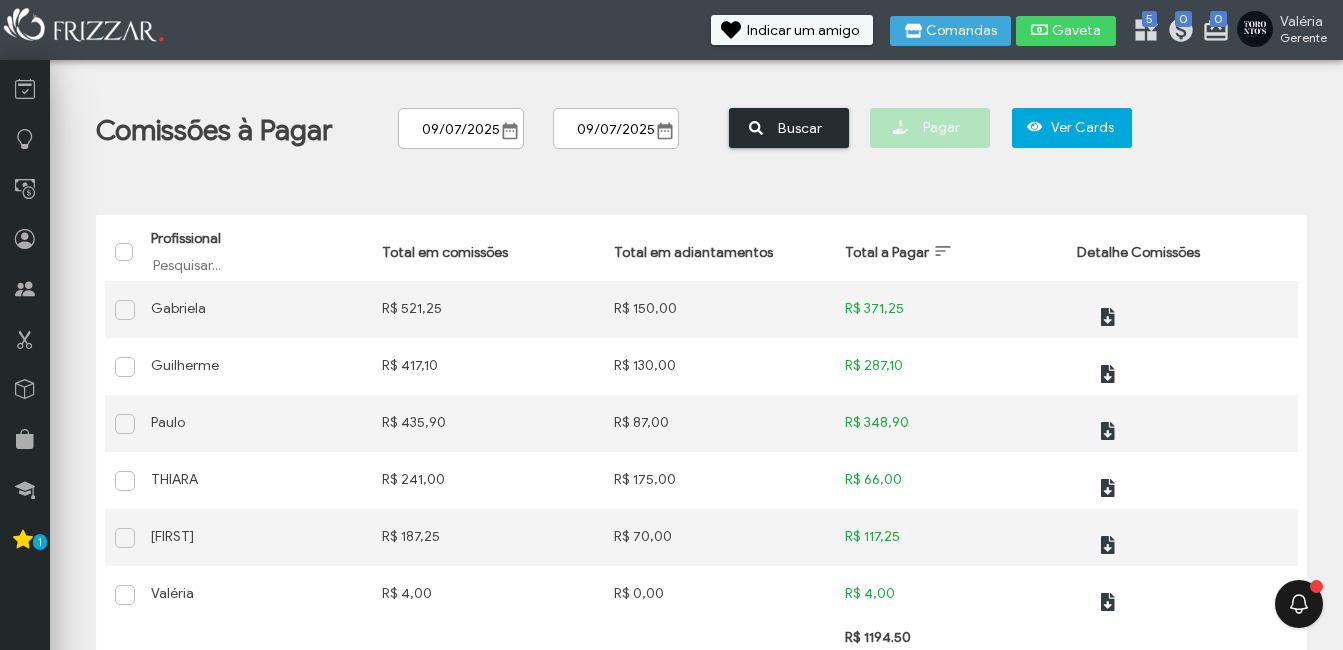 click on "Buscar" at bounding box center [800, 128] 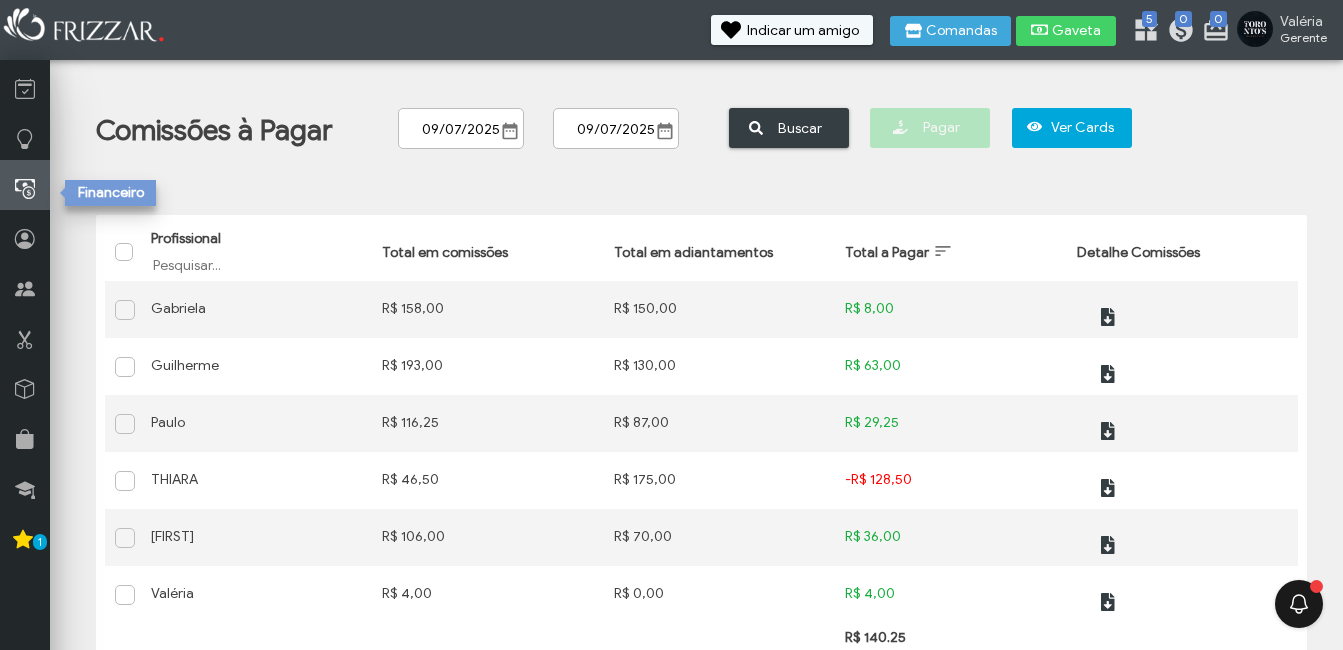 drag, startPoint x: 24, startPoint y: 196, endPoint x: 22, endPoint y: 186, distance: 10.198039 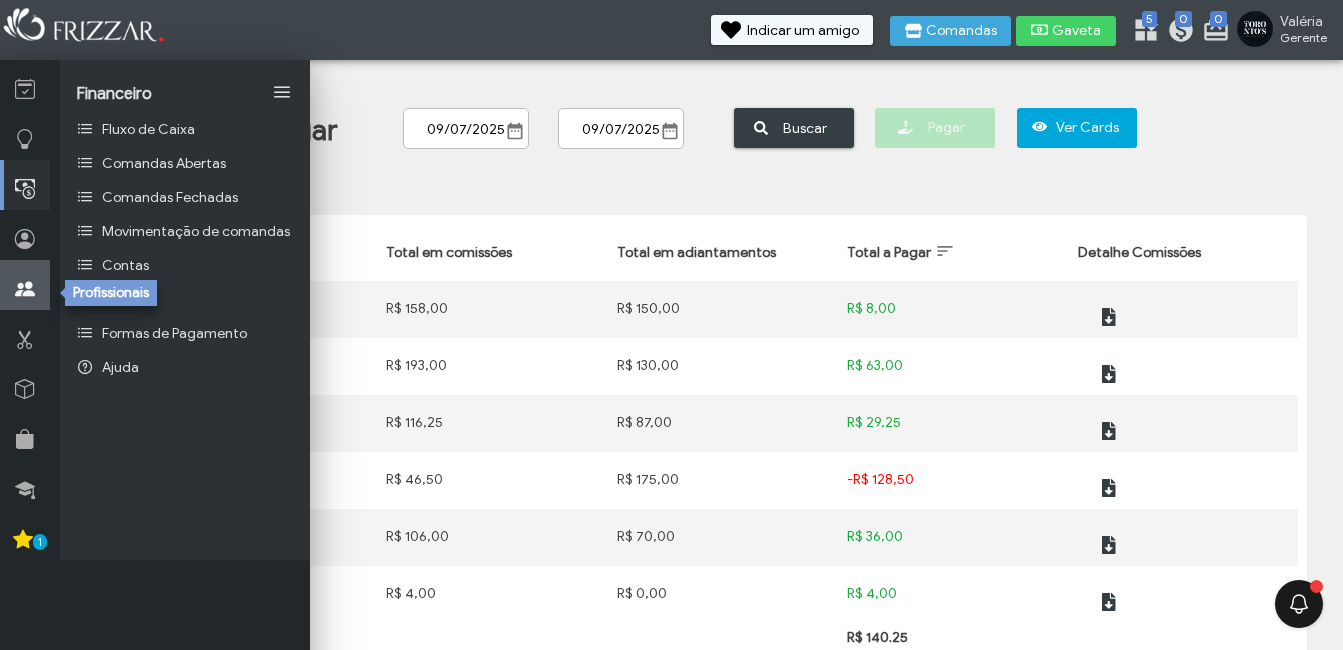 click at bounding box center (25, 289) 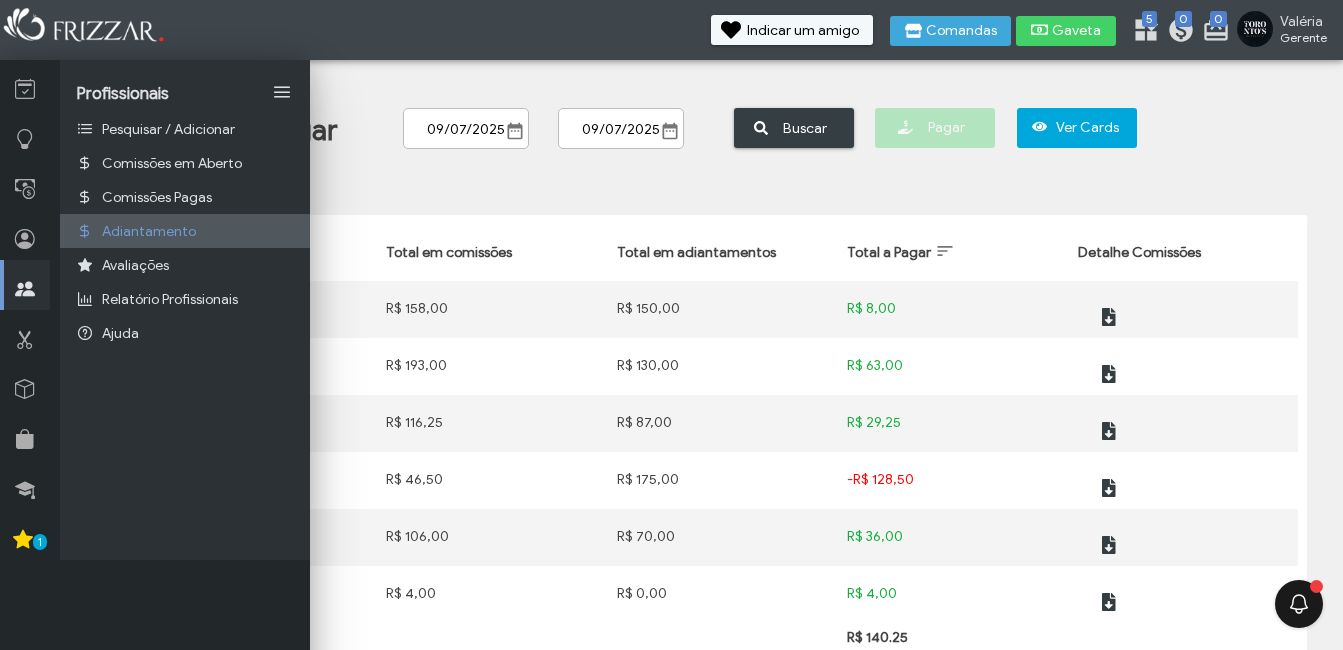 click on "Adiantamento" at bounding box center (149, 231) 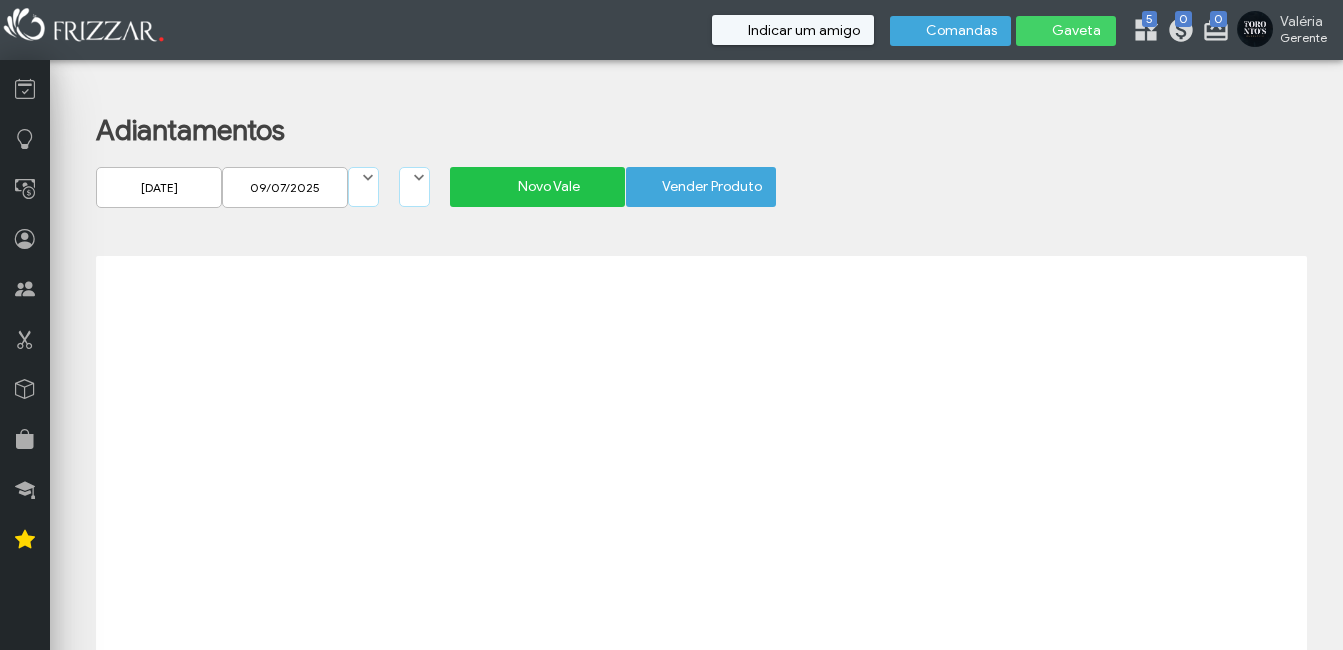 scroll, scrollTop: 0, scrollLeft: 0, axis: both 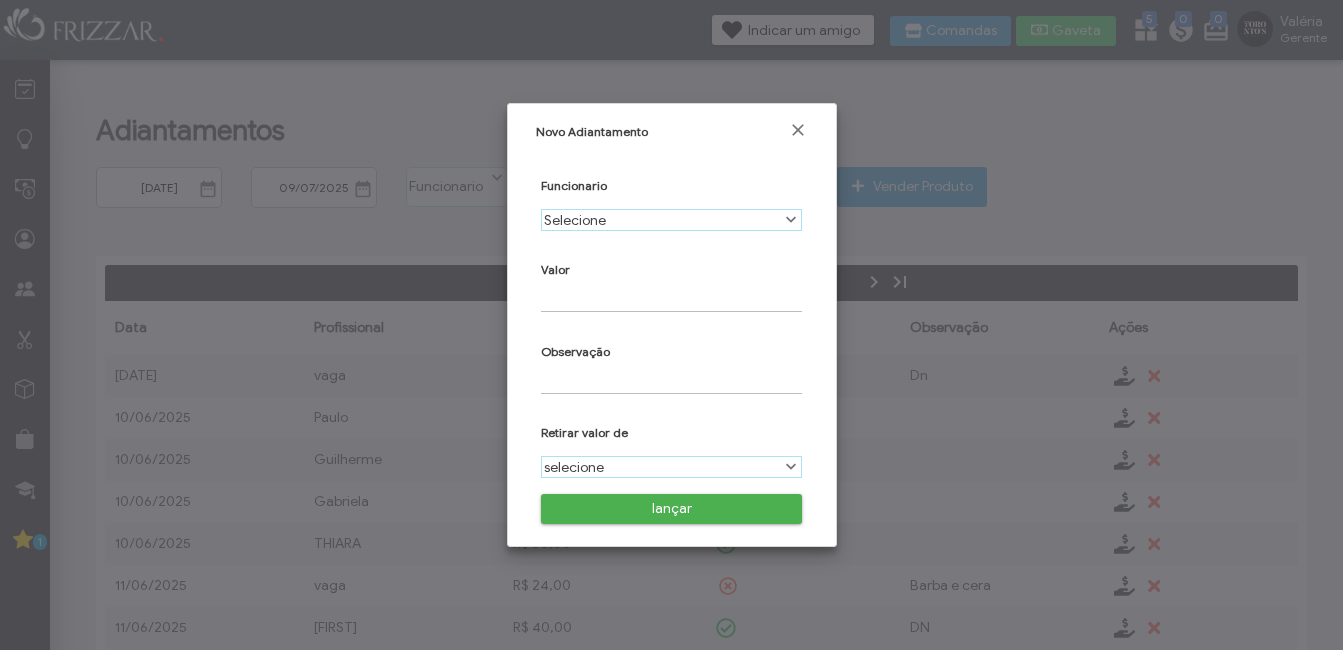 click on "Selecione" at bounding box center [660, 220] 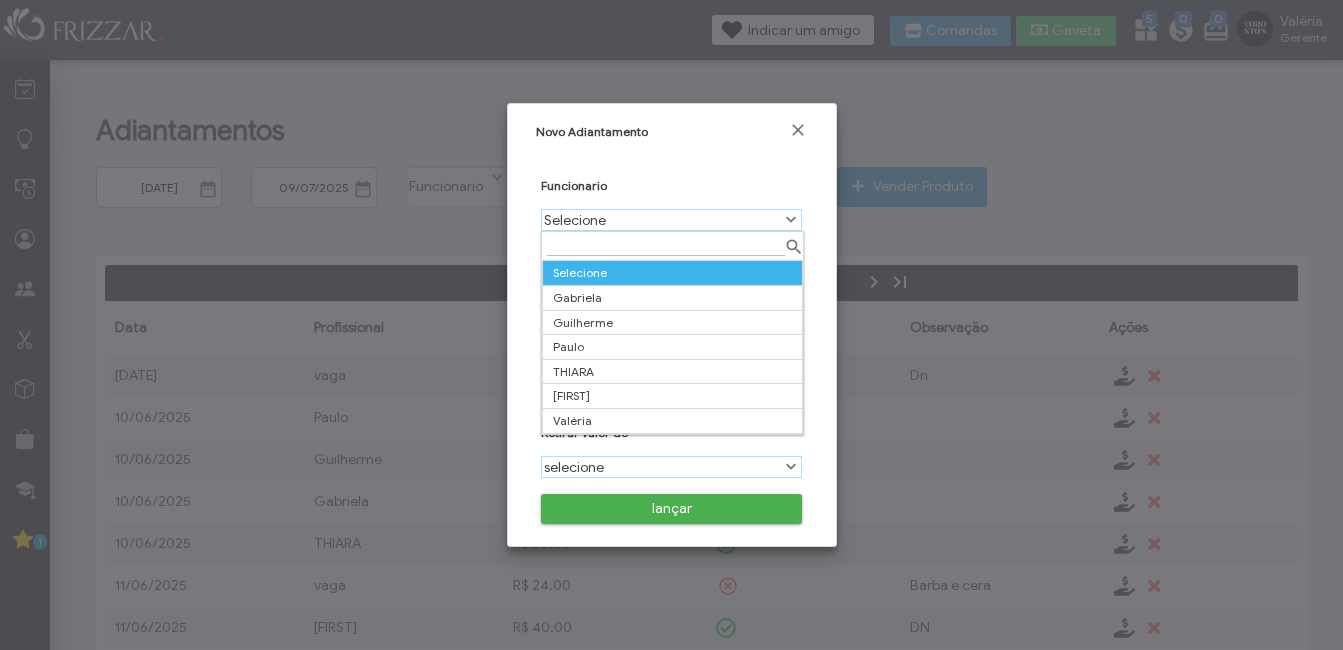 scroll, scrollTop: 0, scrollLeft: 0, axis: both 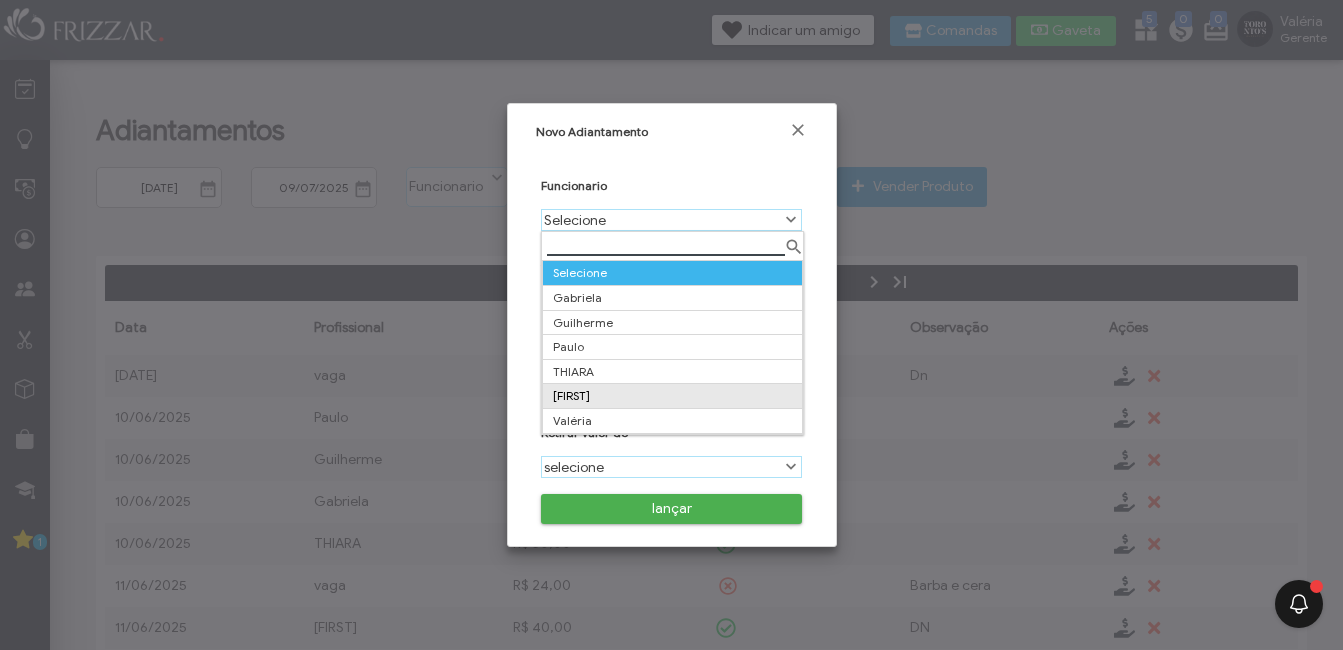 click on "[FIRST]" at bounding box center (672, 396) 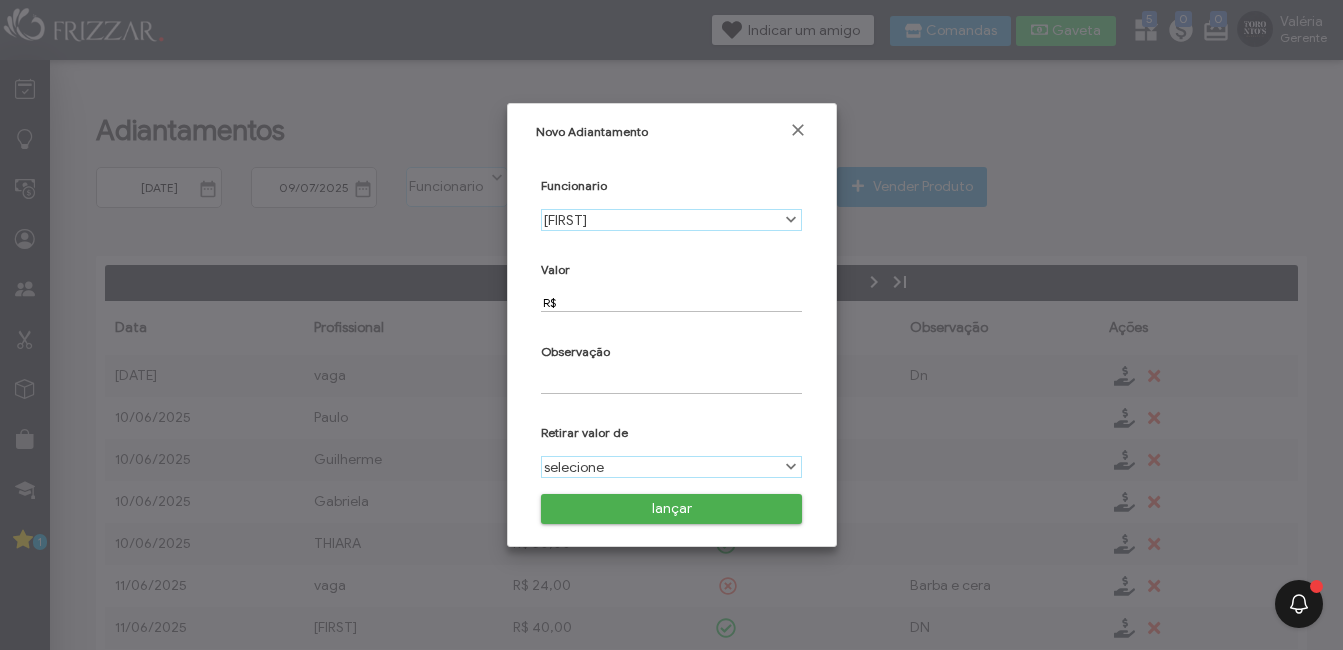 click on "R$" at bounding box center (671, 302) 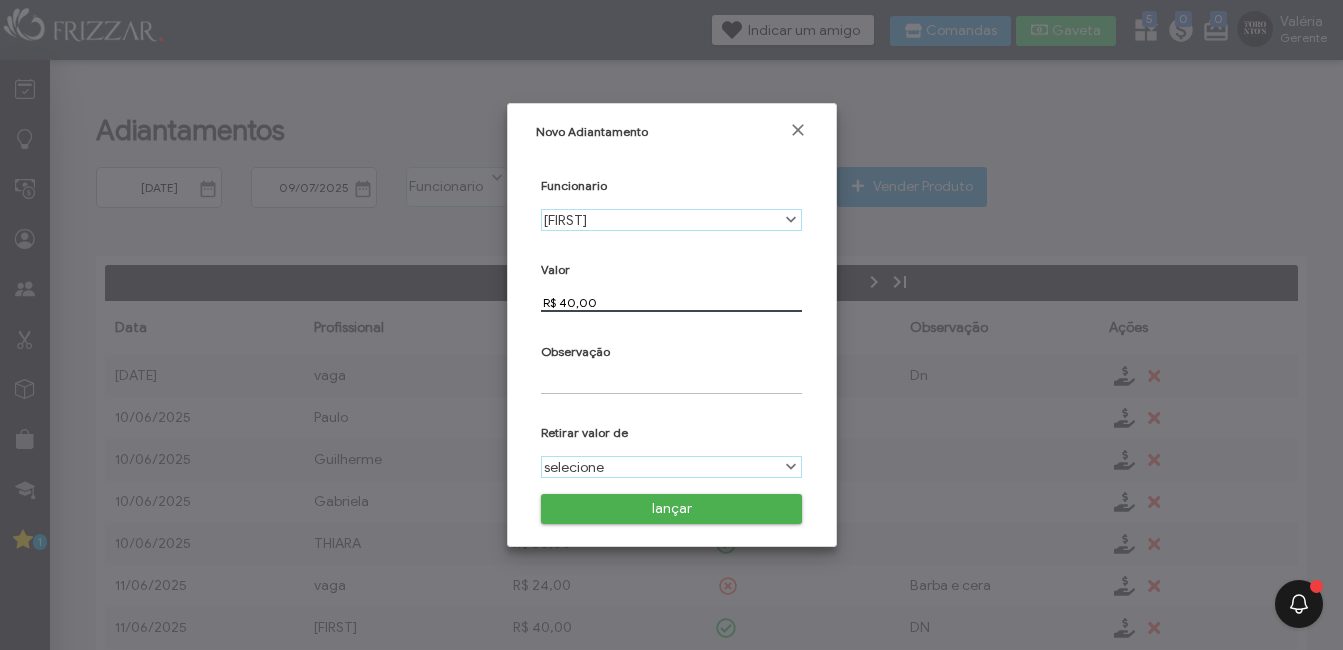click at bounding box center [671, 384] 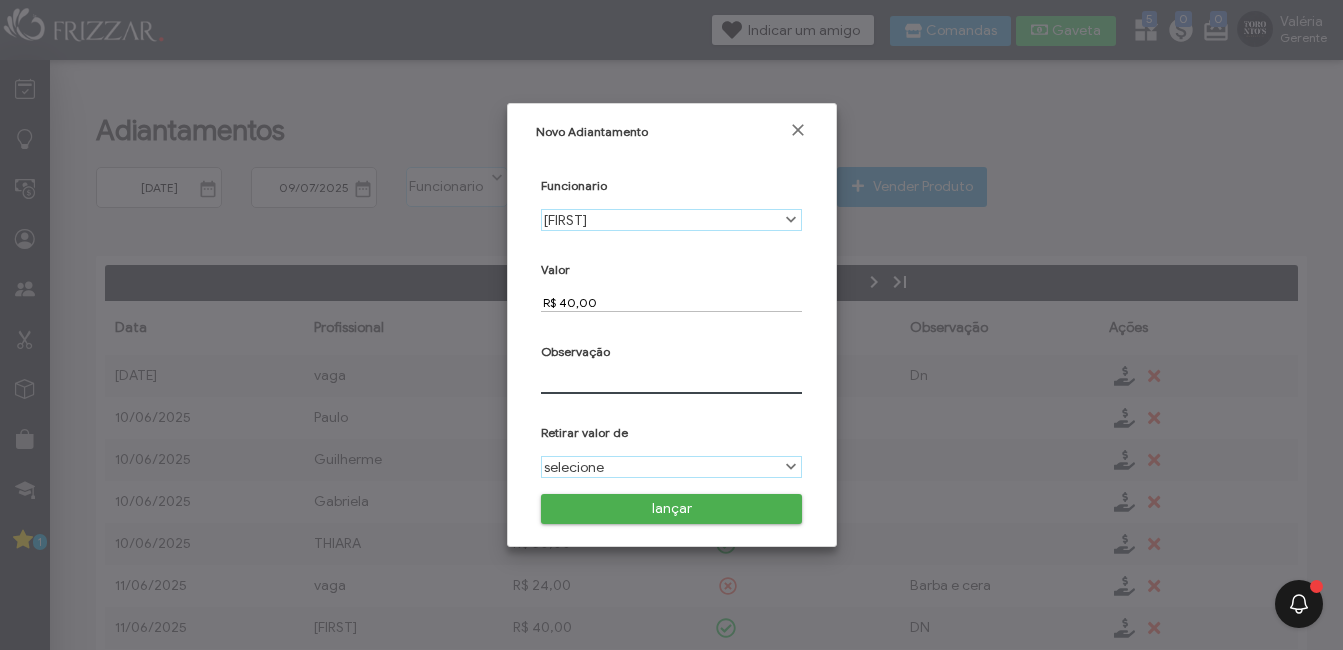 type on "DN" 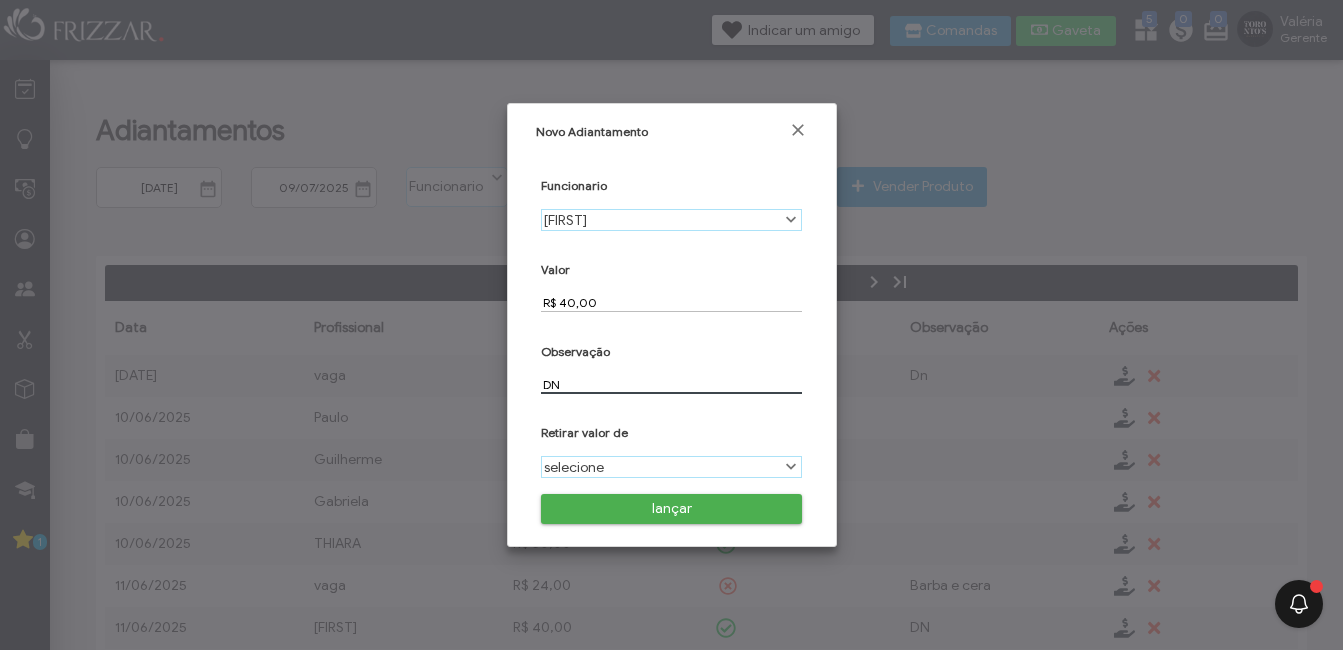 click on "selecione" at bounding box center (660, 467) 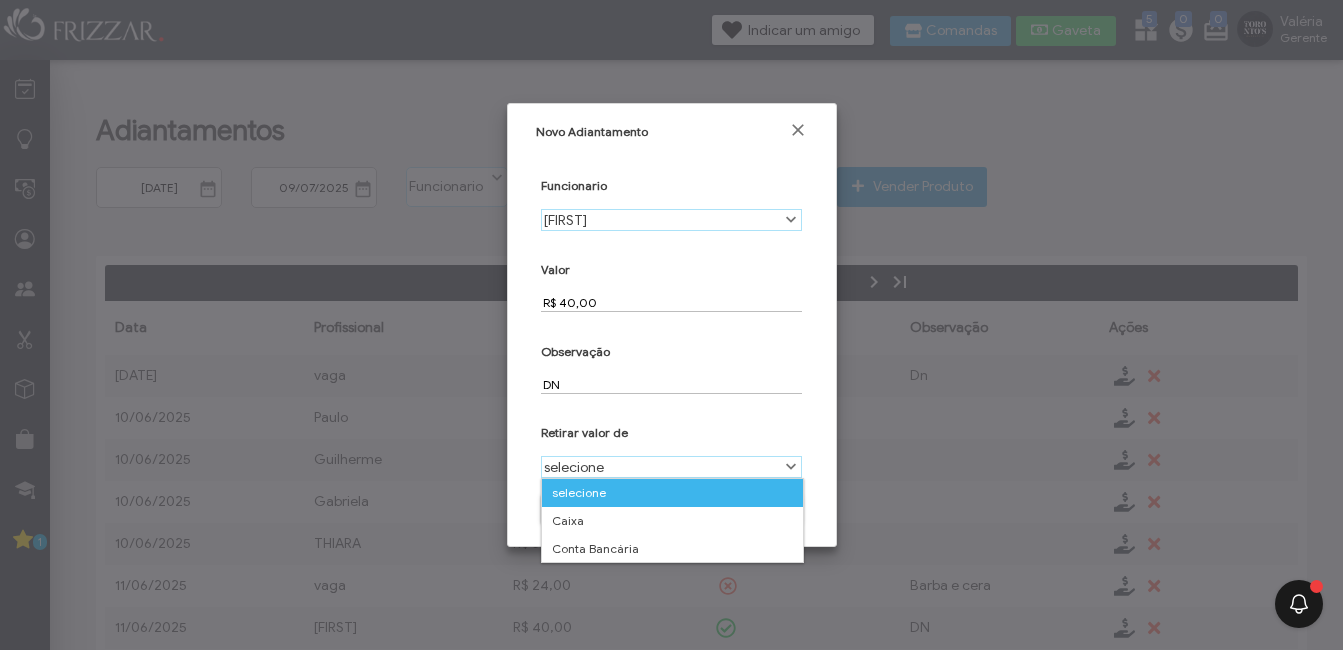 scroll, scrollTop: 11, scrollLeft: 89, axis: both 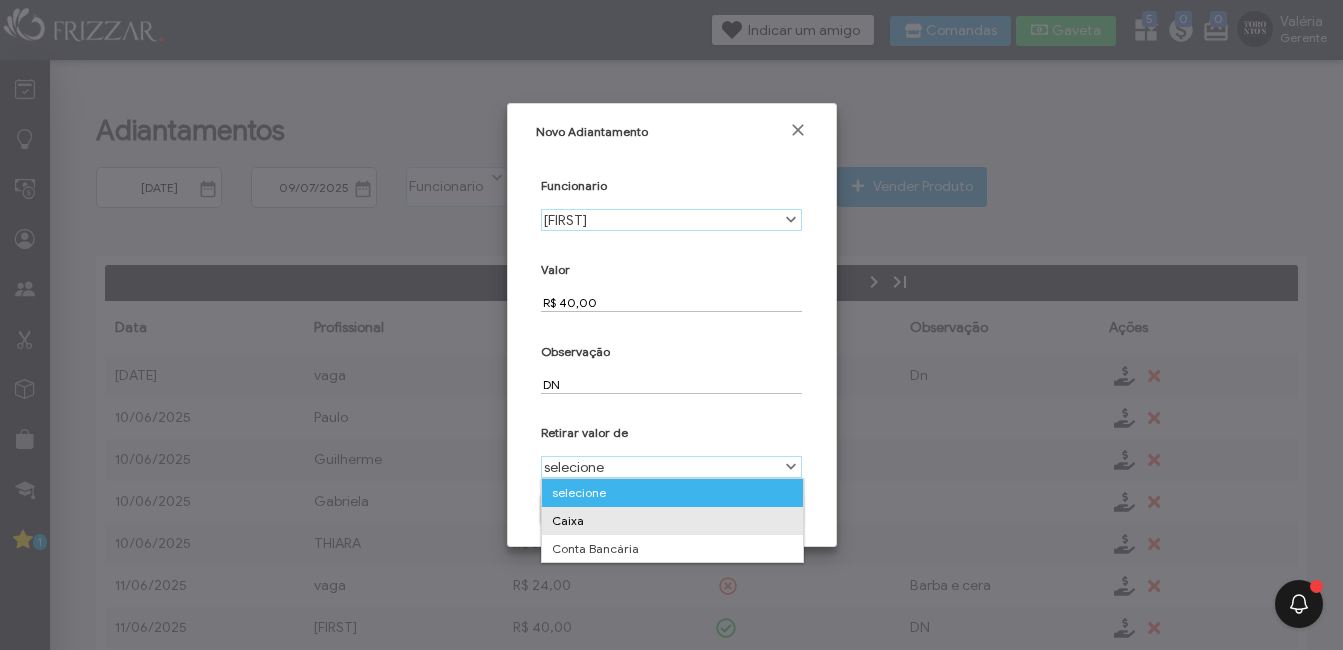 click on "Caixa" at bounding box center (672, 521) 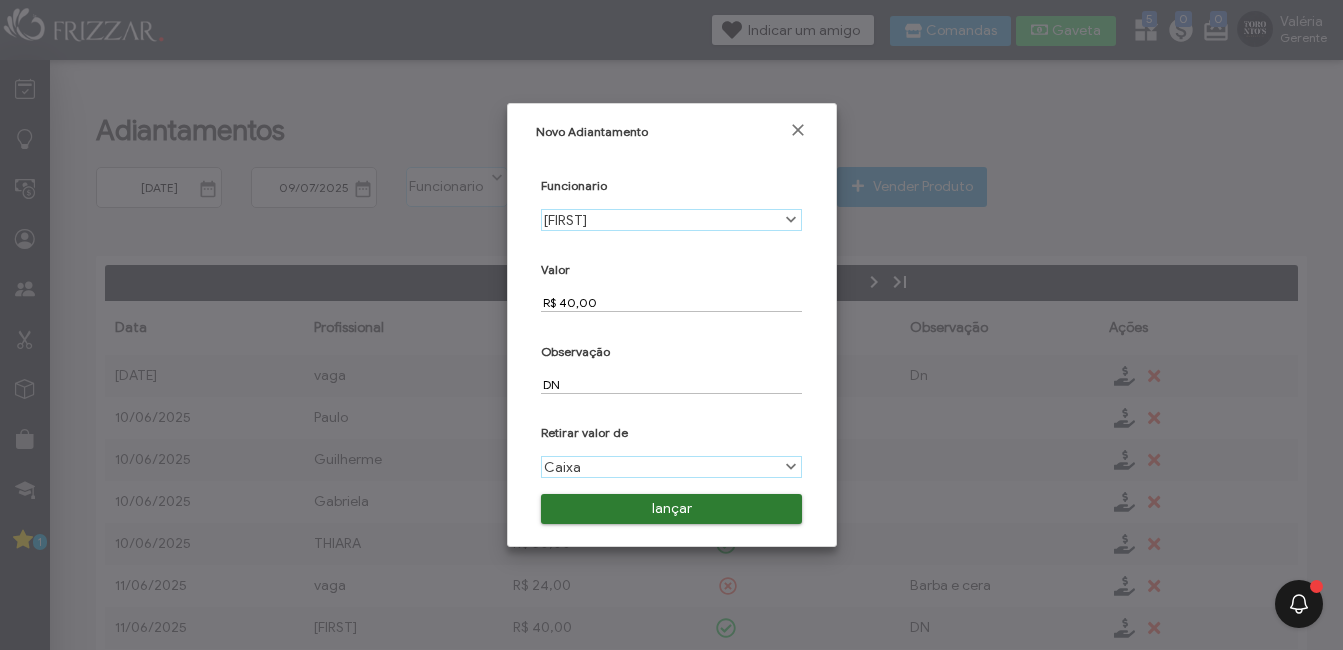 scroll, scrollTop: 11, scrollLeft: 89, axis: both 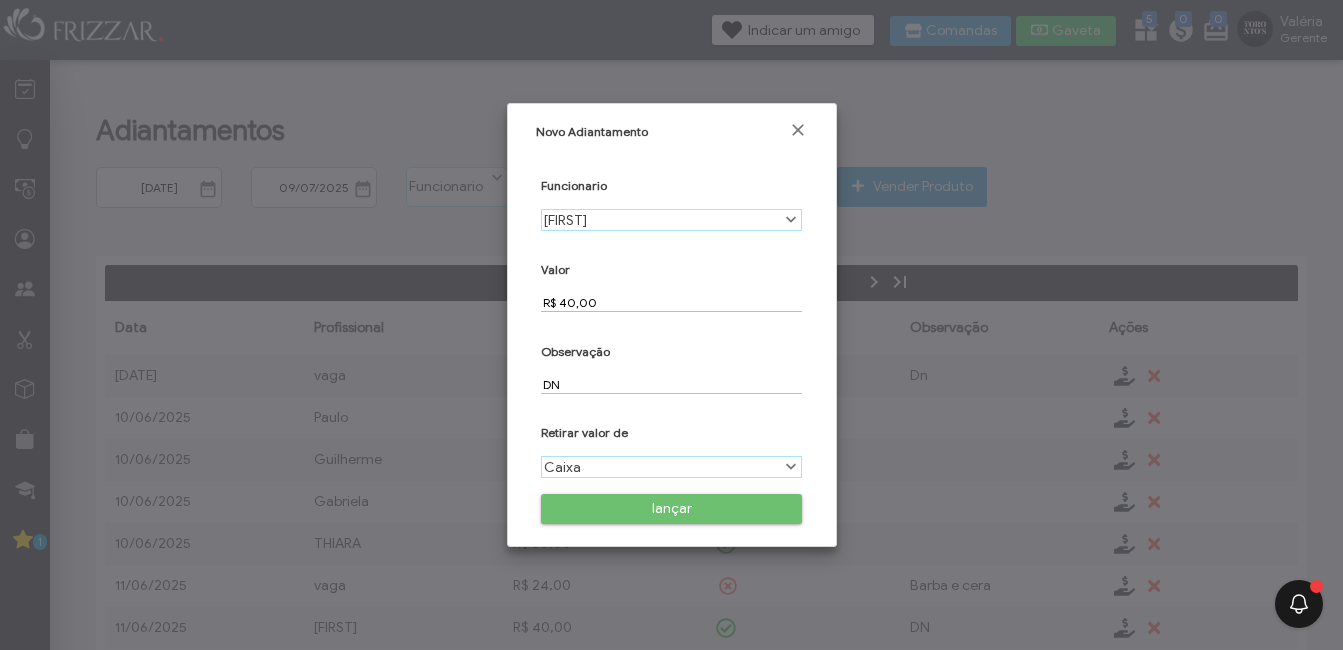 click on "lançar" at bounding box center (671, 509) 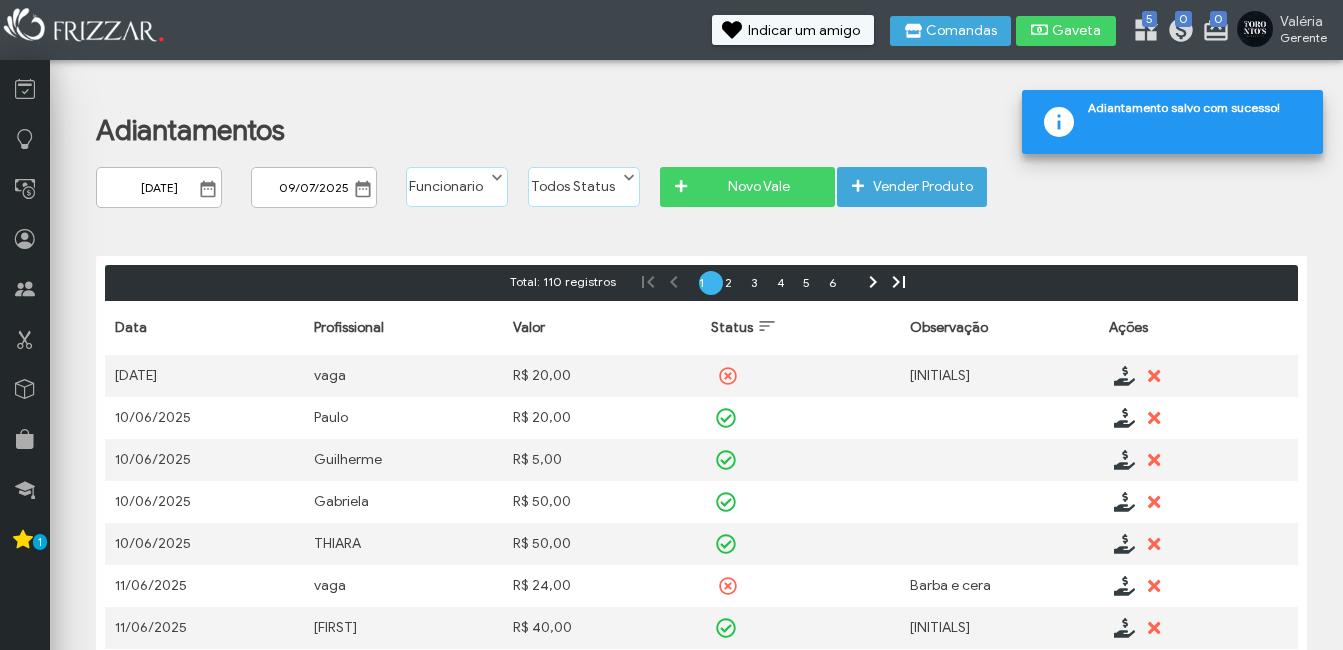 scroll, scrollTop: 0, scrollLeft: 0, axis: both 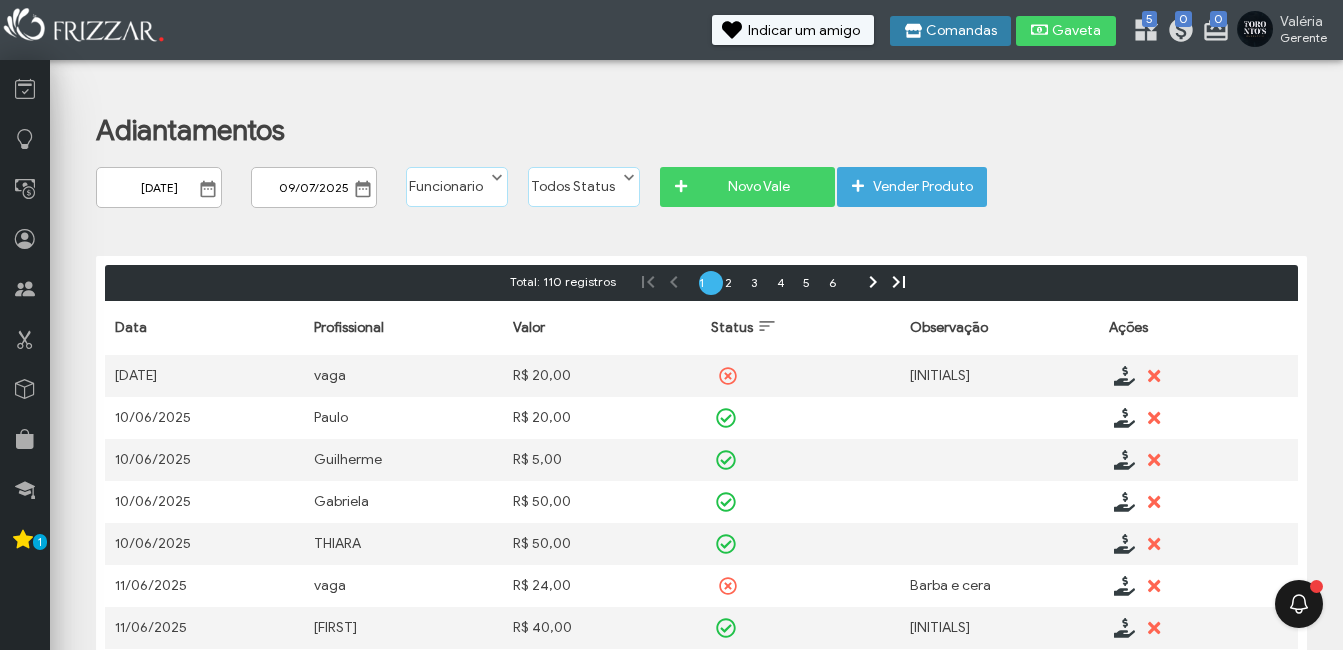 click on "Comandas" at bounding box center [961, 31] 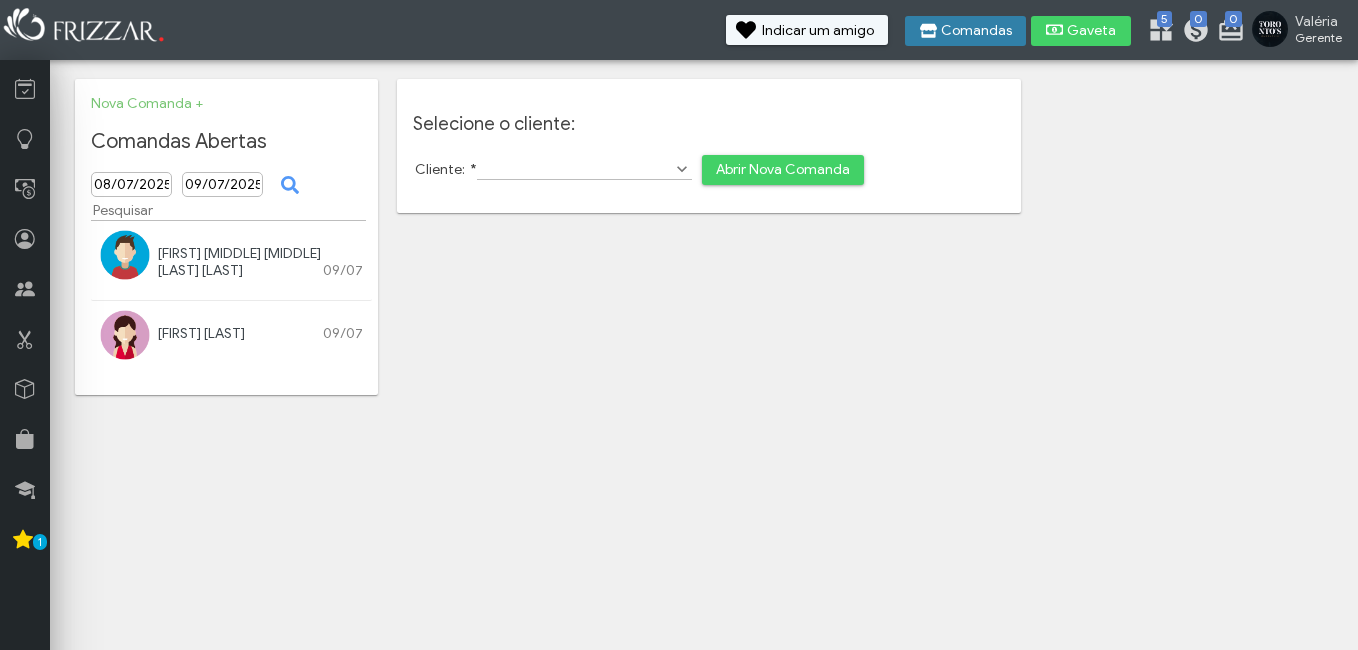 scroll, scrollTop: 0, scrollLeft: 0, axis: both 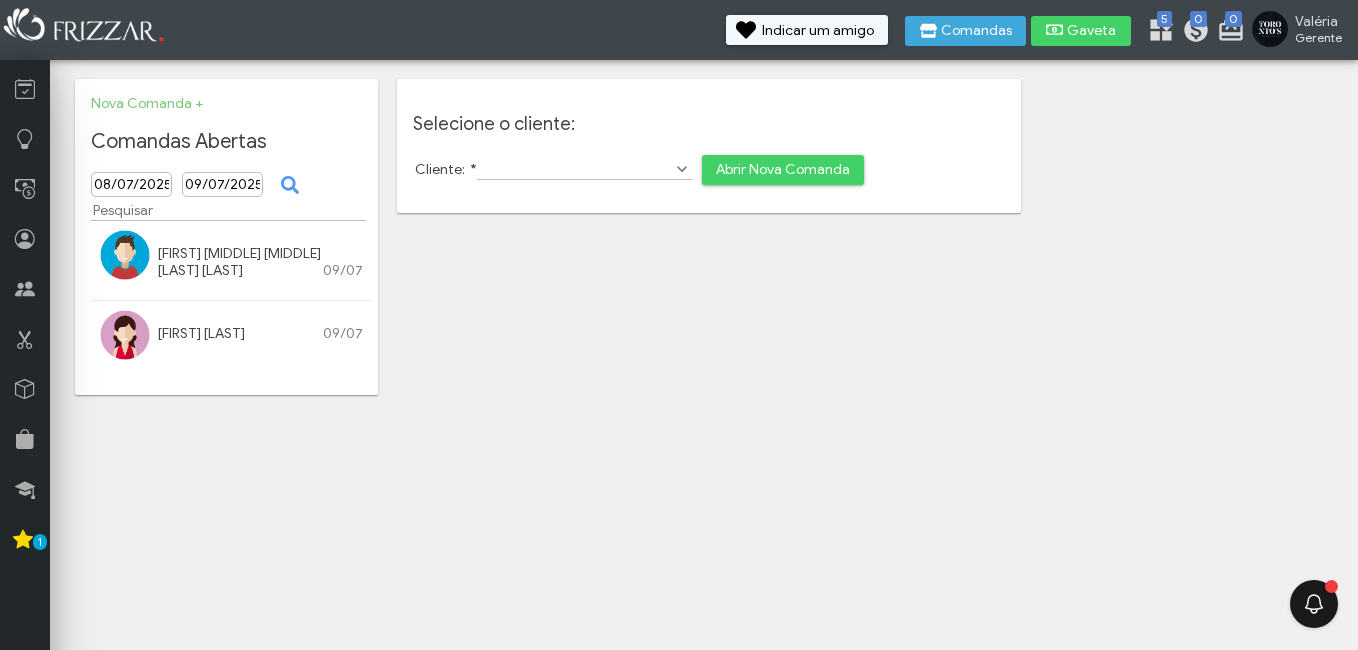 click on "[FIRST] [LAST]" at bounding box center (201, 333) 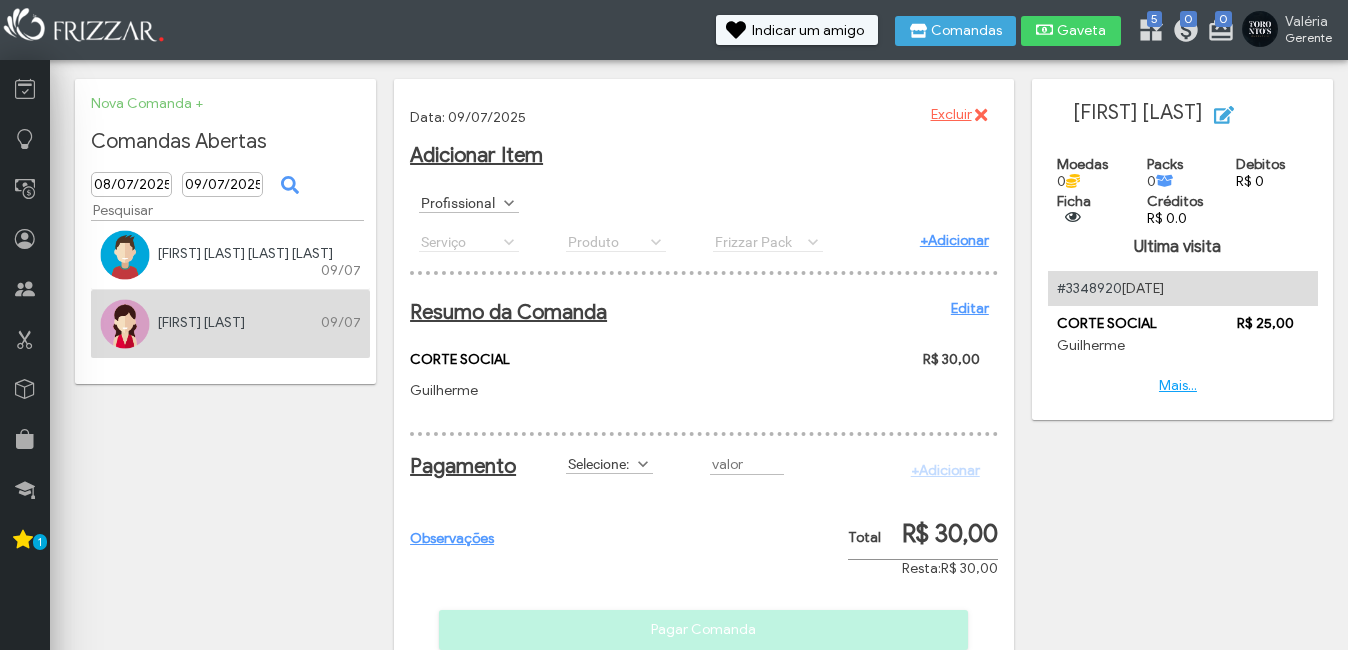 scroll, scrollTop: 0, scrollLeft: 0, axis: both 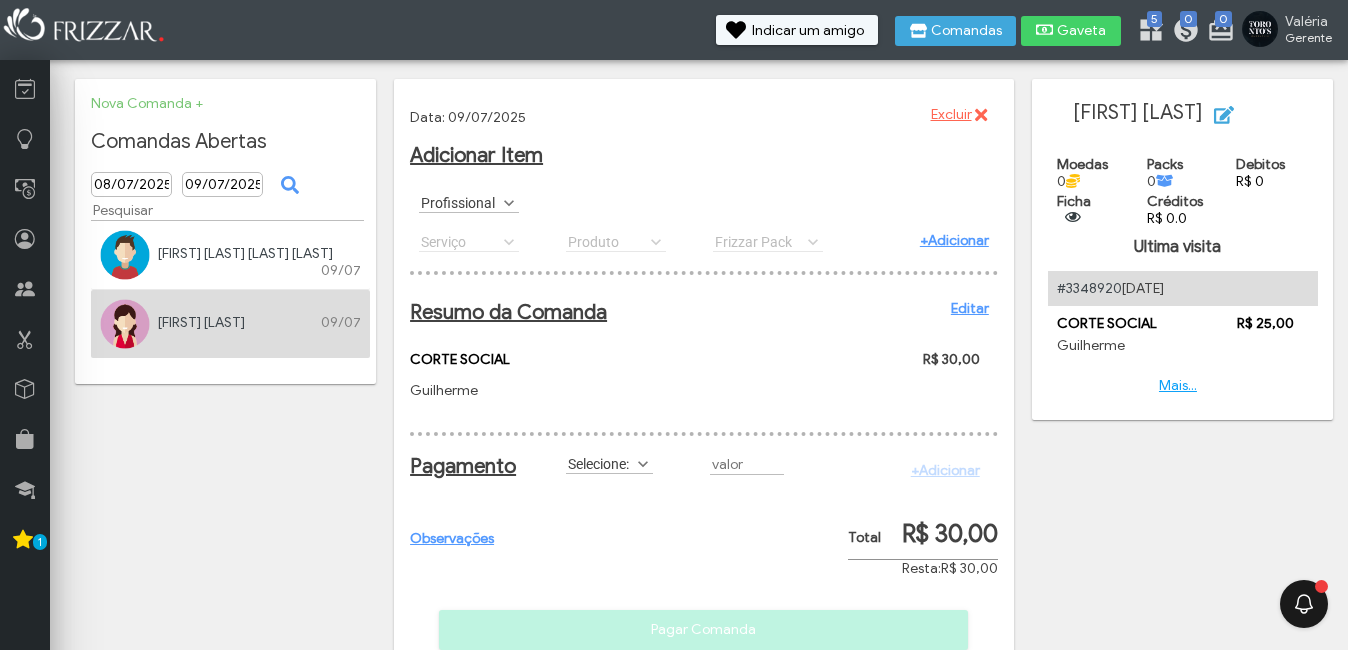 click on "Selecione:" at bounding box center [600, 463] 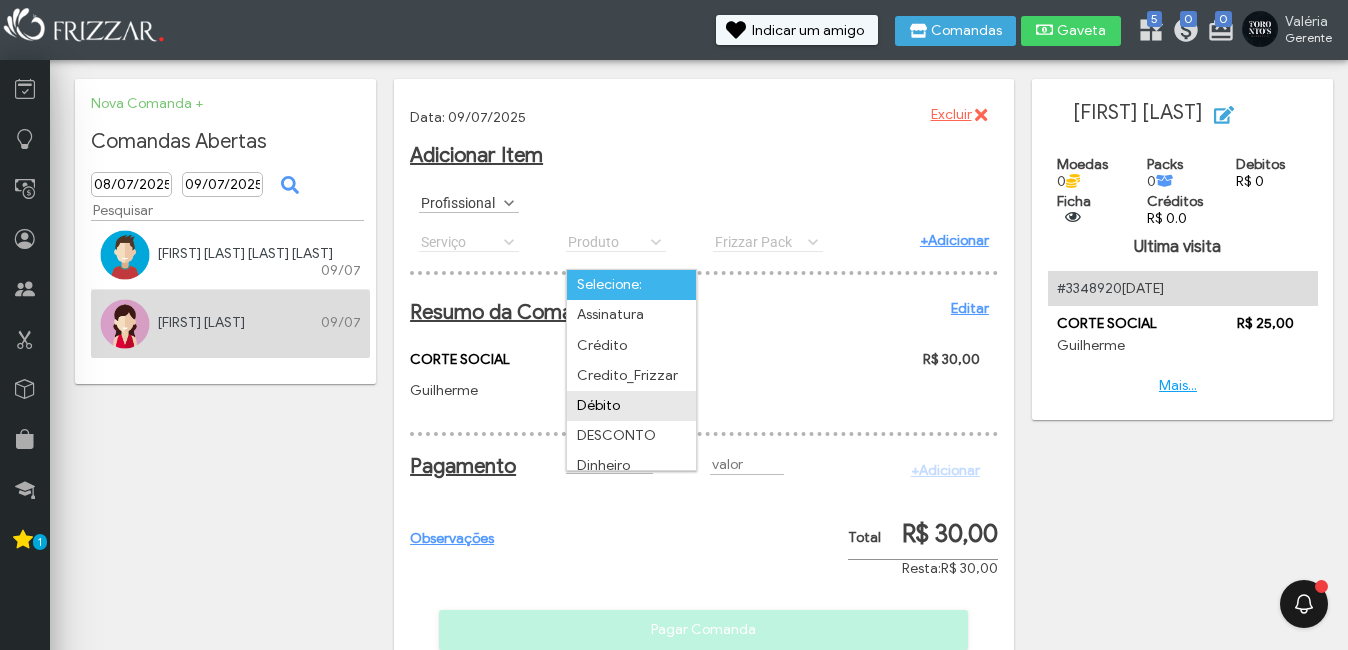 click on "Débito" at bounding box center (631, 406) 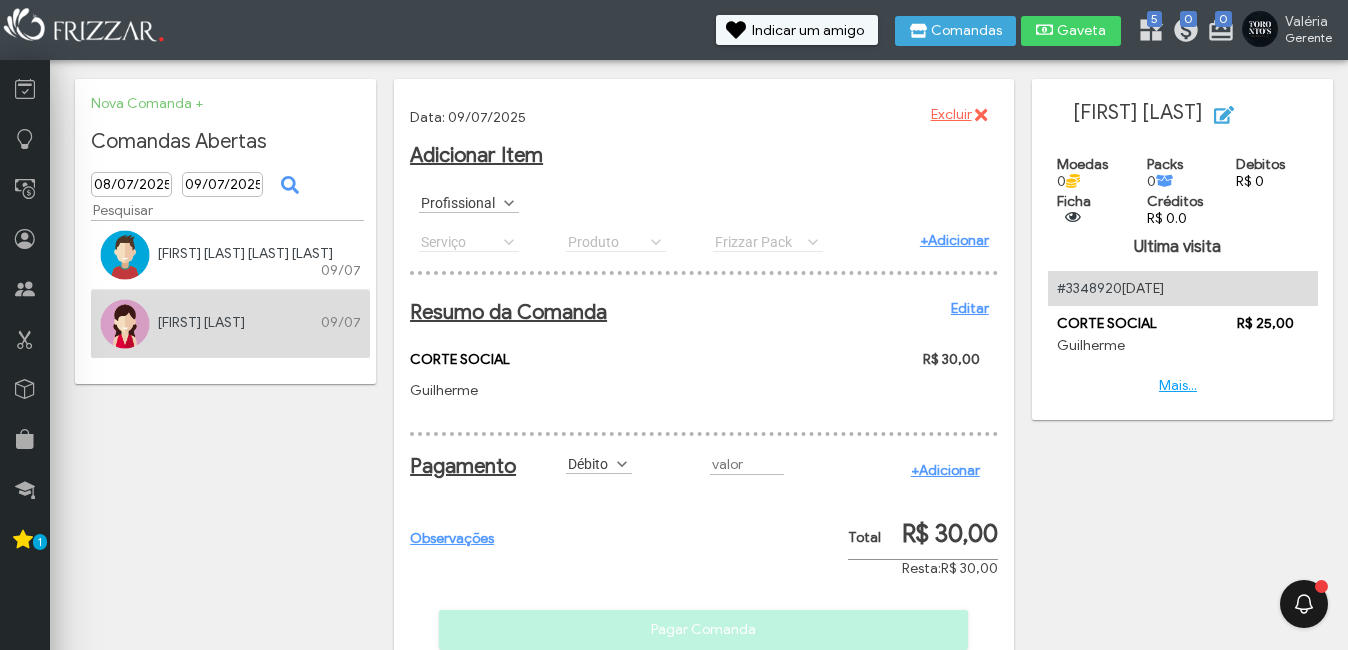 click on "+Adicionar" at bounding box center (945, 470) 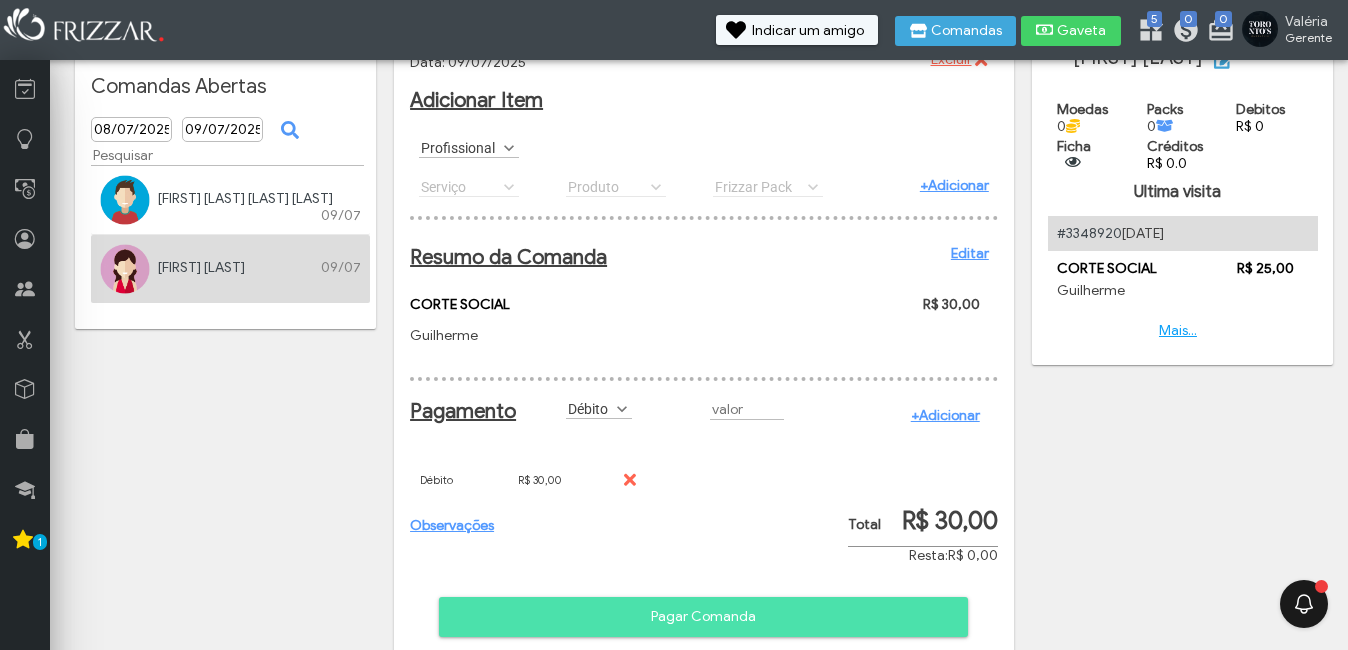scroll, scrollTop: 110, scrollLeft: 0, axis: vertical 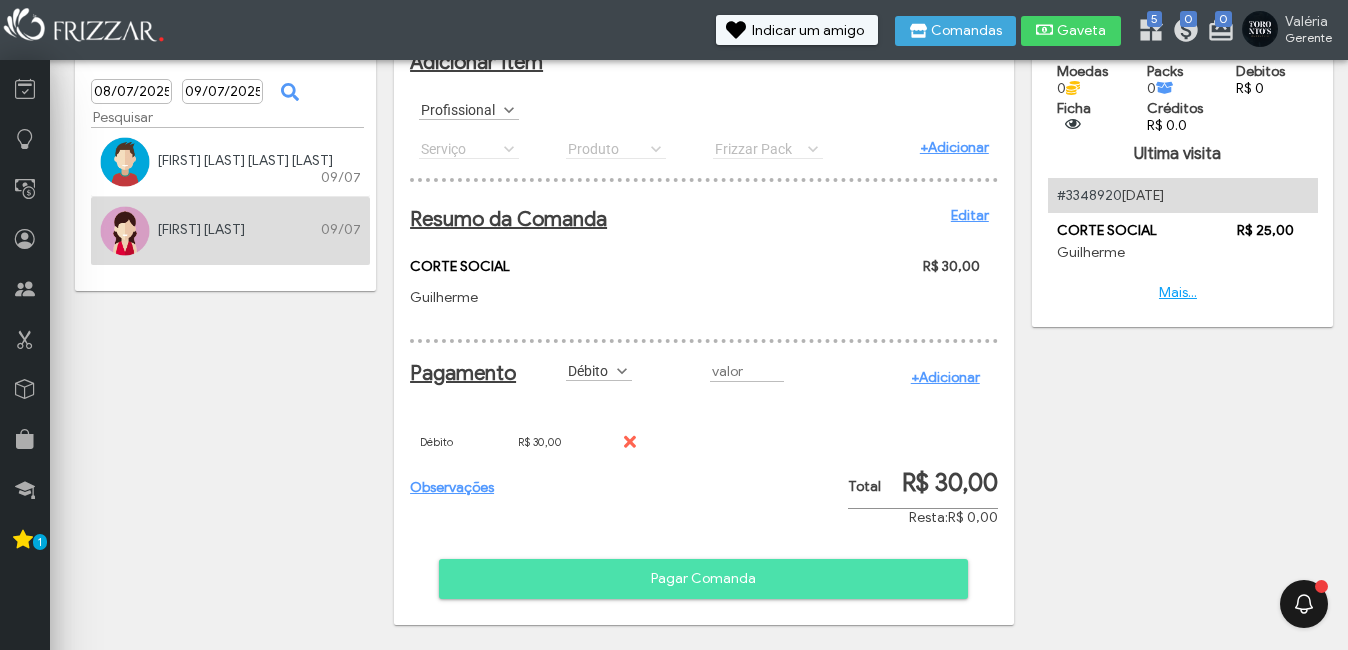 click on "Pagar Comanda" at bounding box center [703, 579] 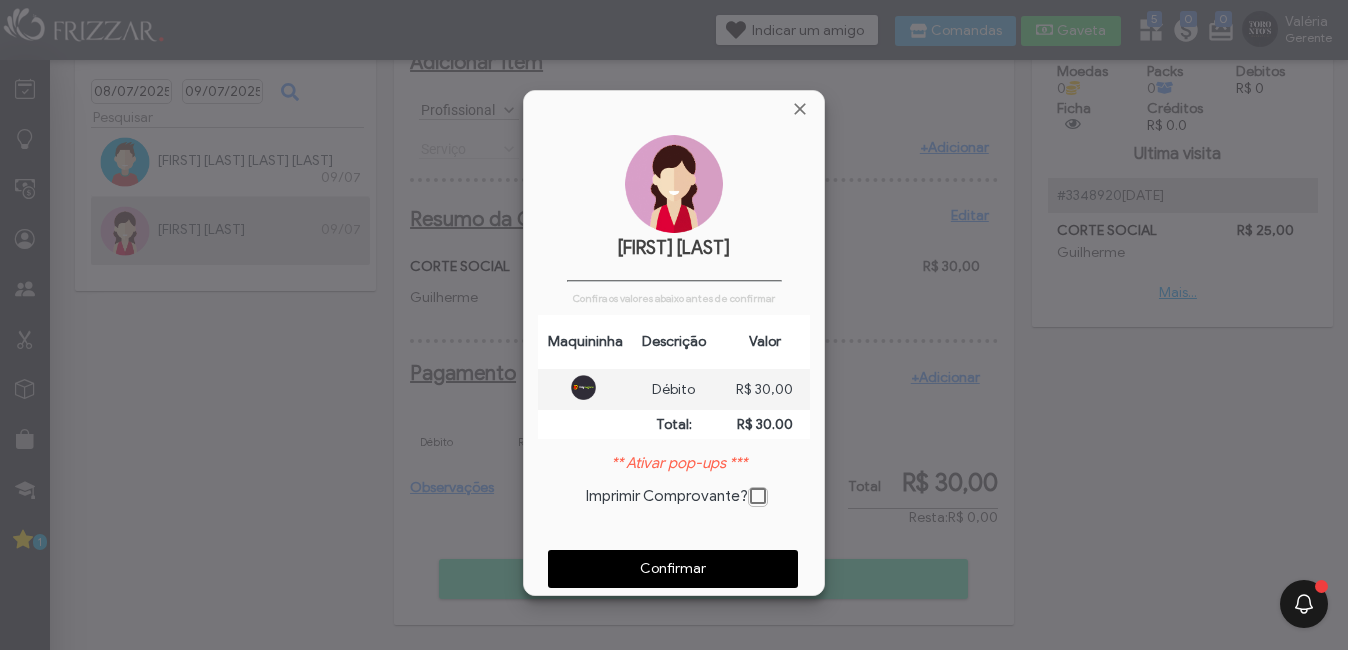 scroll, scrollTop: 10, scrollLeft: 11, axis: both 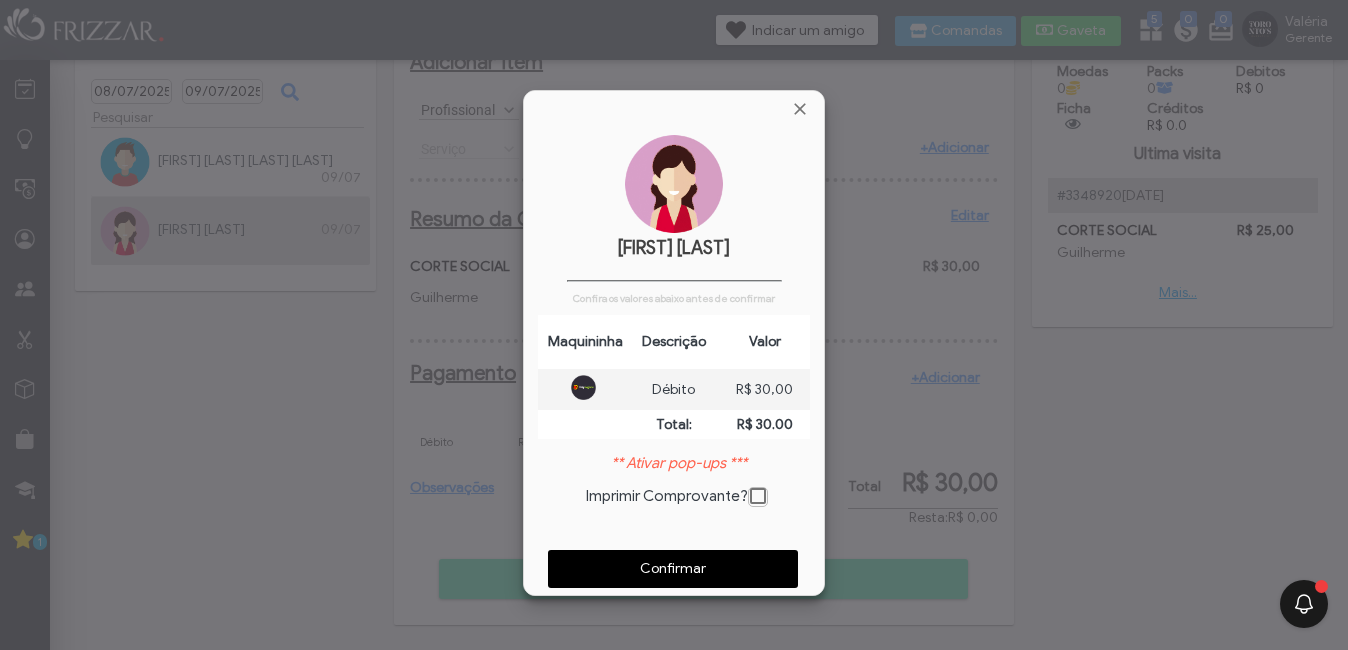 click on "Confirmar" at bounding box center [673, 569] 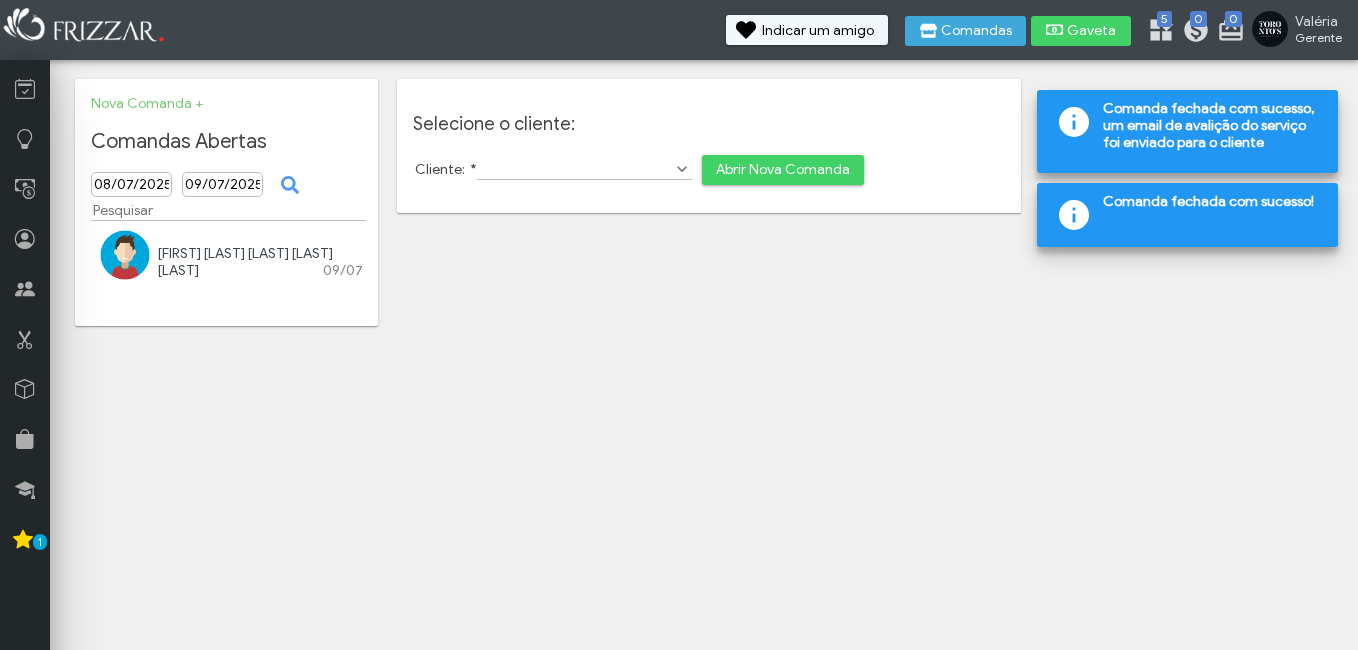 scroll, scrollTop: 0, scrollLeft: 0, axis: both 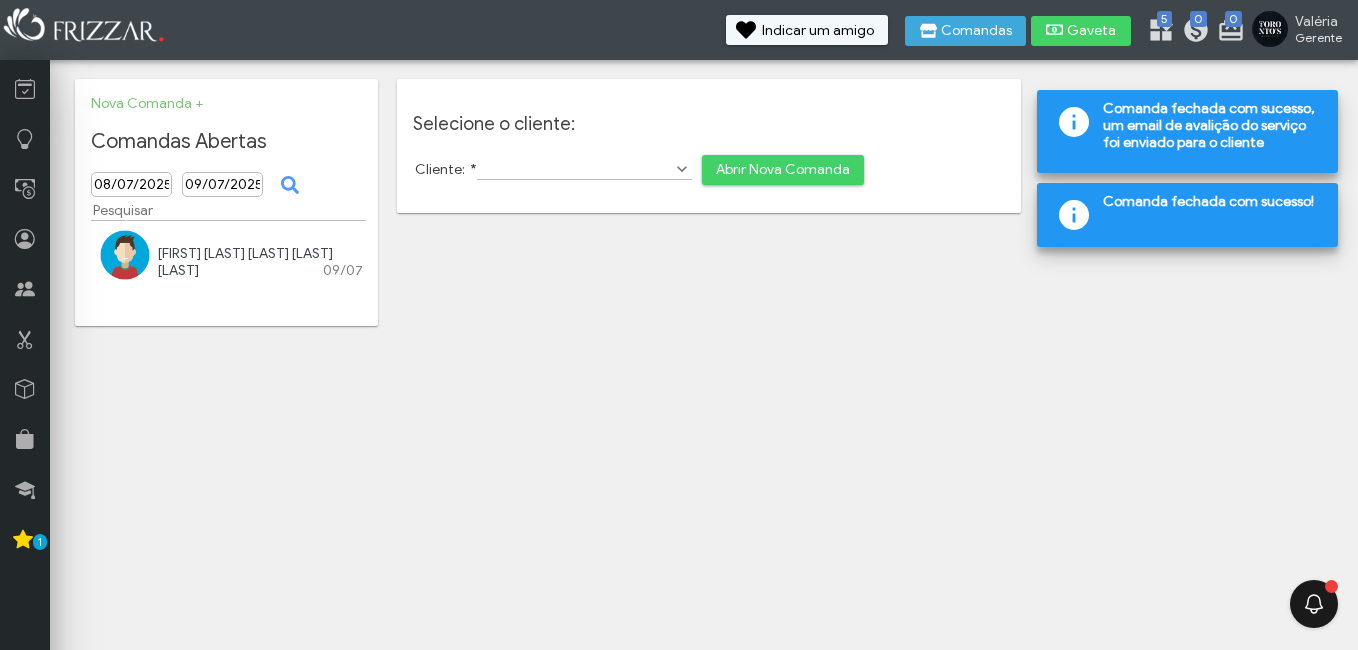 click on "[FIRST] [LAST] [LAST] [LAST]" at bounding box center [245, 262] 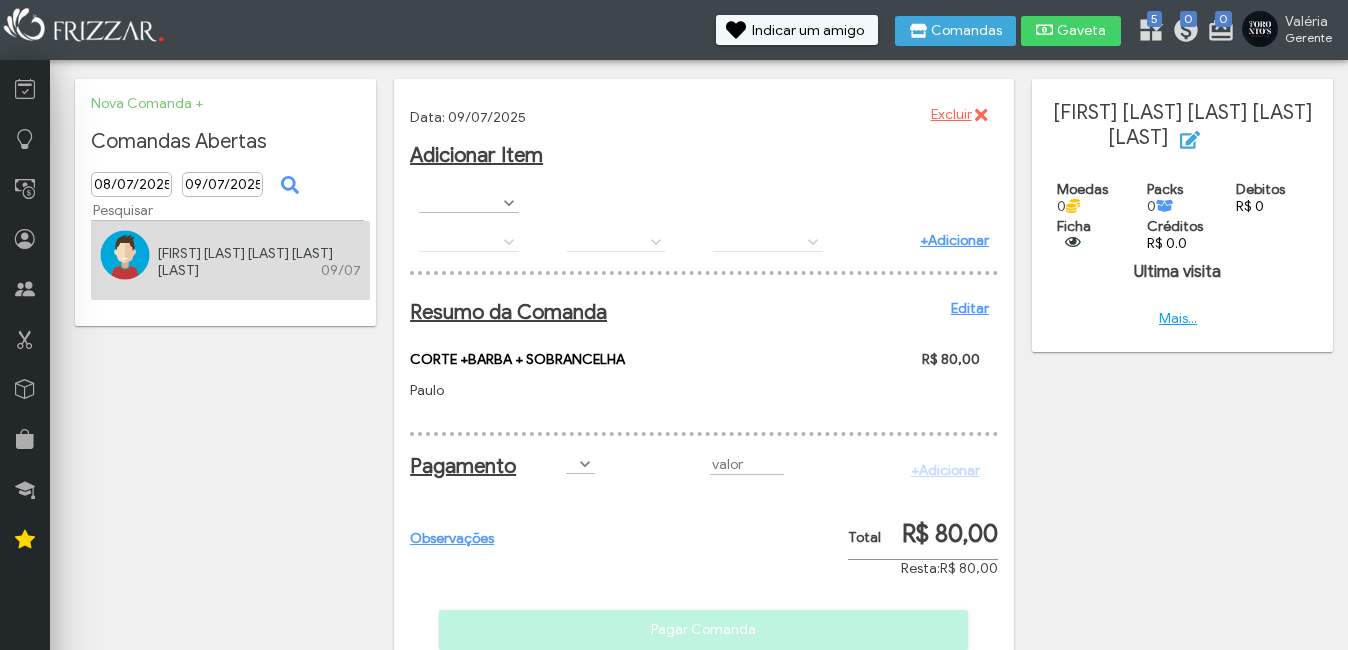 scroll, scrollTop: 0, scrollLeft: 0, axis: both 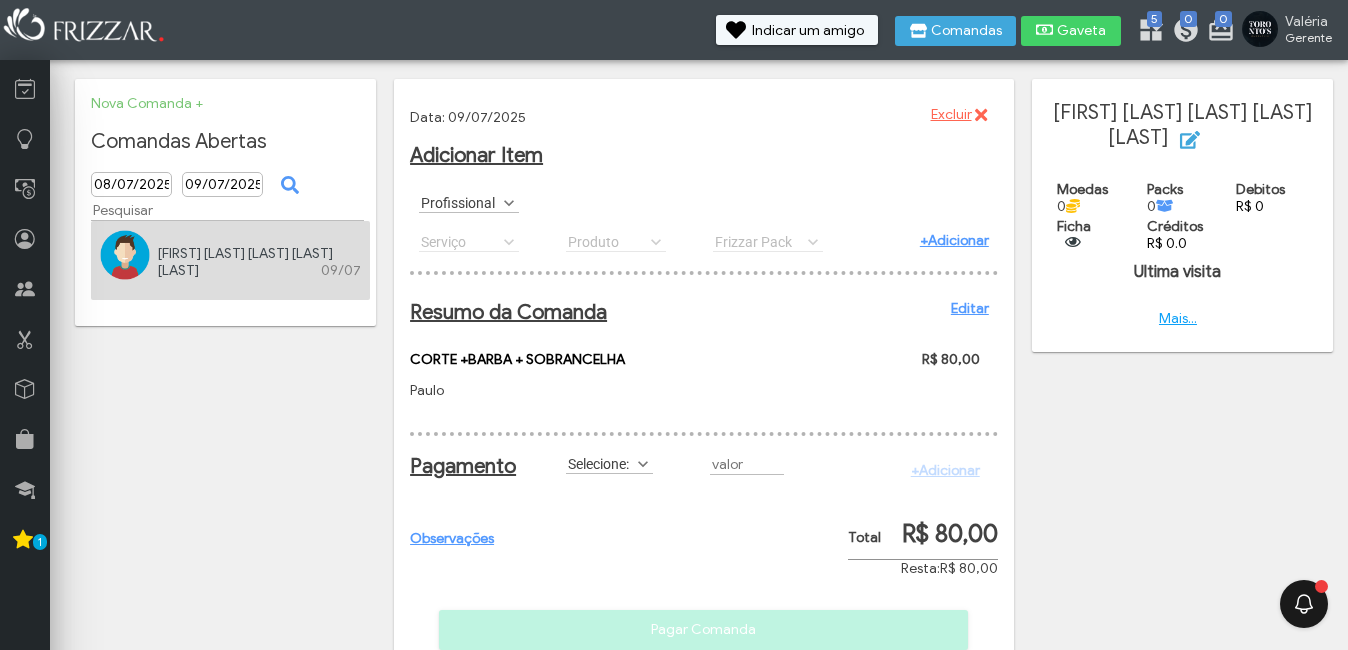 click on "Selecione:" at bounding box center [600, 463] 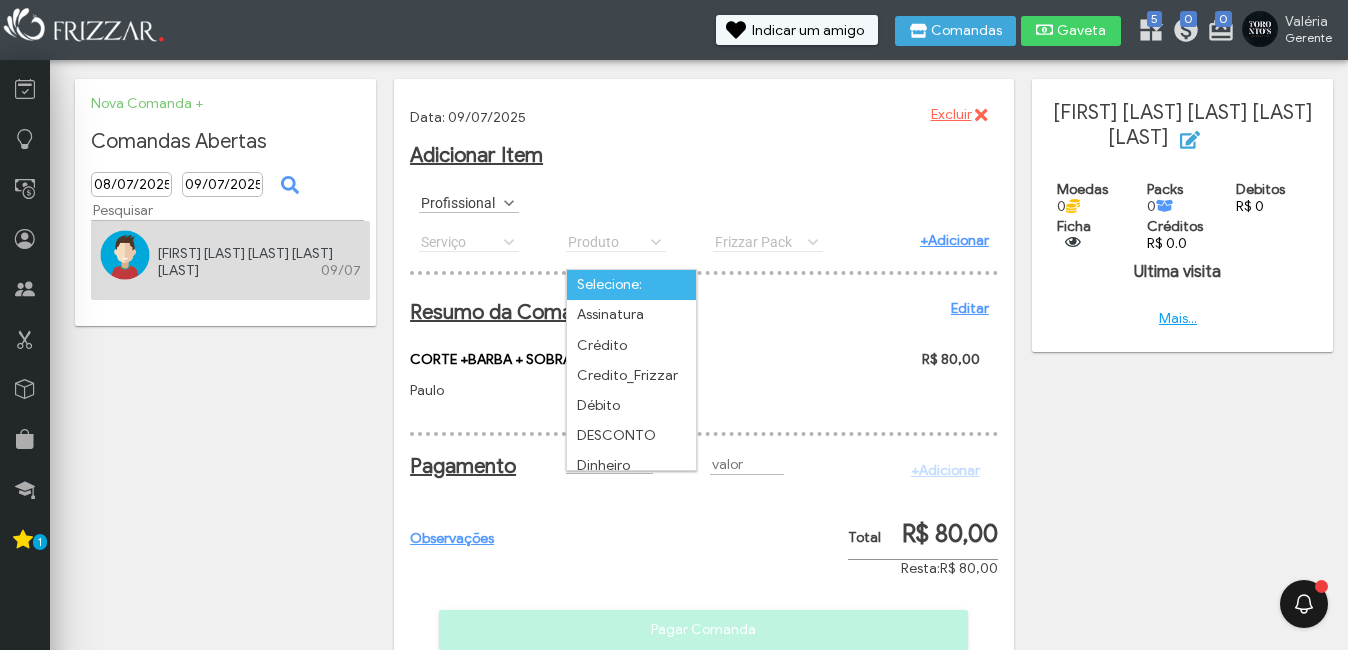 scroll, scrollTop: 11, scrollLeft: 89, axis: both 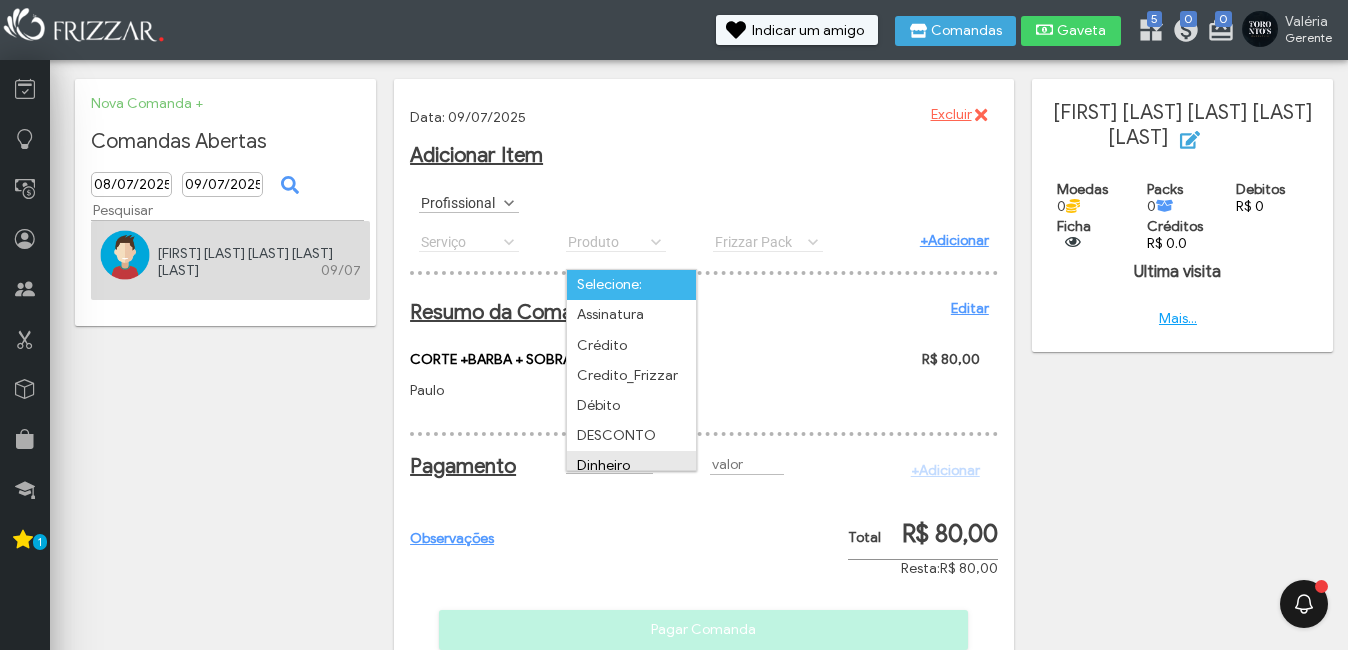 click on "Dinheiro" at bounding box center [631, 466] 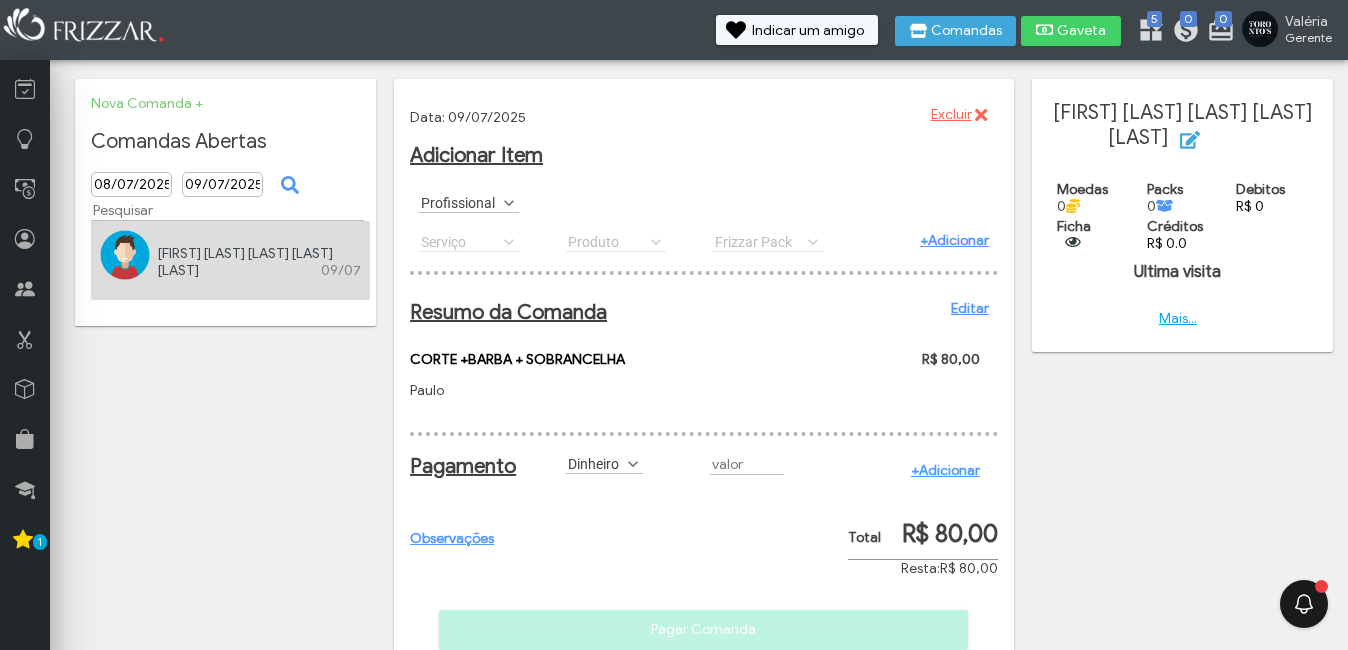 click on "Observações Pagar Comanda" at bounding box center [704, 455] 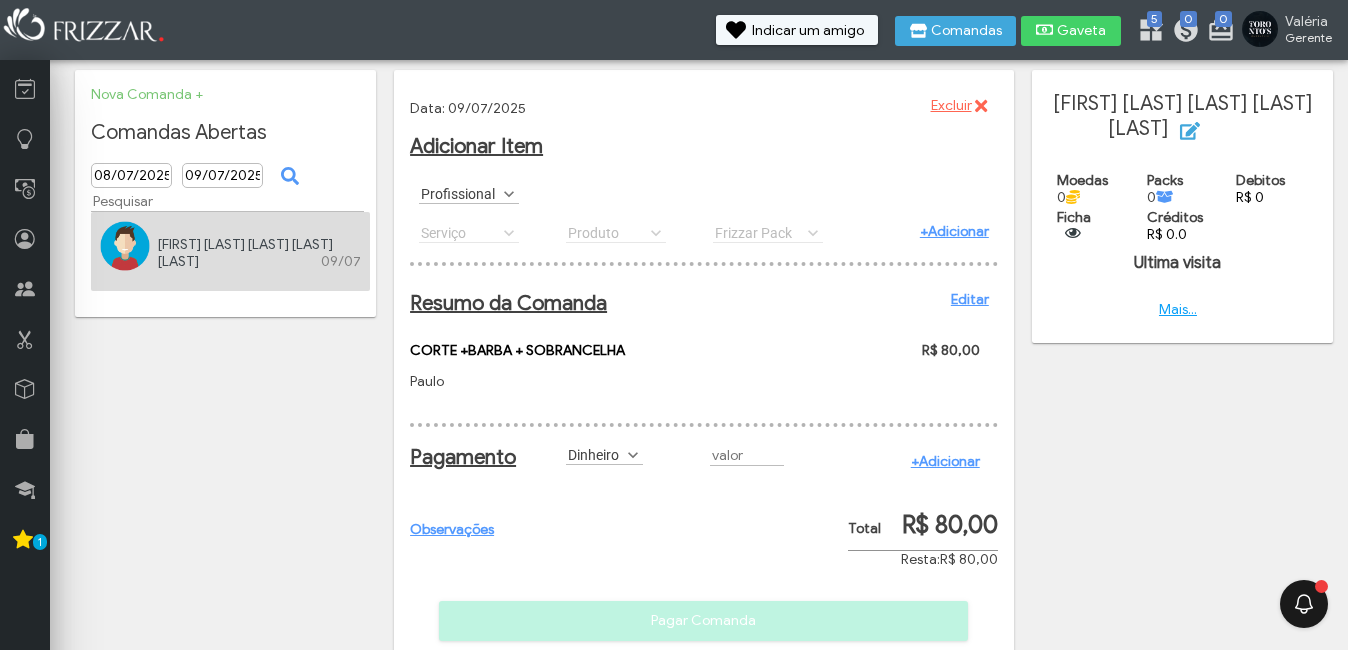 scroll, scrollTop: 68, scrollLeft: 0, axis: vertical 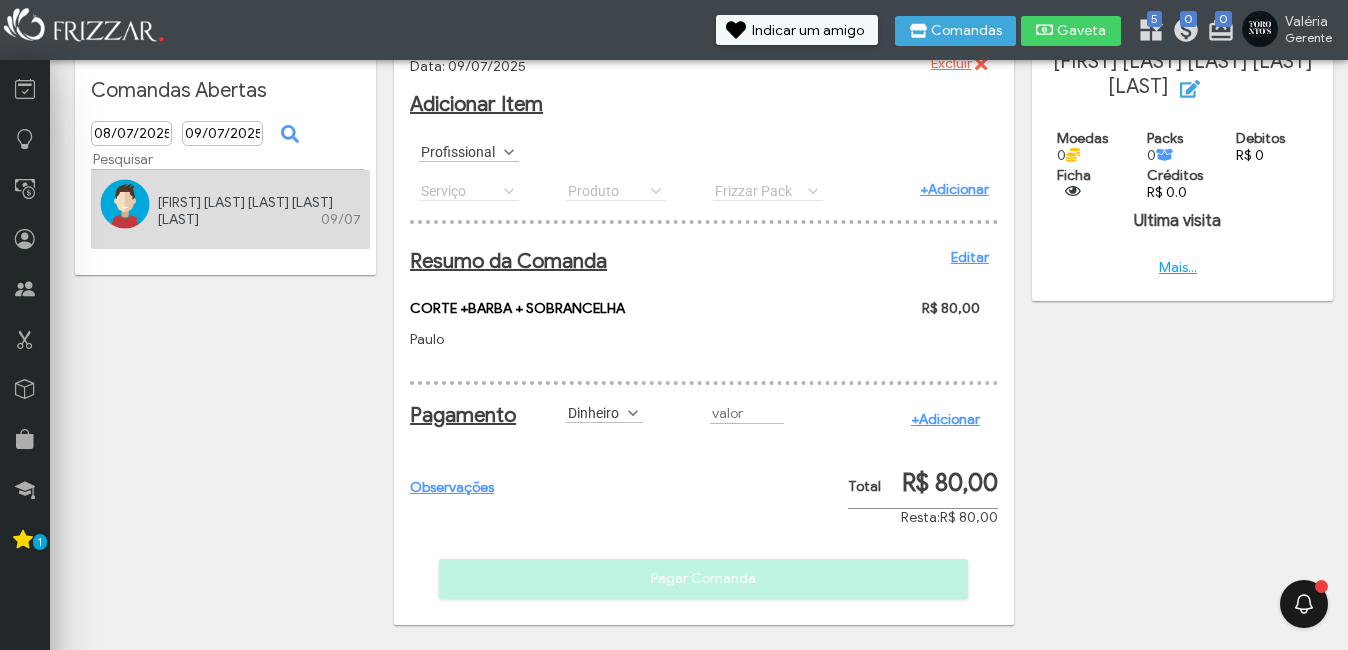 click on "+Adicionar" at bounding box center (945, 419) 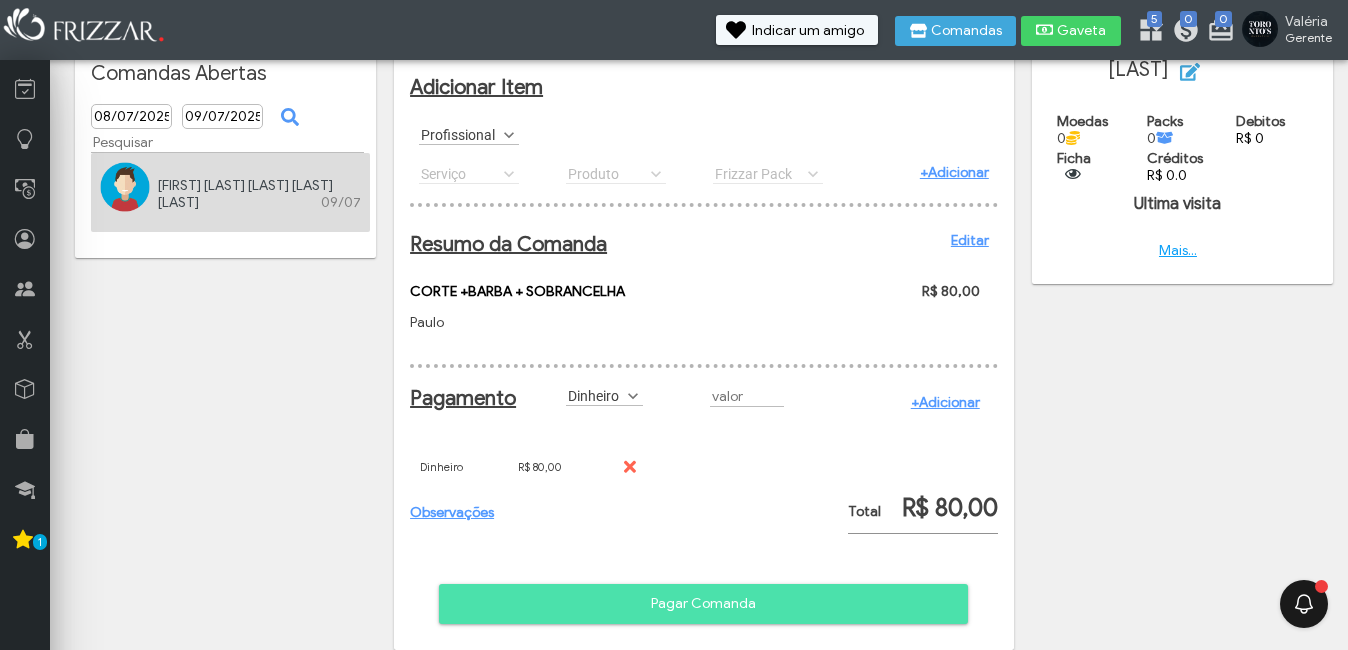 click on "Pagar Comanda" at bounding box center [703, 604] 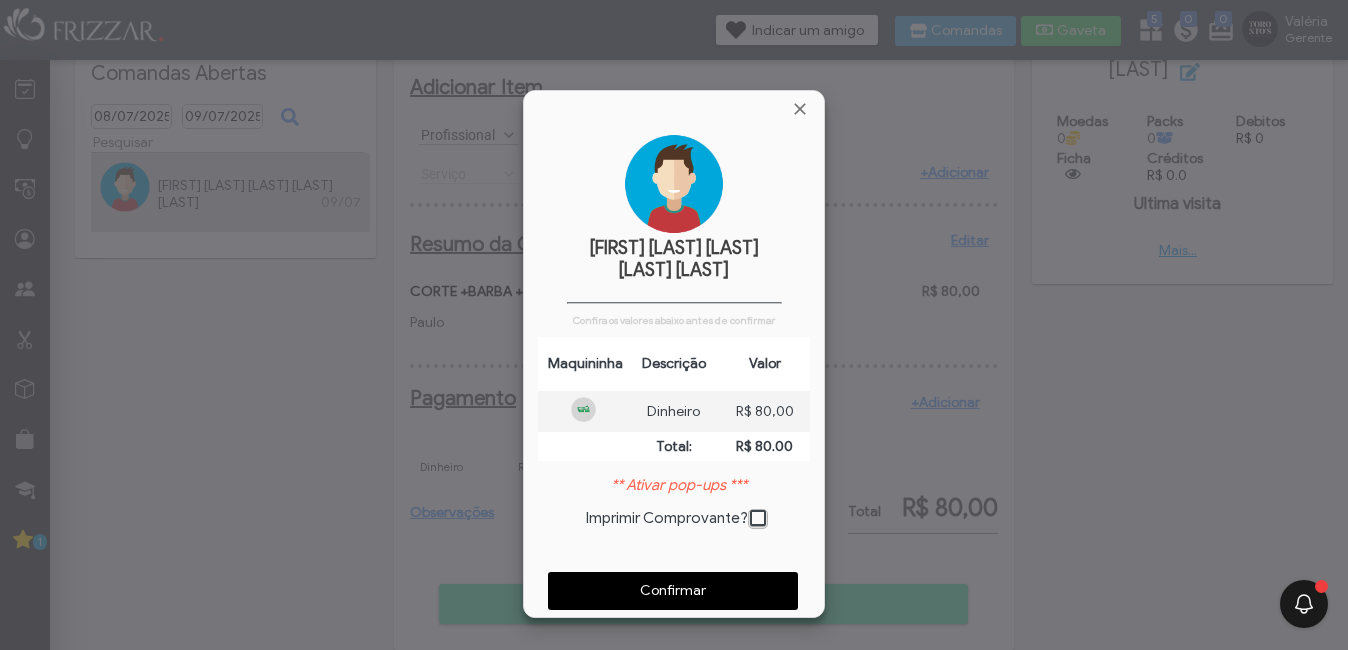scroll, scrollTop: 10, scrollLeft: 11, axis: both 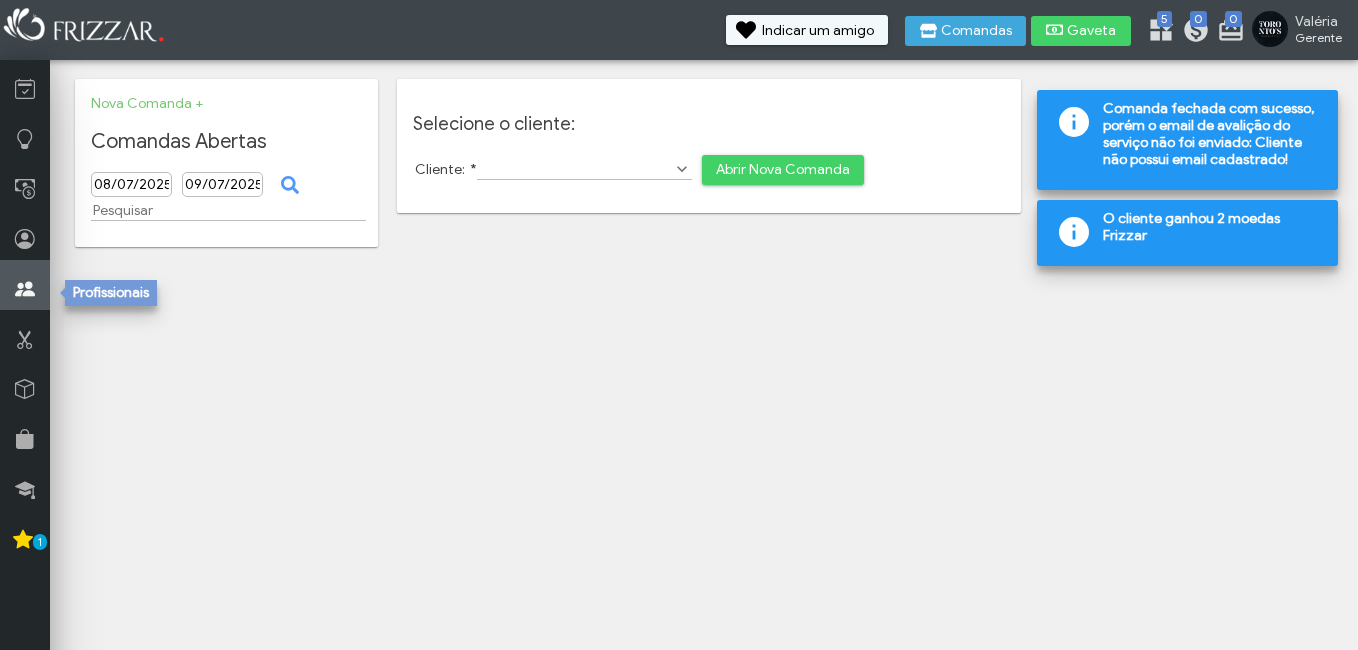 click at bounding box center [25, 289] 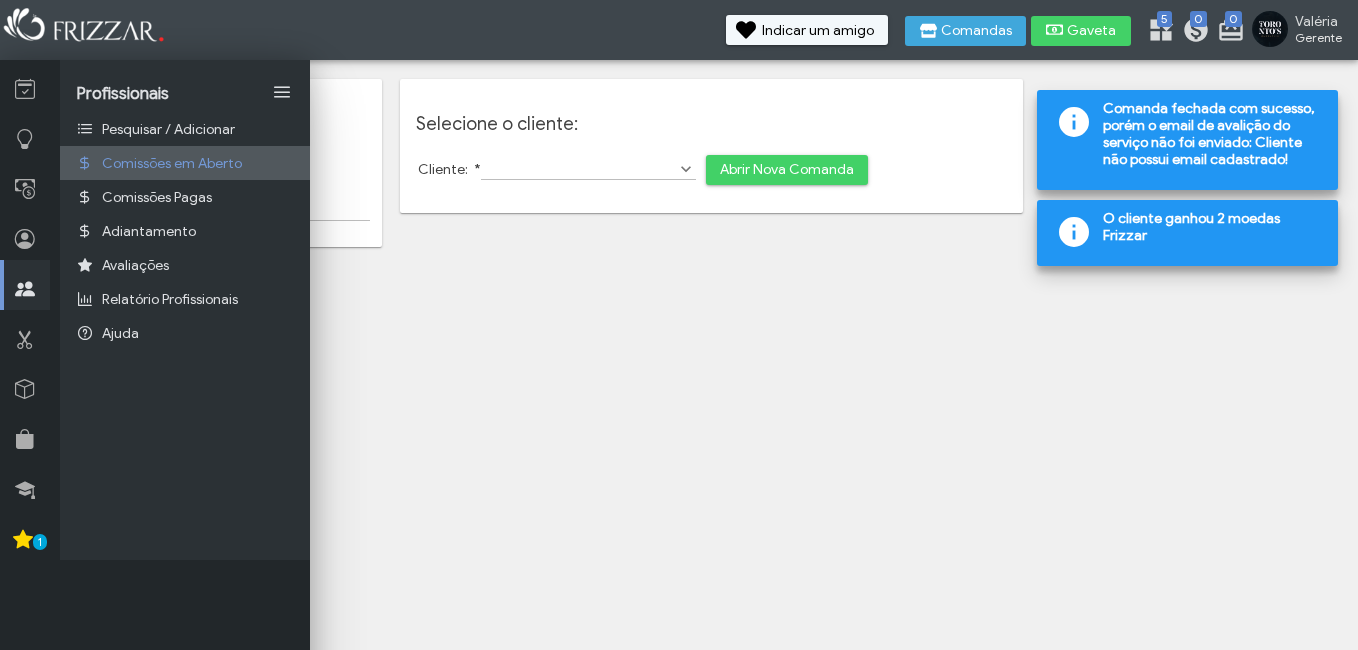 scroll, scrollTop: 0, scrollLeft: 0, axis: both 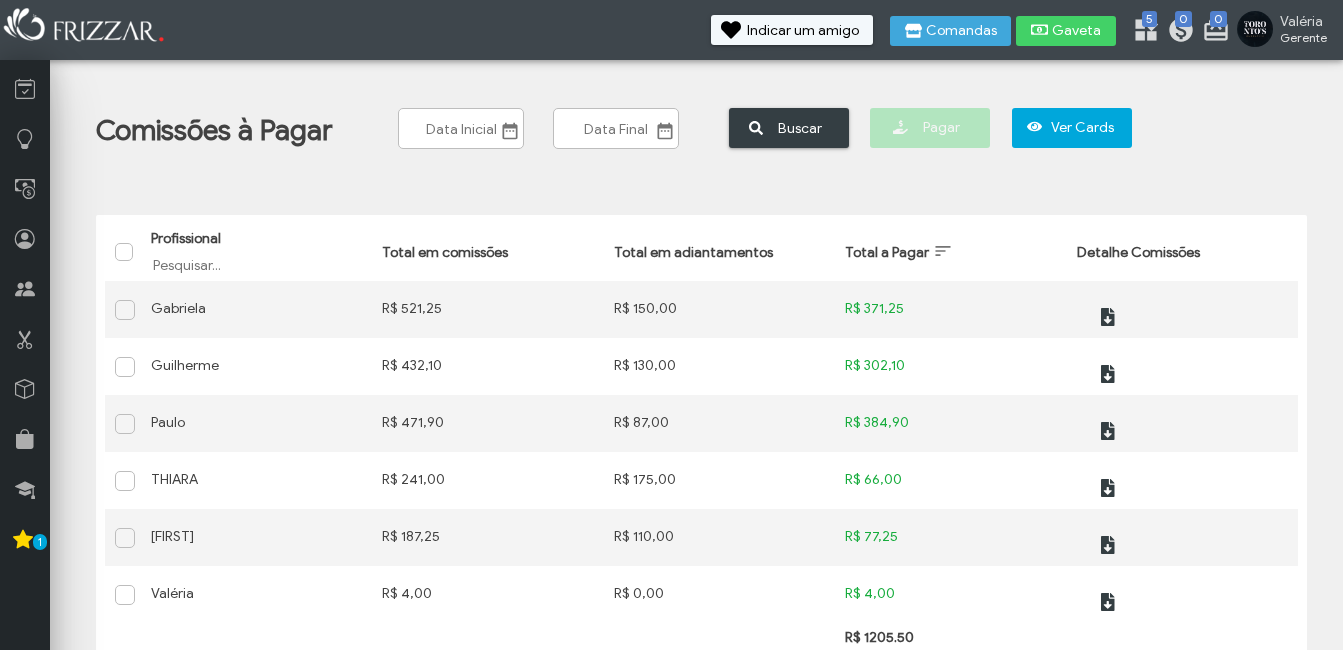 click at bounding box center (510, 131) 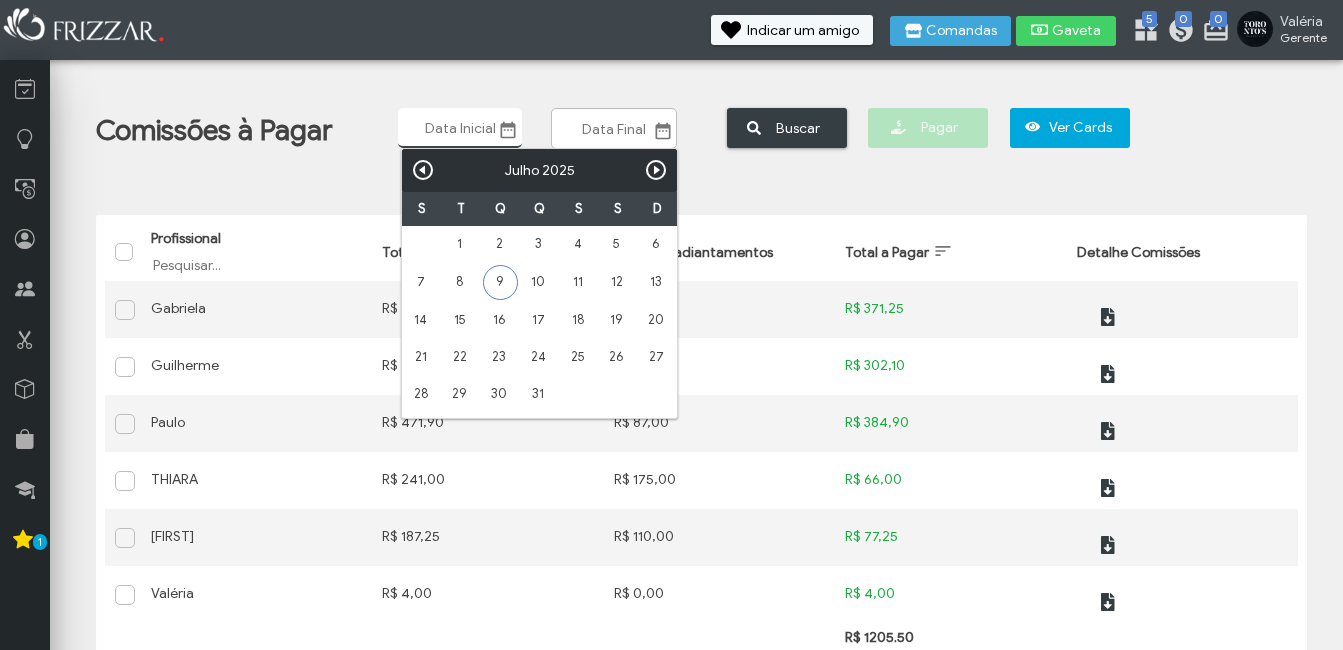 click on "9" at bounding box center [500, 282] 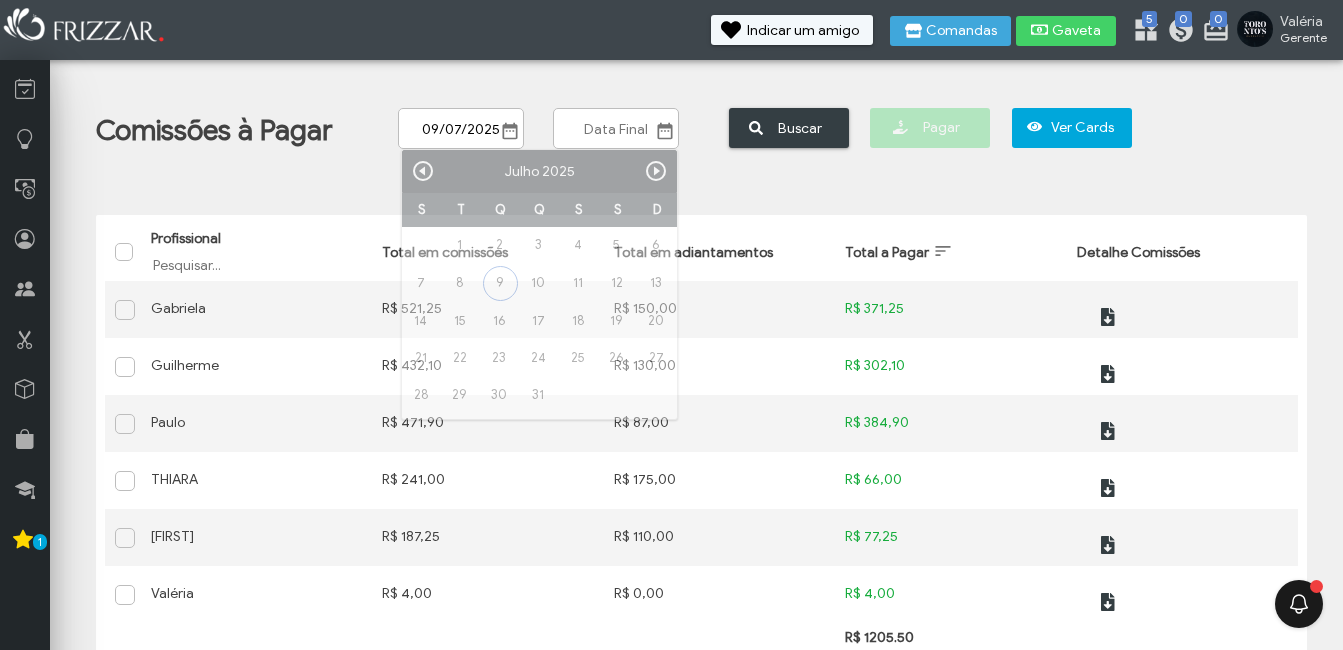 scroll, scrollTop: 0, scrollLeft: 0, axis: both 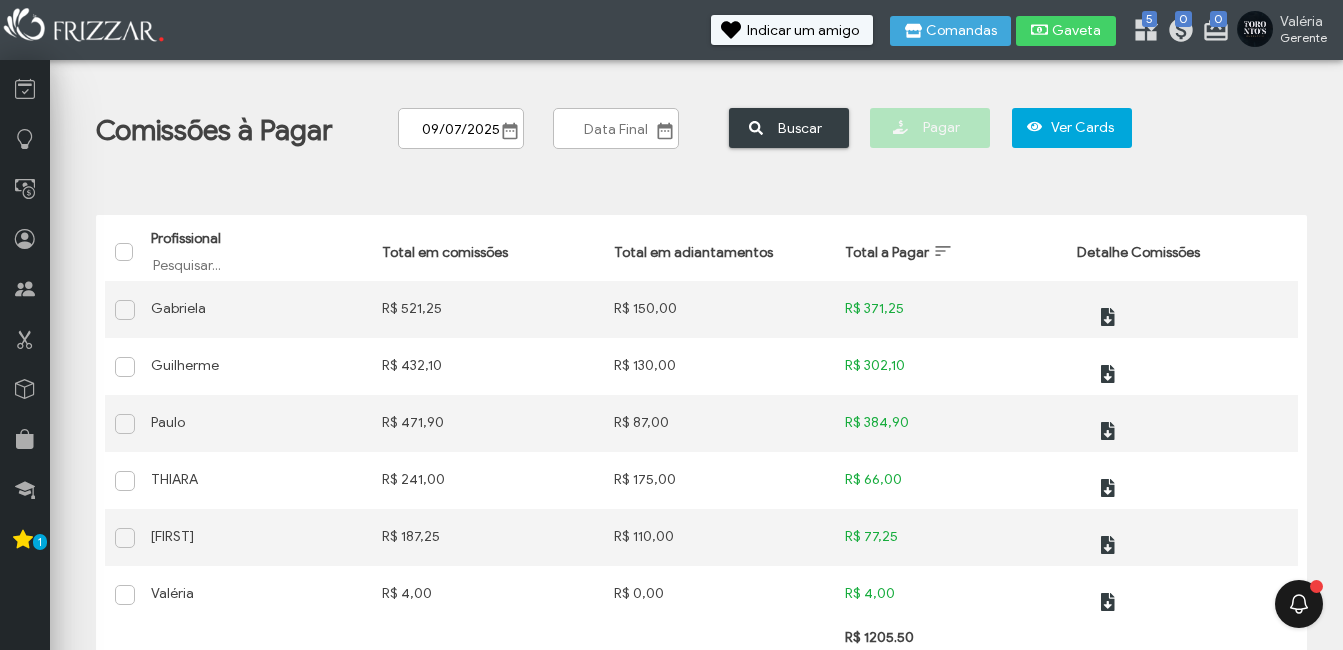 click on "ui-button" at bounding box center [665, 131] 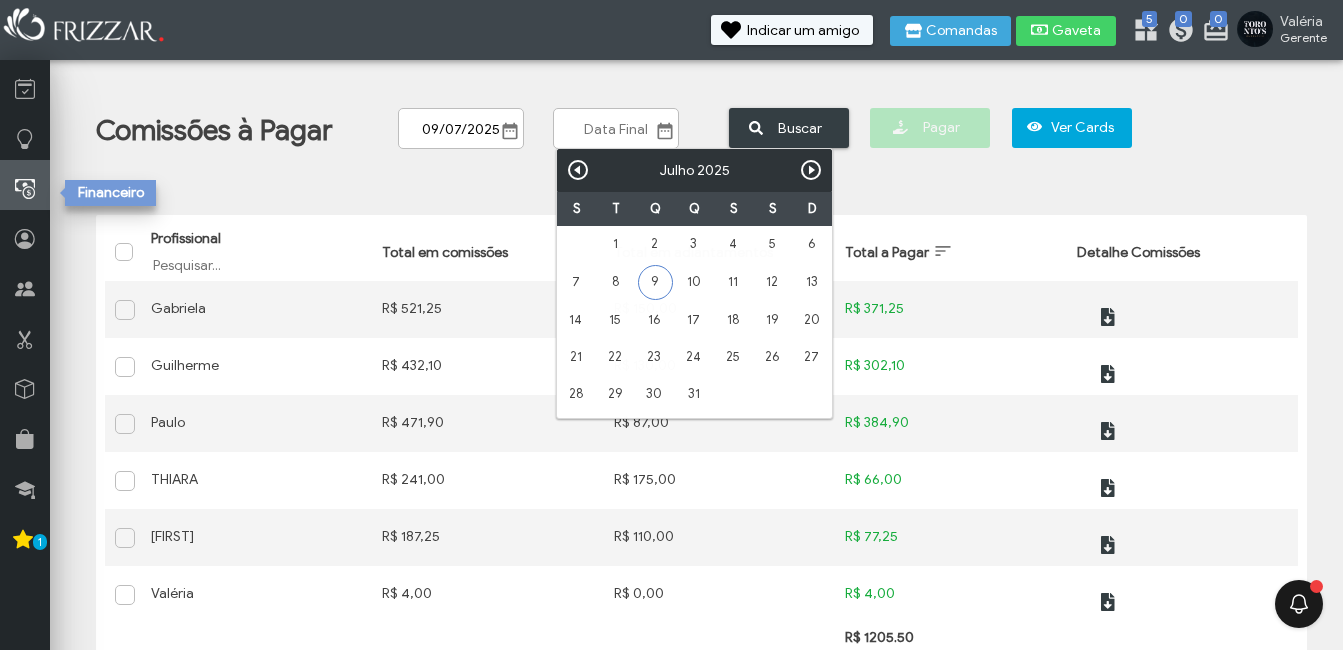 click at bounding box center [25, 189] 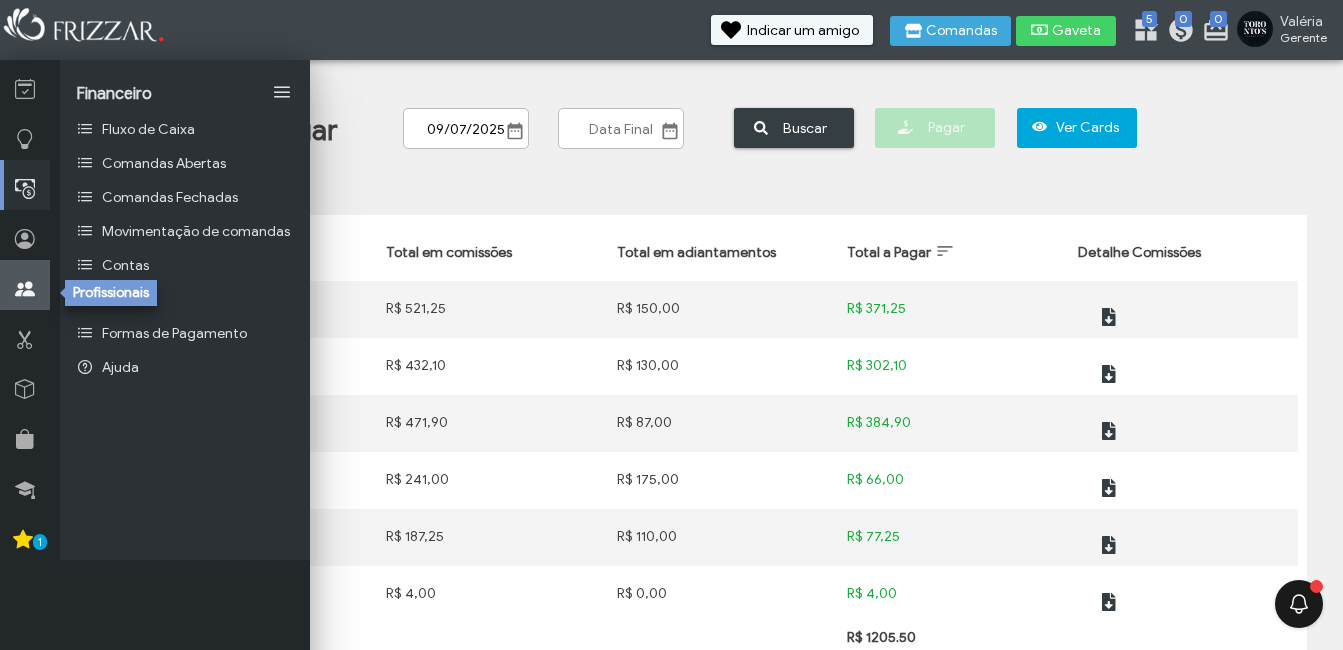 click at bounding box center [25, 289] 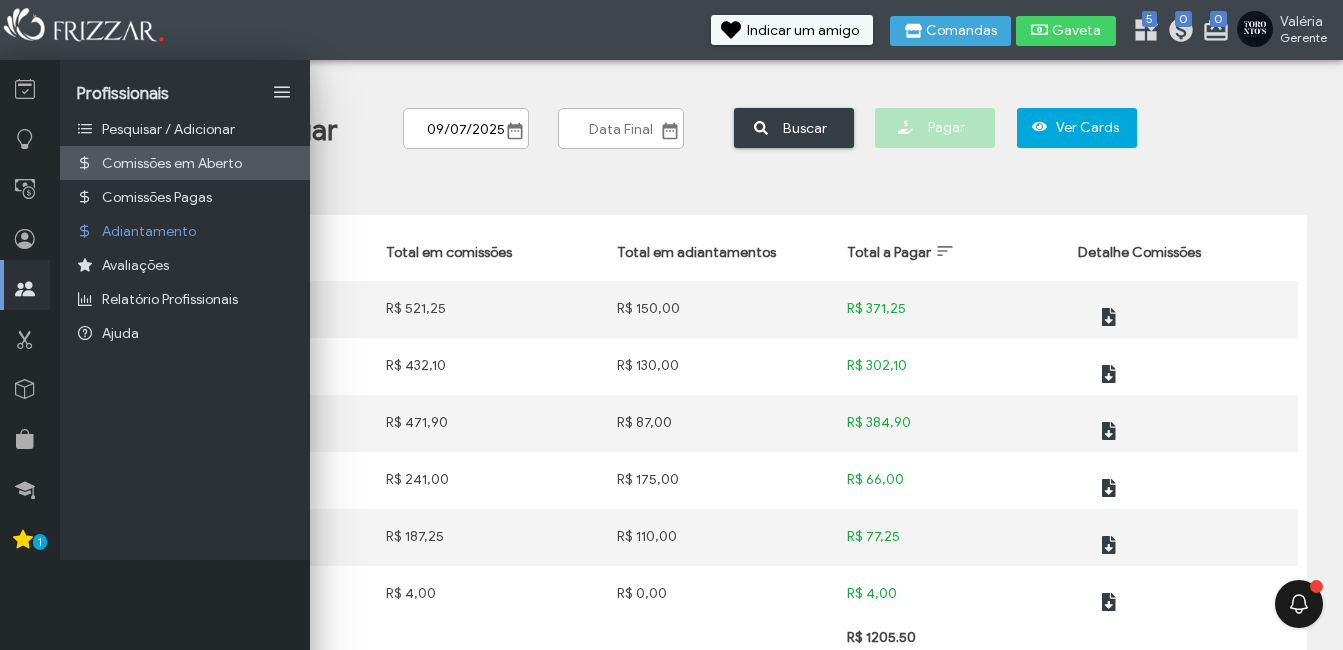 click on "Comissões em Aberto" at bounding box center [172, 163] 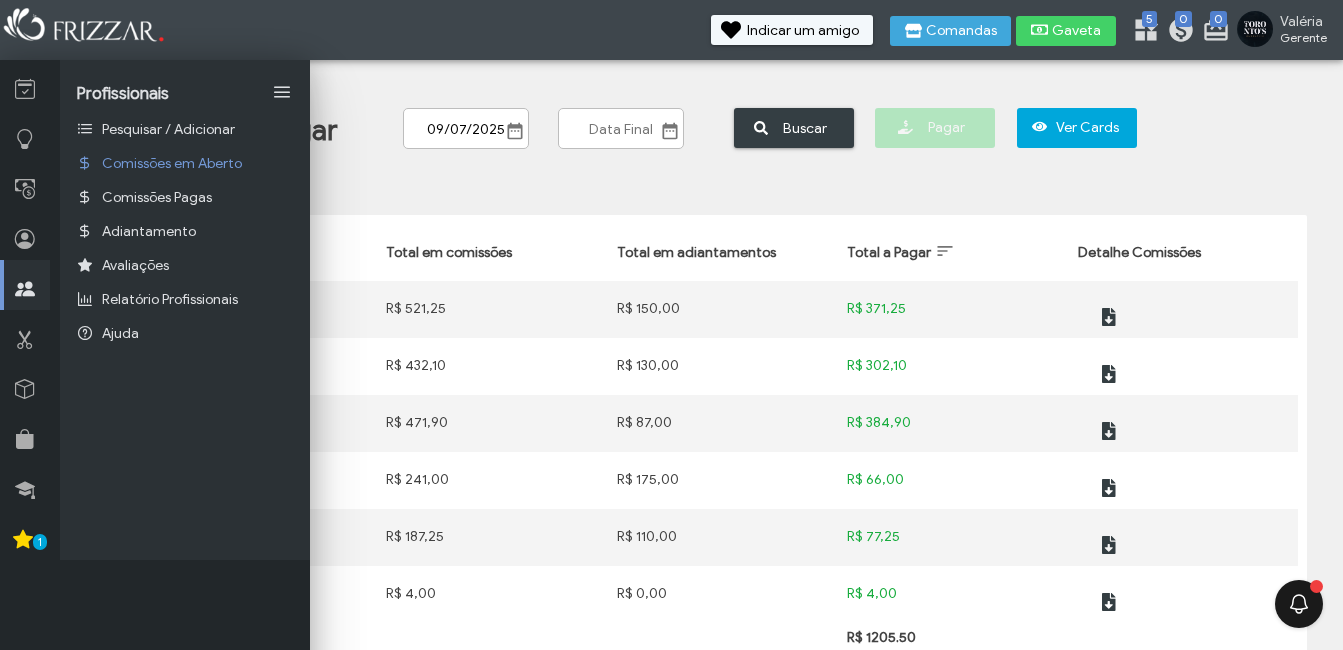 click at bounding box center [27, 285] 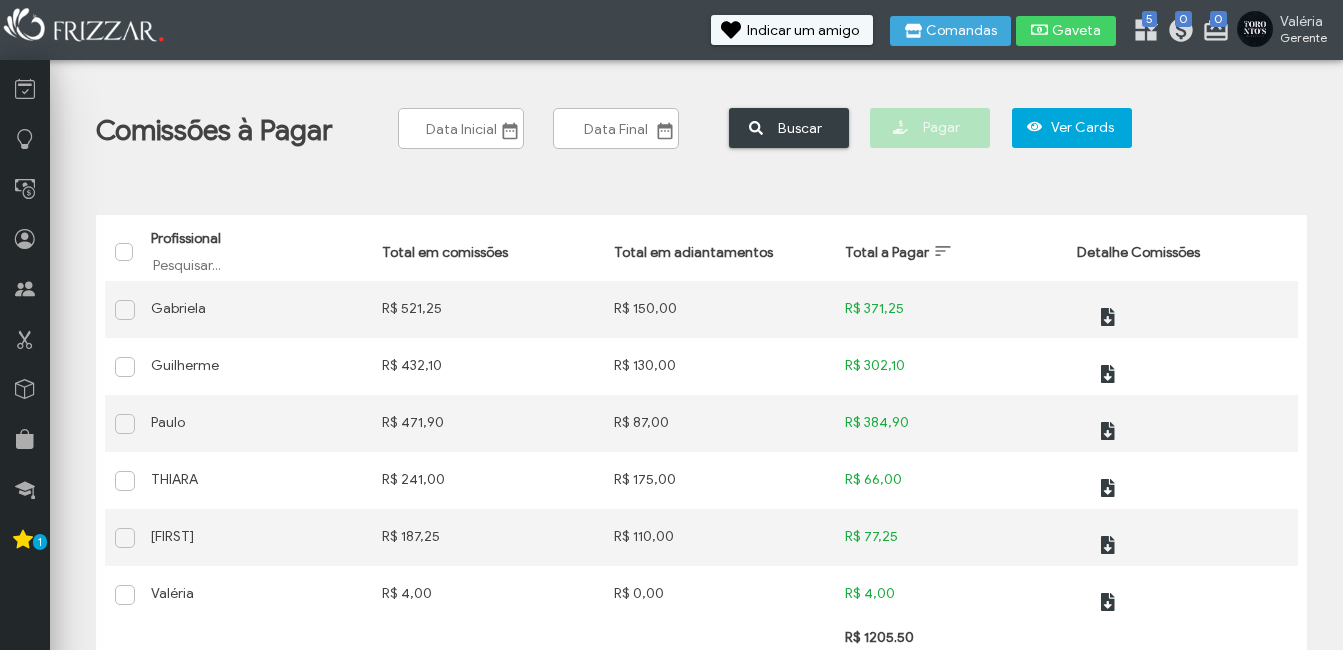 scroll, scrollTop: 0, scrollLeft: 0, axis: both 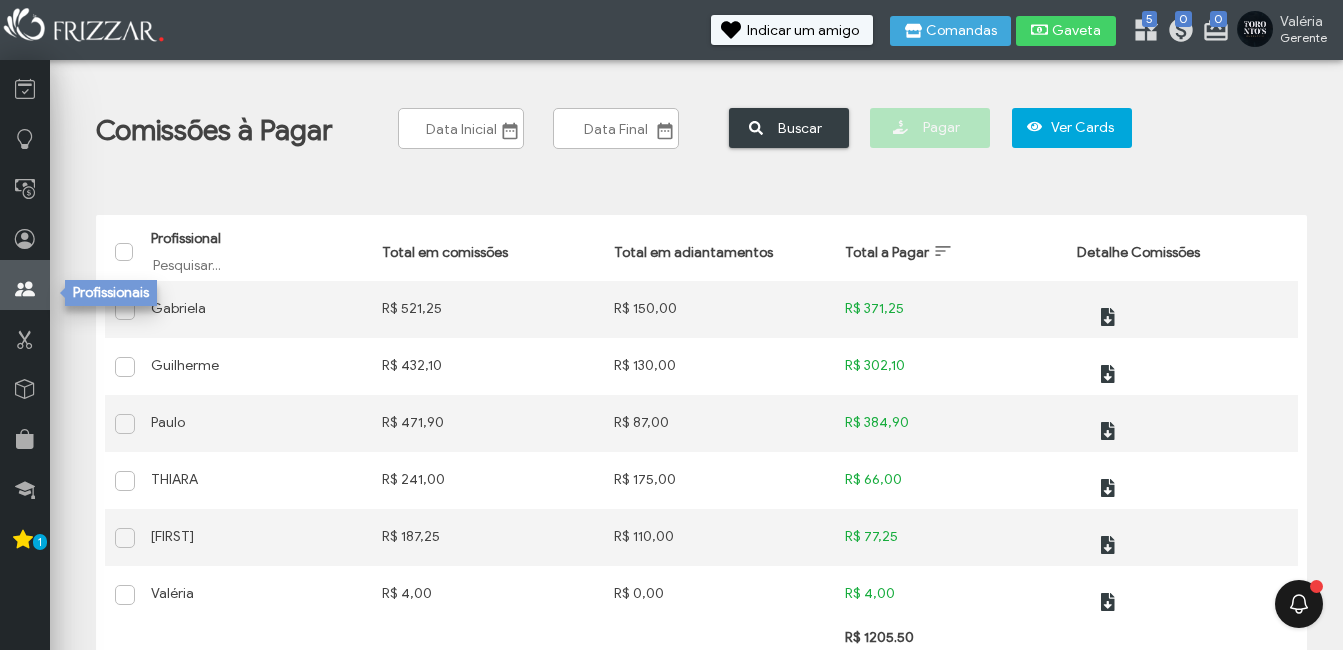 click at bounding box center (25, 289) 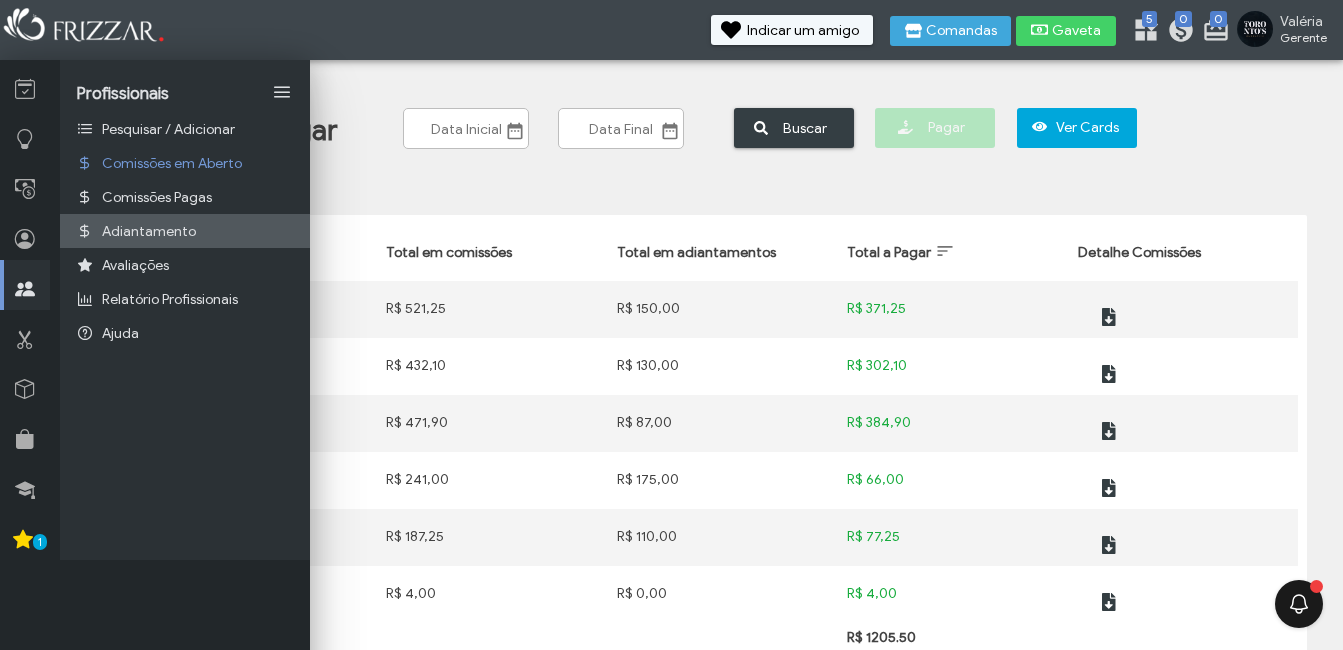 click on "Adiantamento" at bounding box center (149, 231) 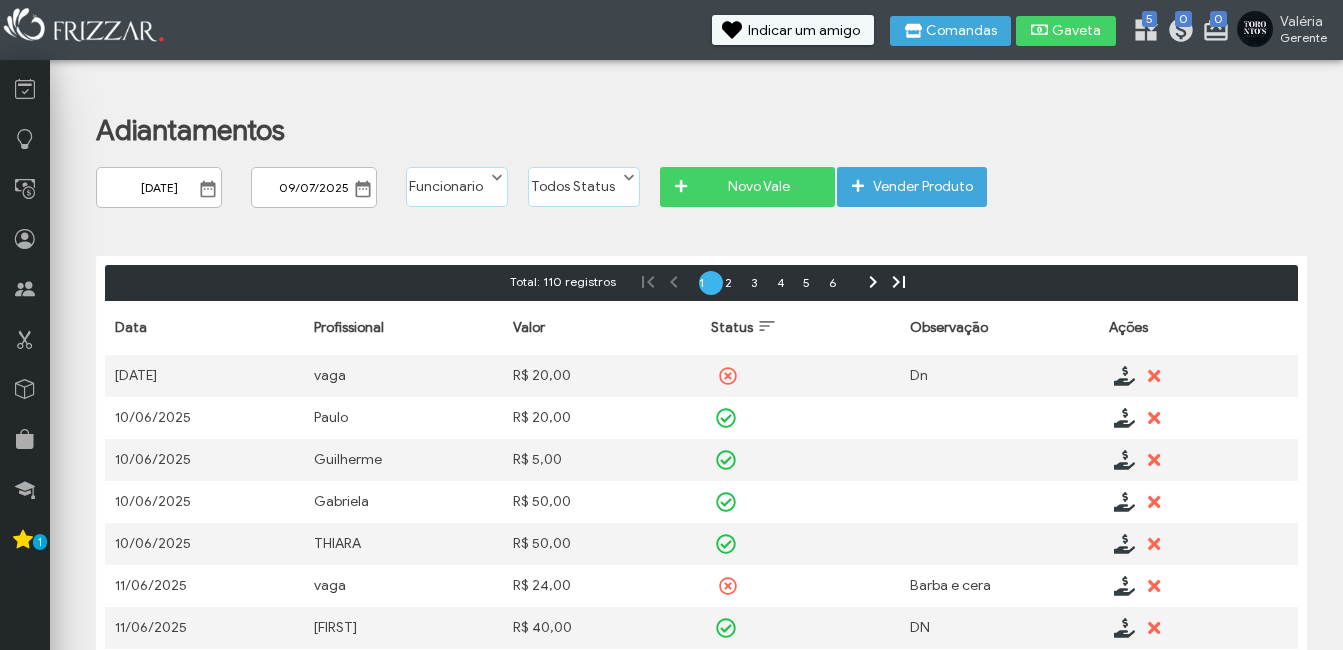 scroll, scrollTop: 0, scrollLeft: 0, axis: both 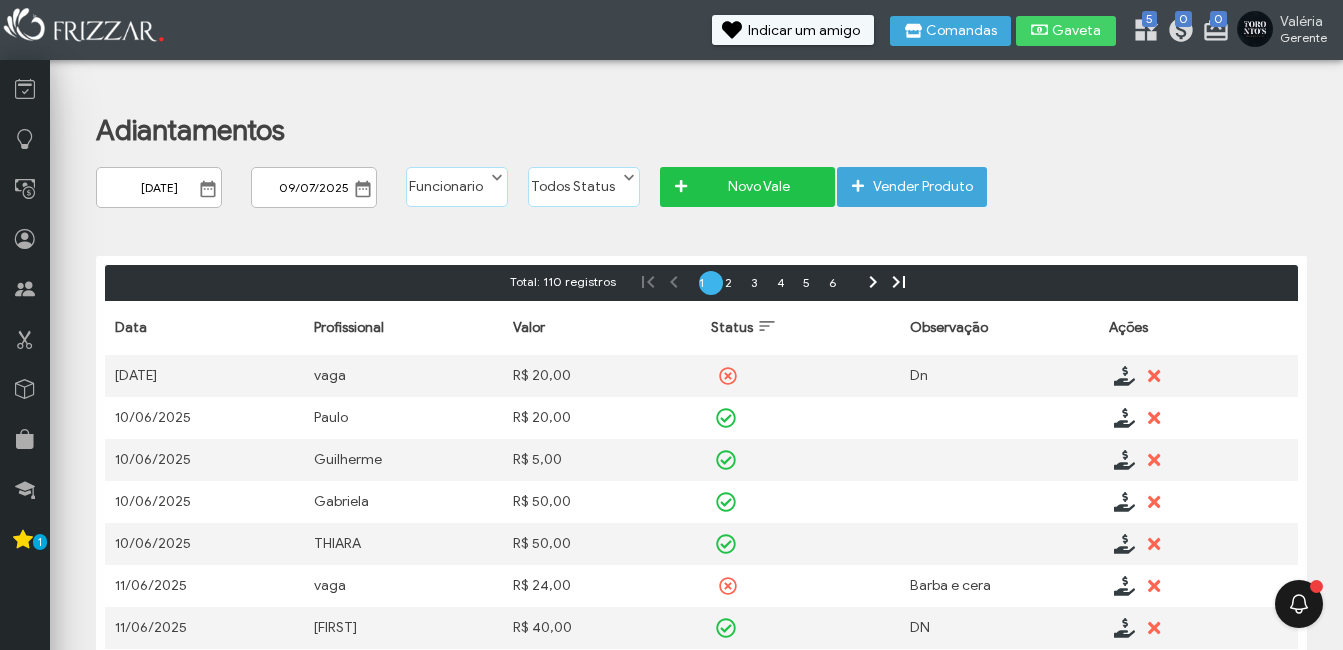 click on "Novo Vale" at bounding box center (758, 187) 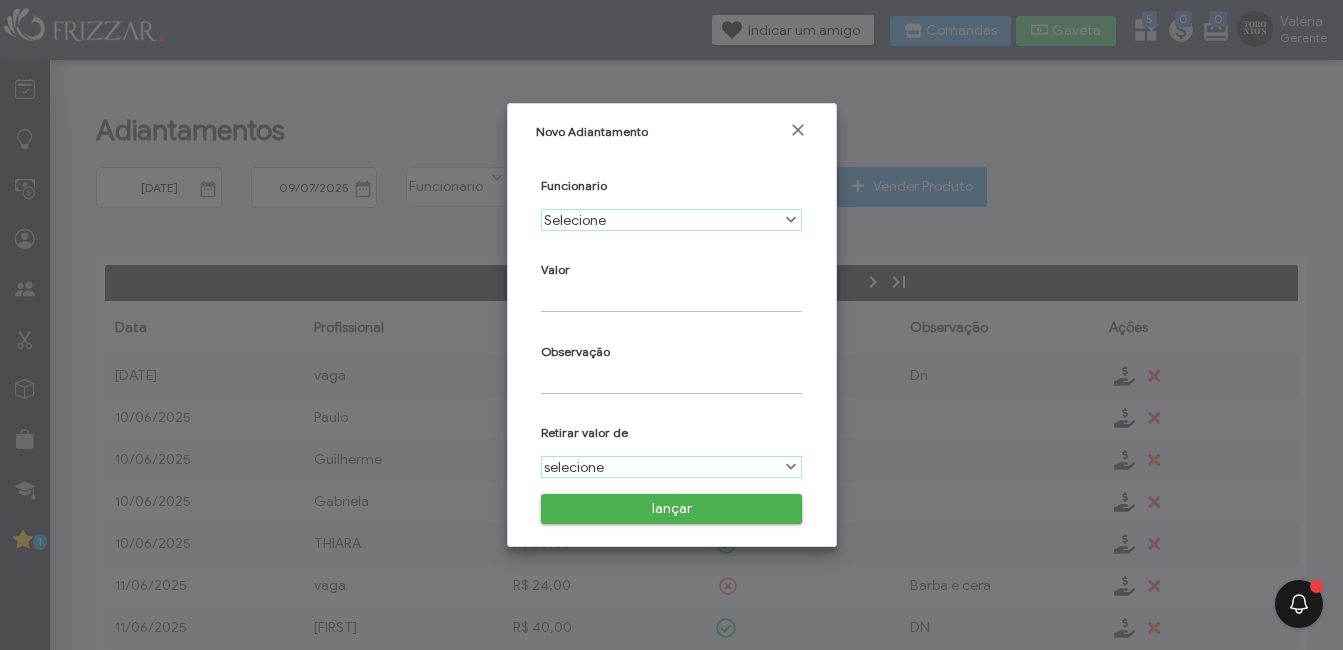 scroll, scrollTop: 11, scrollLeft: 89, axis: both 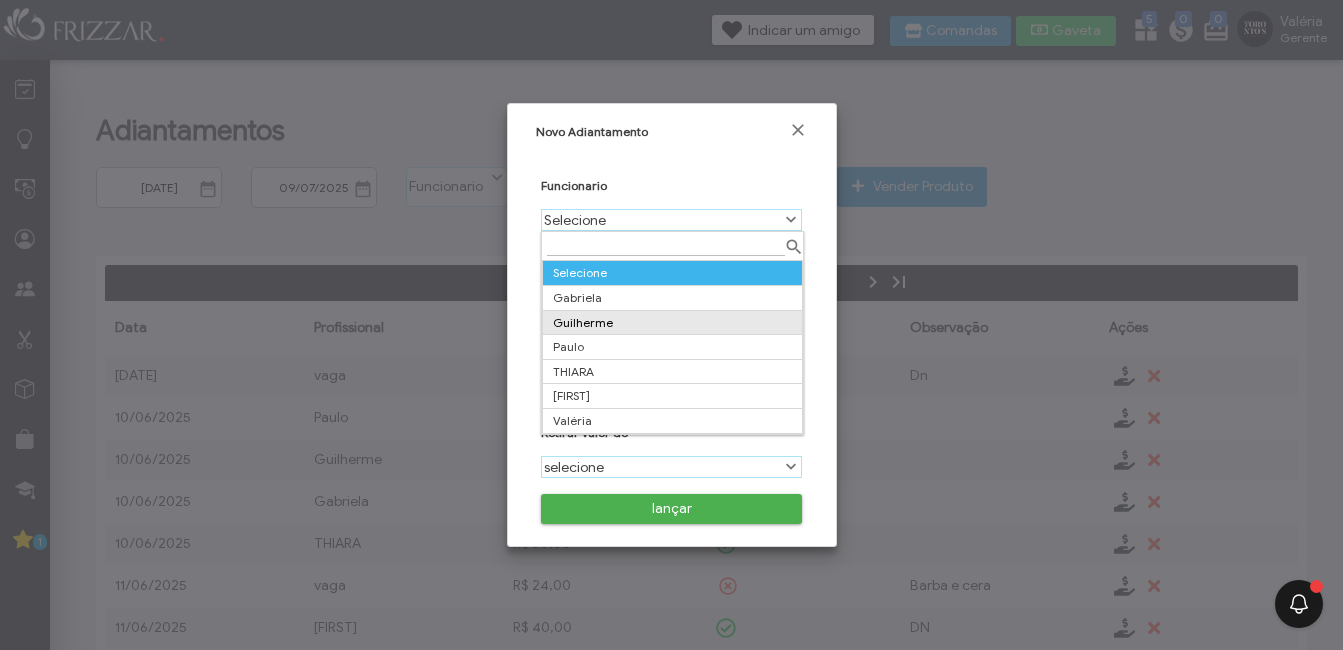 click on "Guilherme" at bounding box center (672, 322) 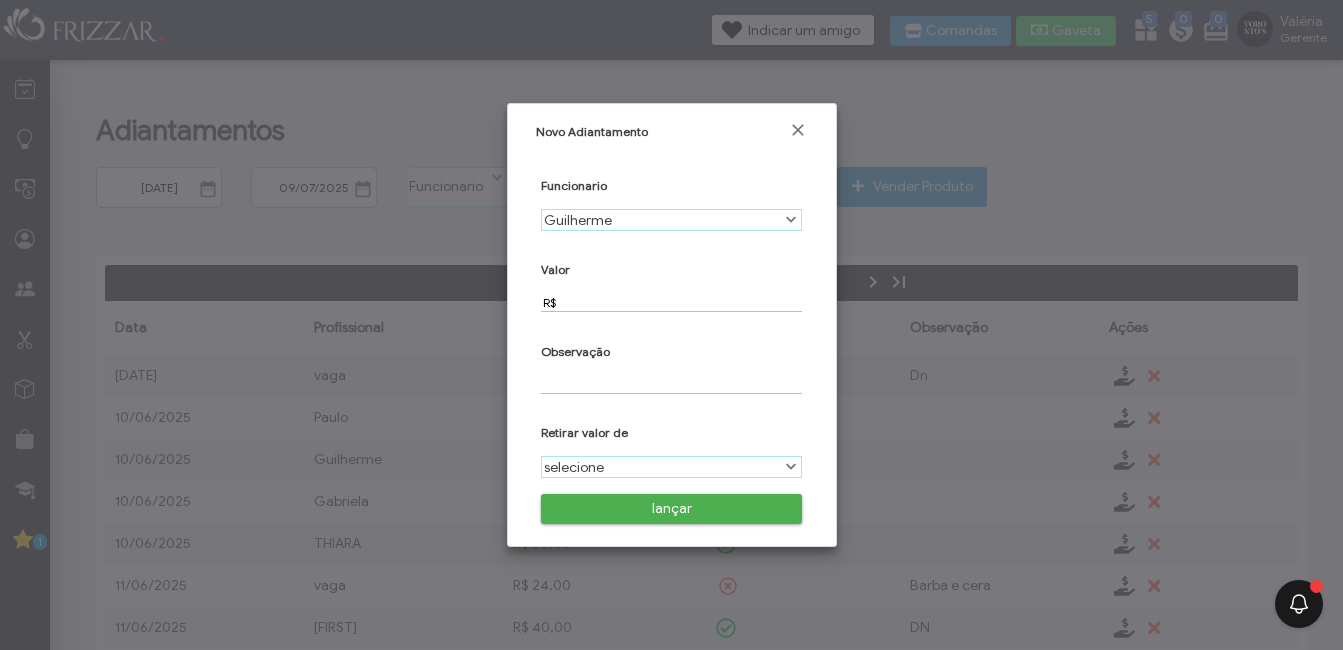 click on "R$" at bounding box center [671, 302] 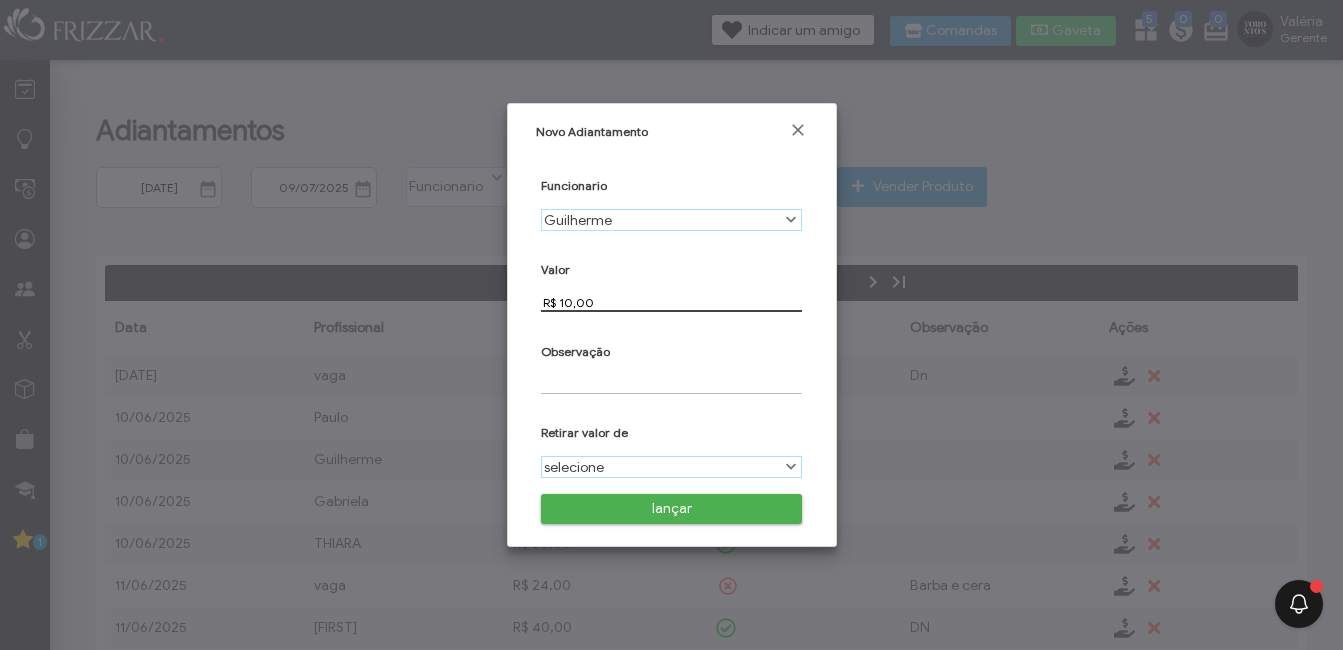 click at bounding box center [671, 384] 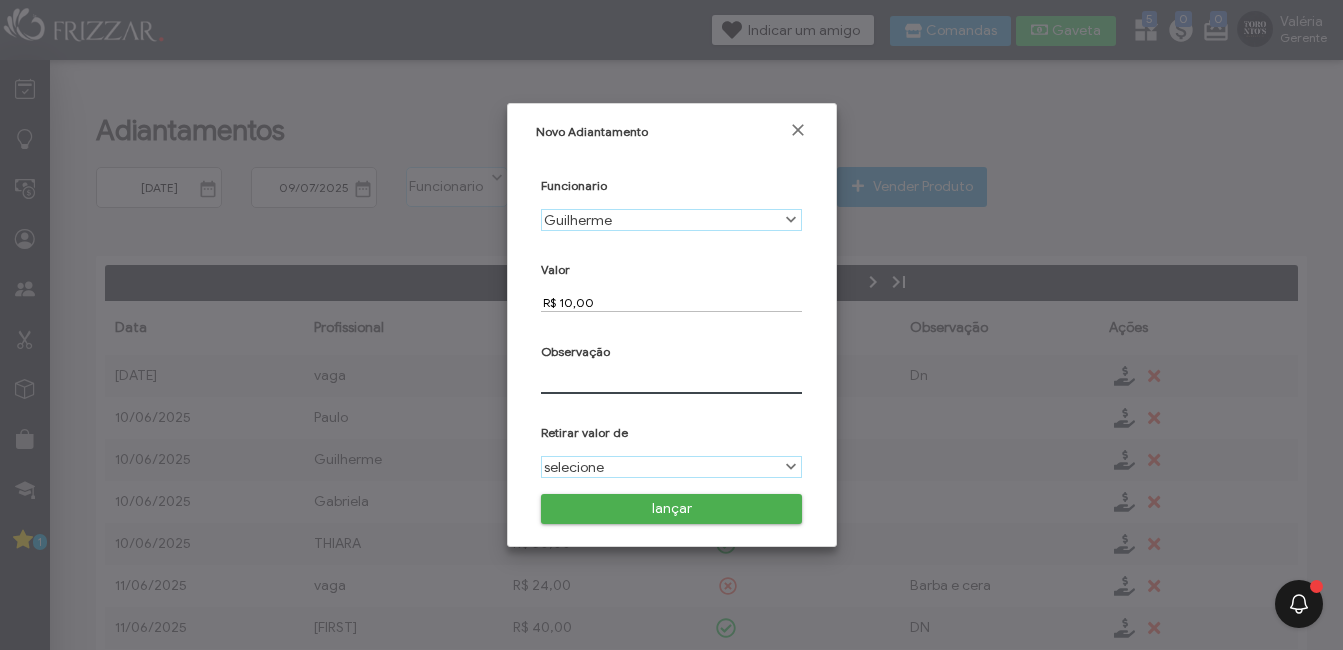 type on "DN" 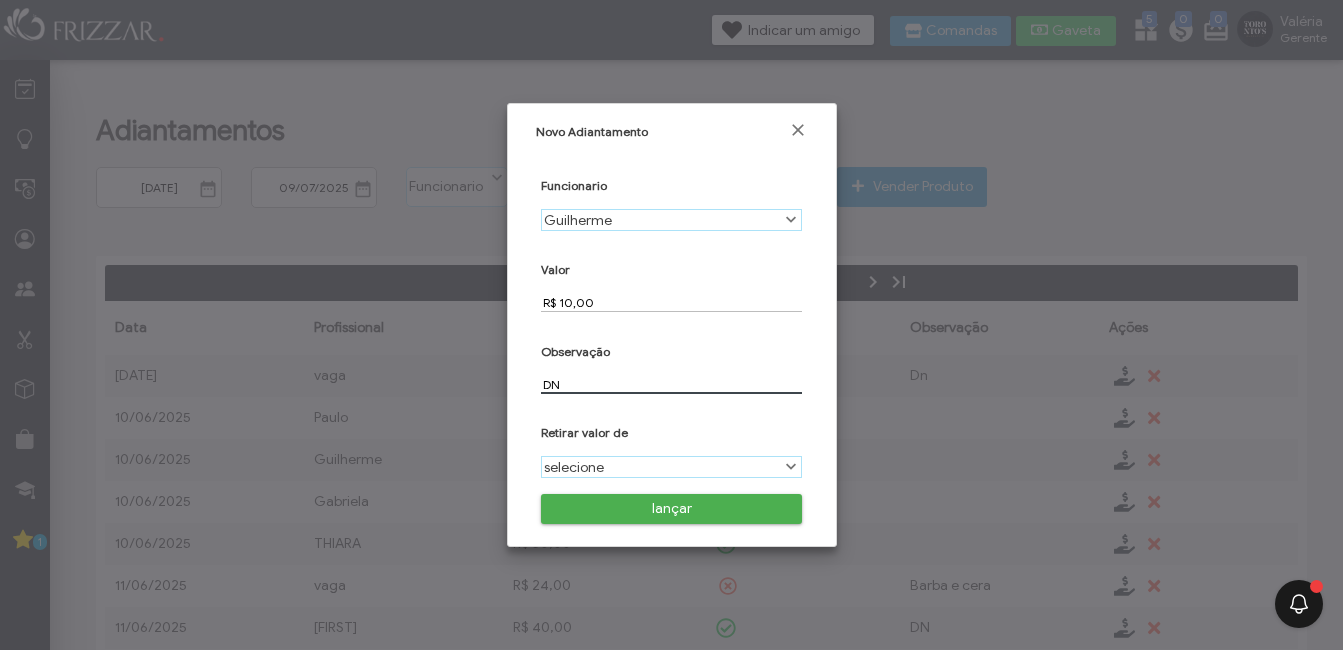 click on "selecione" at bounding box center (660, 467) 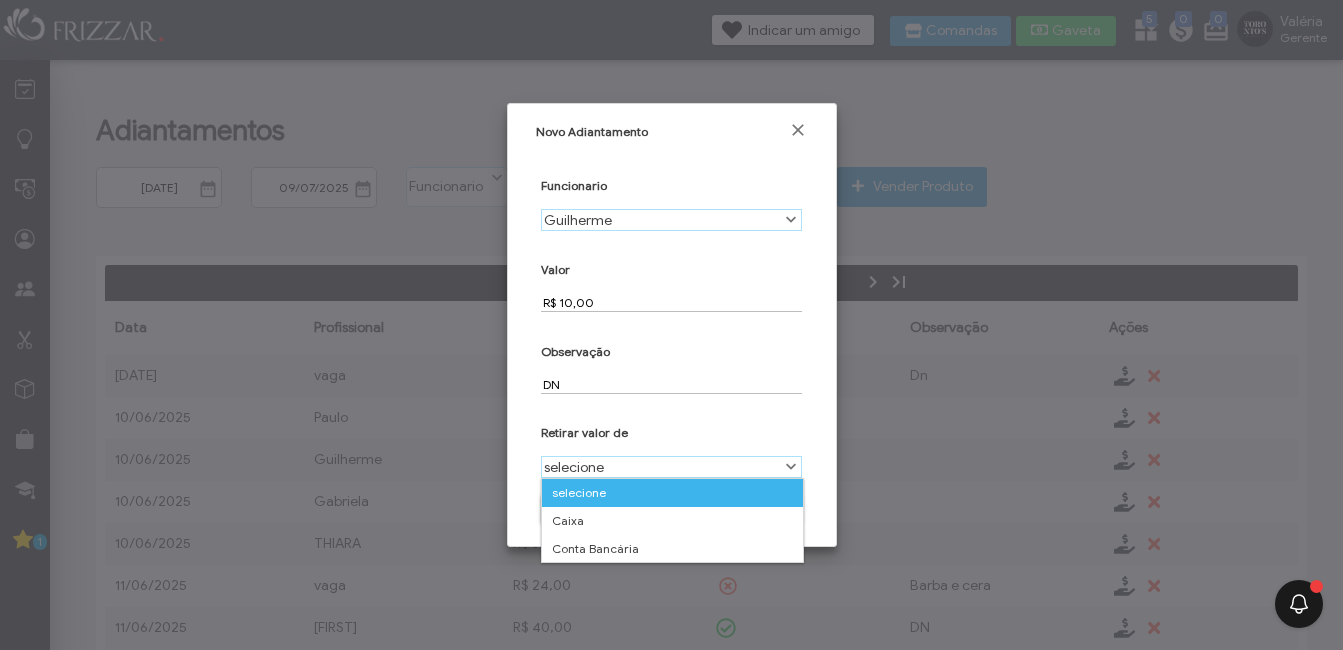 scroll, scrollTop: 11, scrollLeft: 89, axis: both 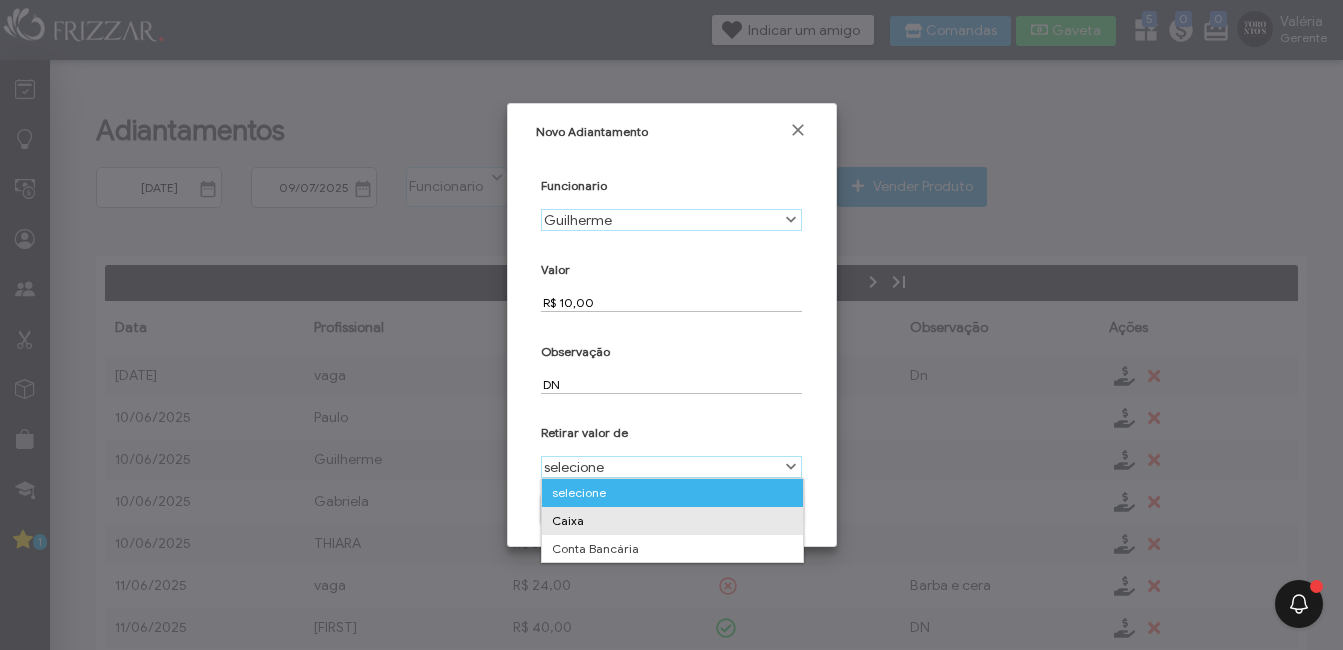 click on "Caixa" at bounding box center (672, 521) 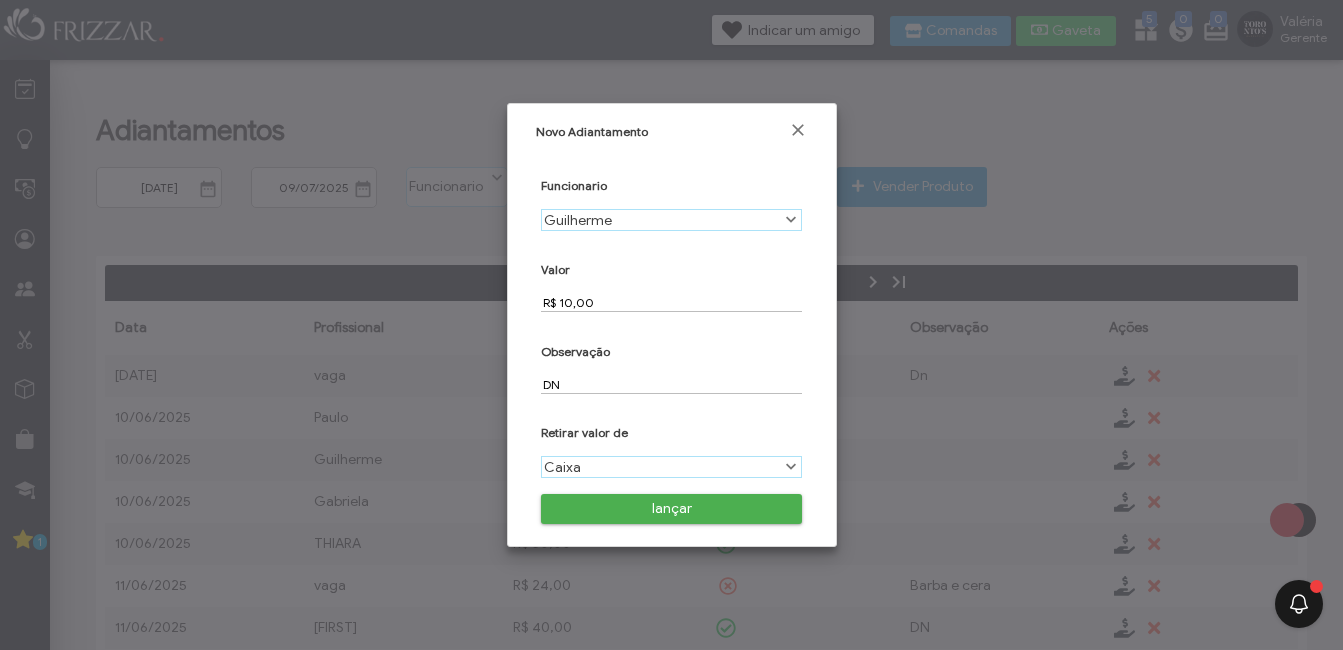 click on "lançar" at bounding box center (672, 509) 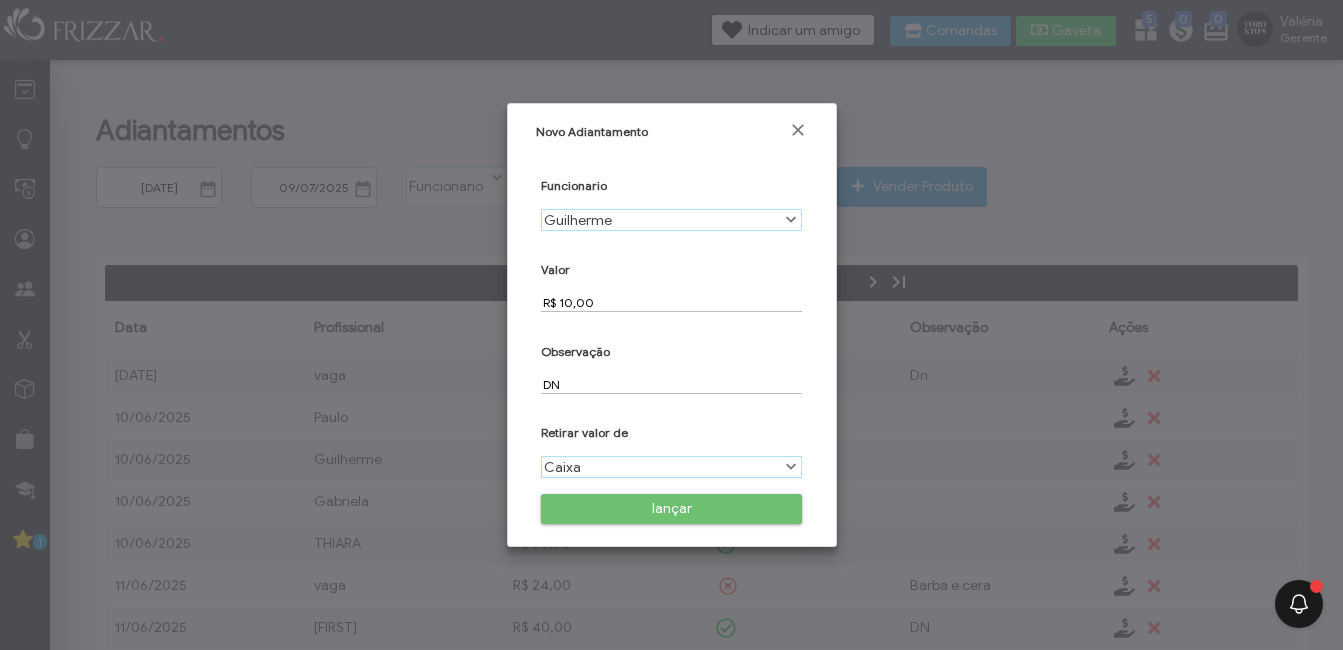 click on "lançar" at bounding box center (671, 509) 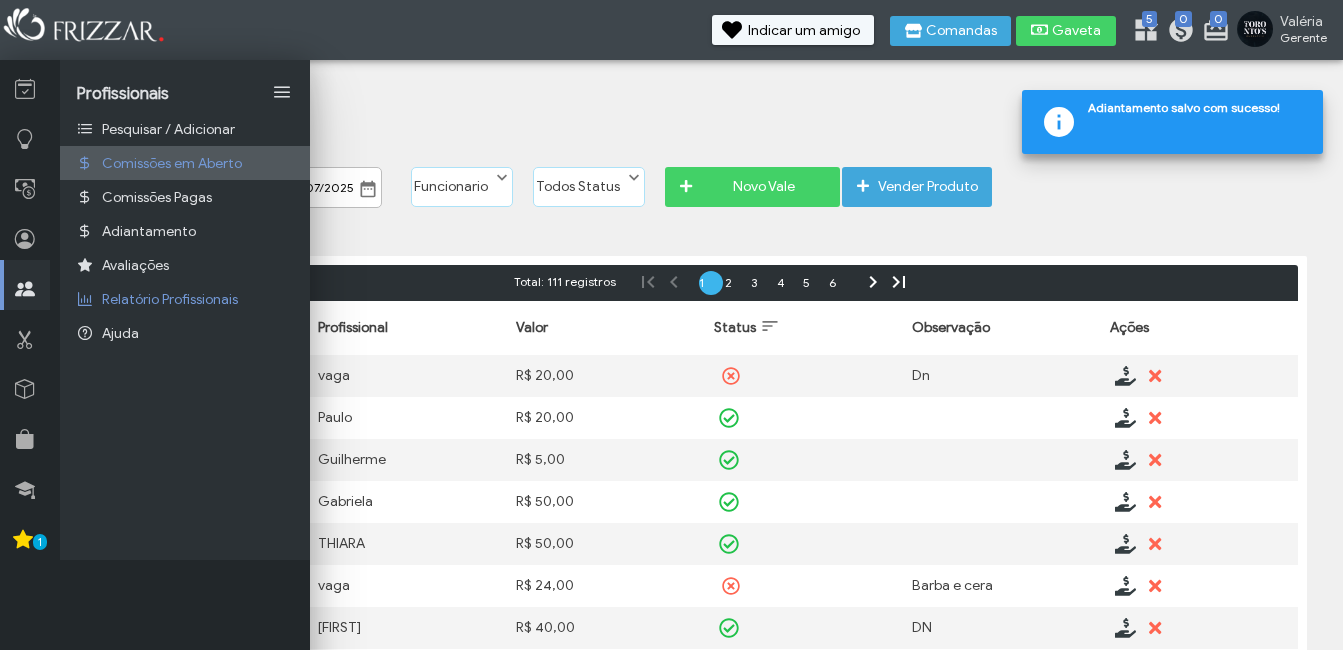 scroll, scrollTop: 0, scrollLeft: 0, axis: both 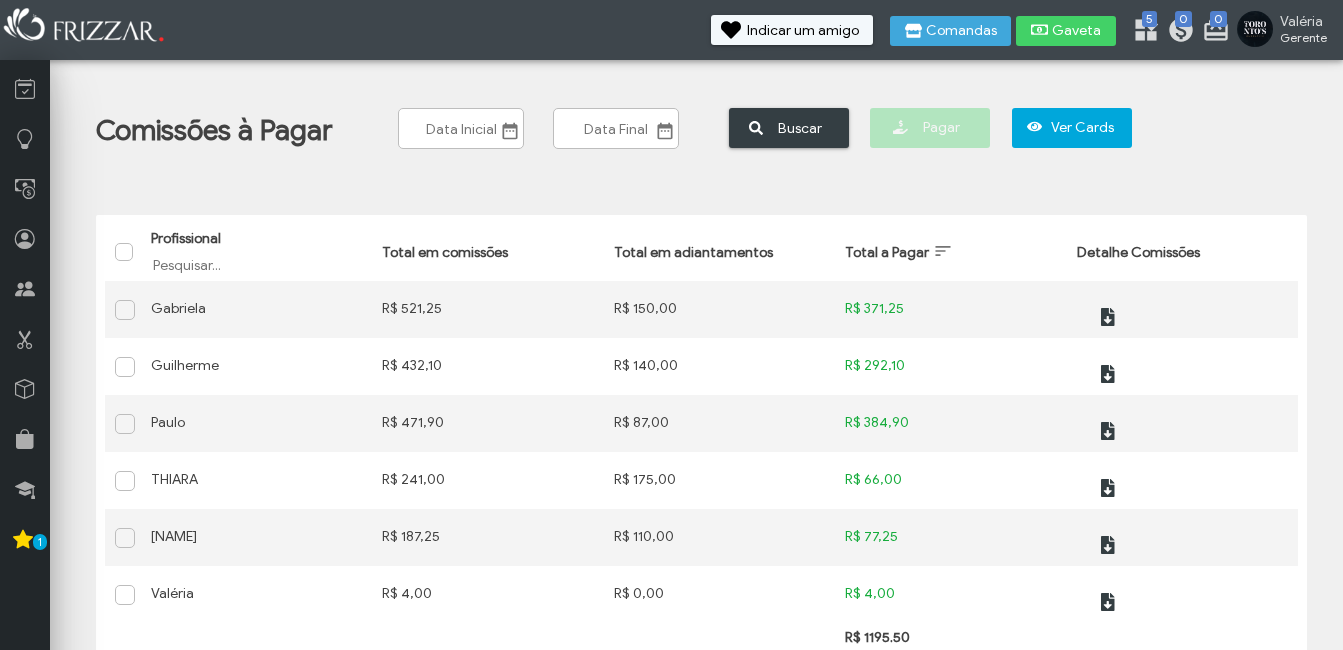 click at bounding box center [510, 131] 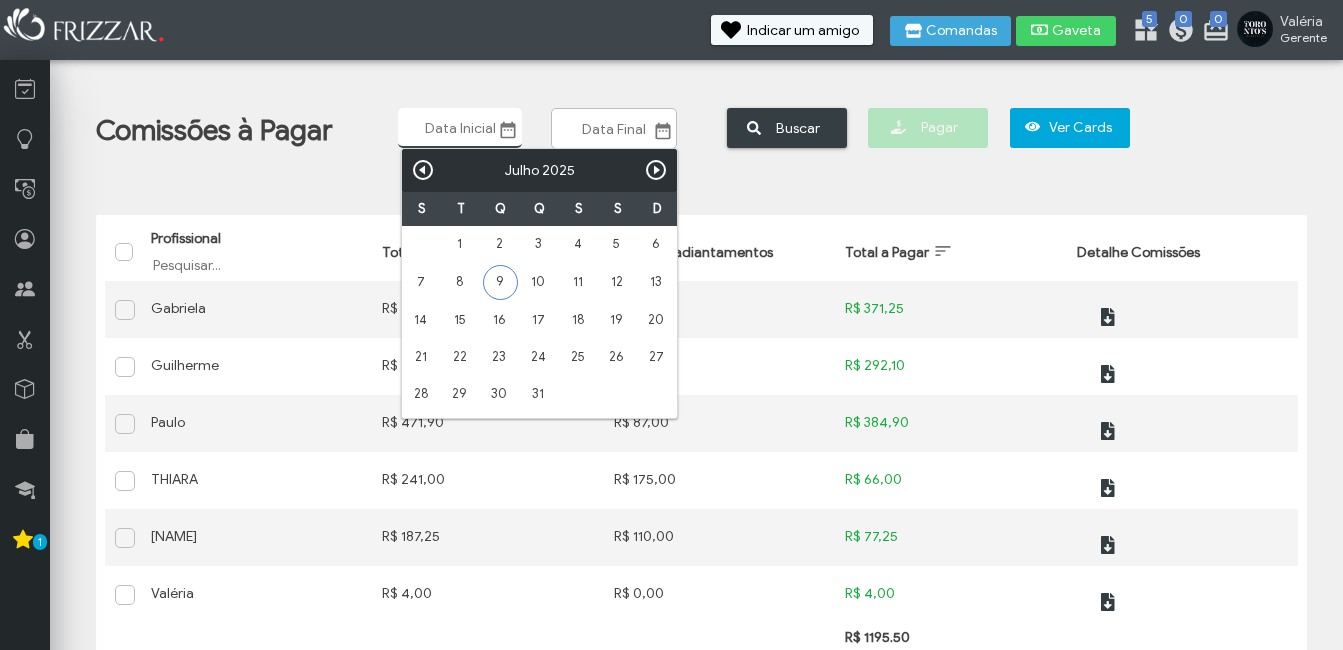 scroll, scrollTop: 0, scrollLeft: 0, axis: both 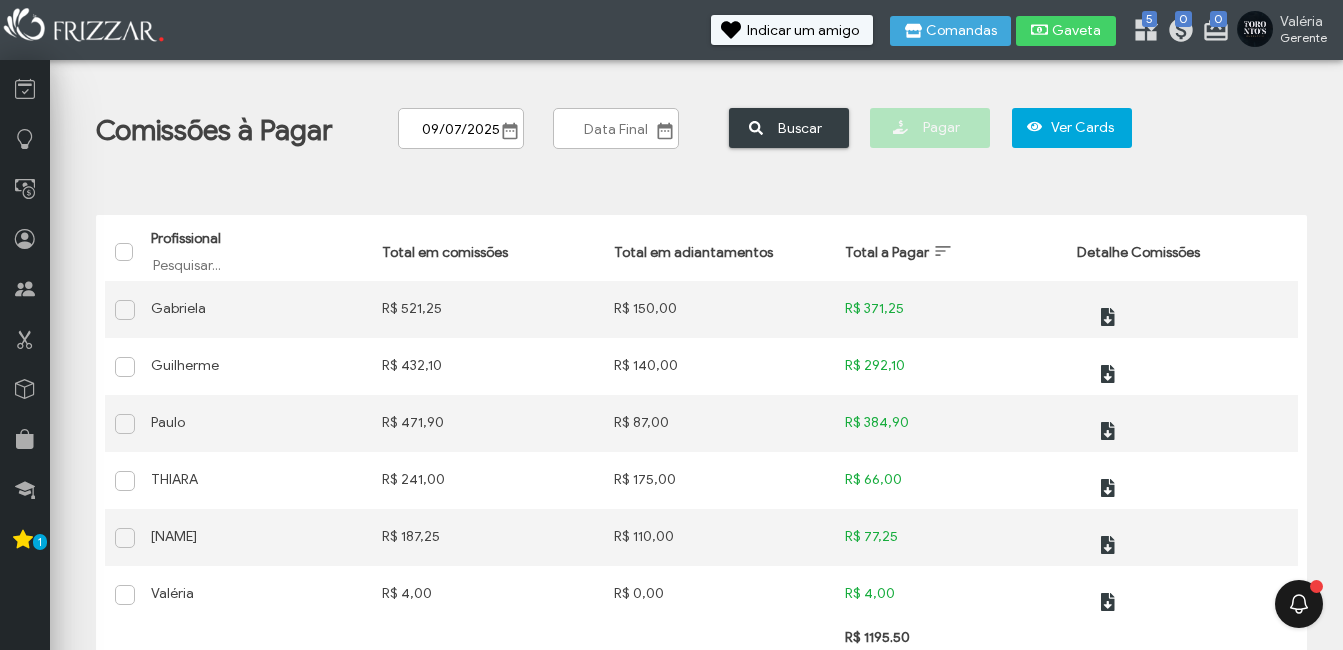 click at bounding box center [665, 131] 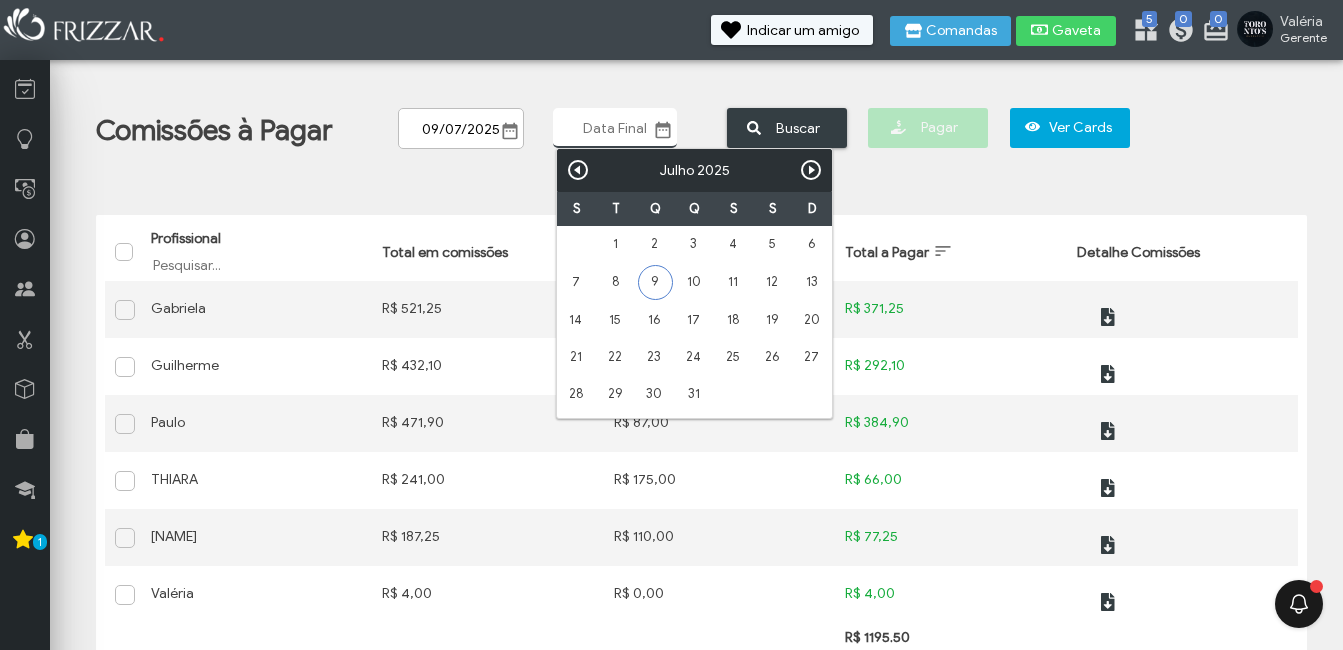 click on "9" at bounding box center (655, 282) 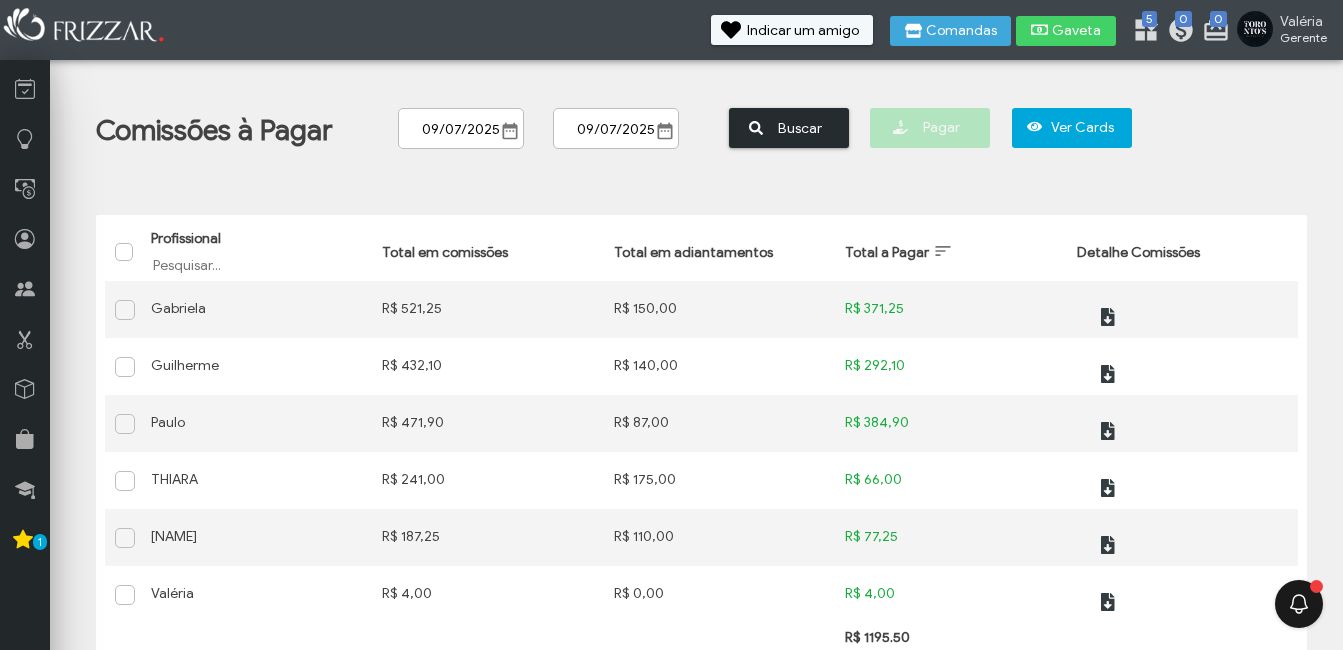 click at bounding box center [756, 128] 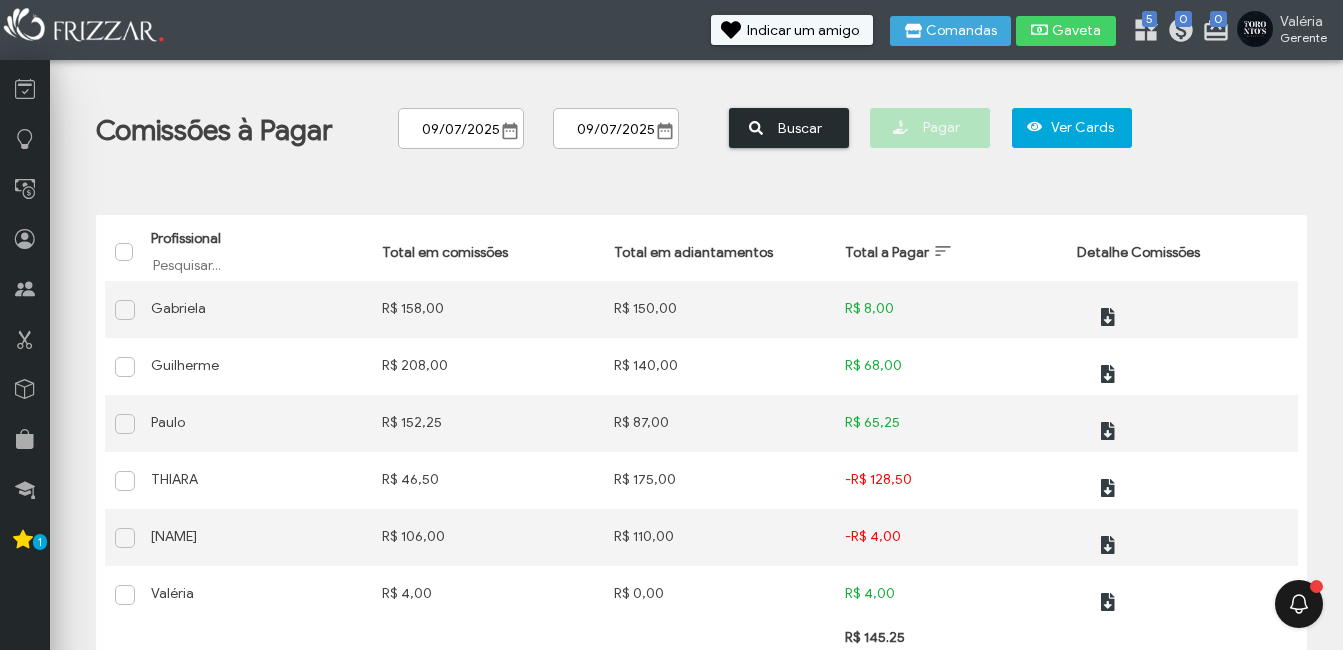 click at bounding box center [756, 128] 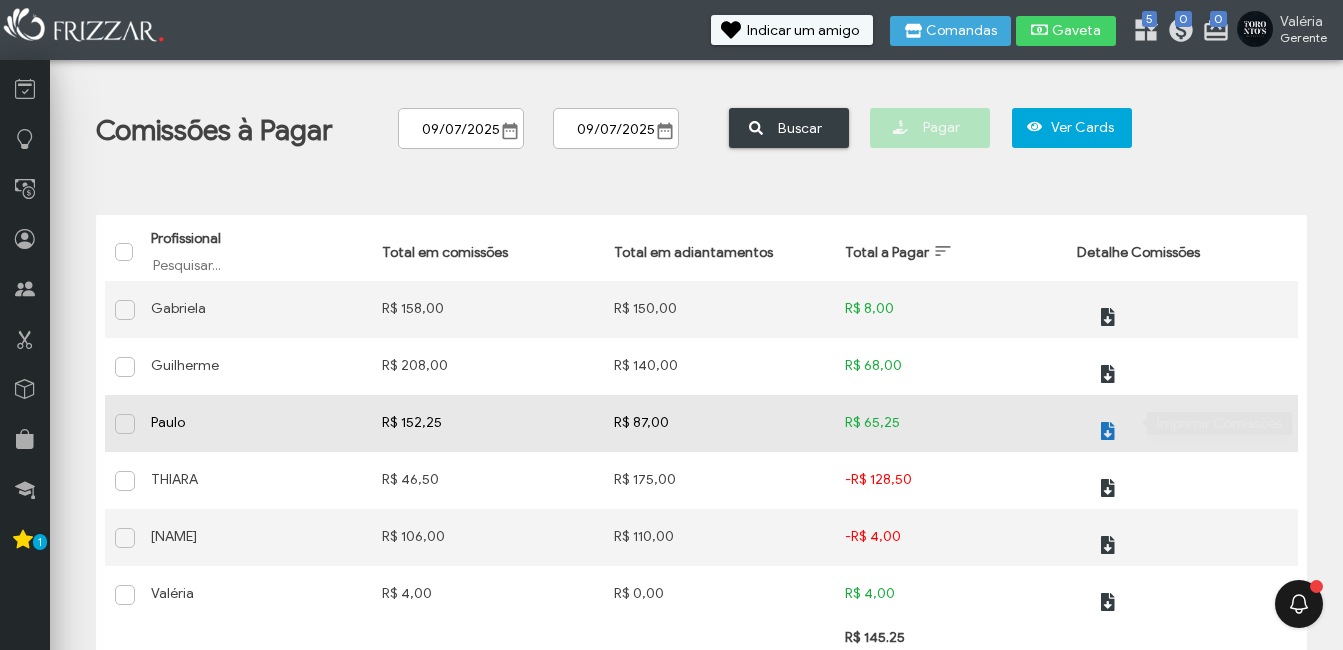 click at bounding box center [1108, 431] 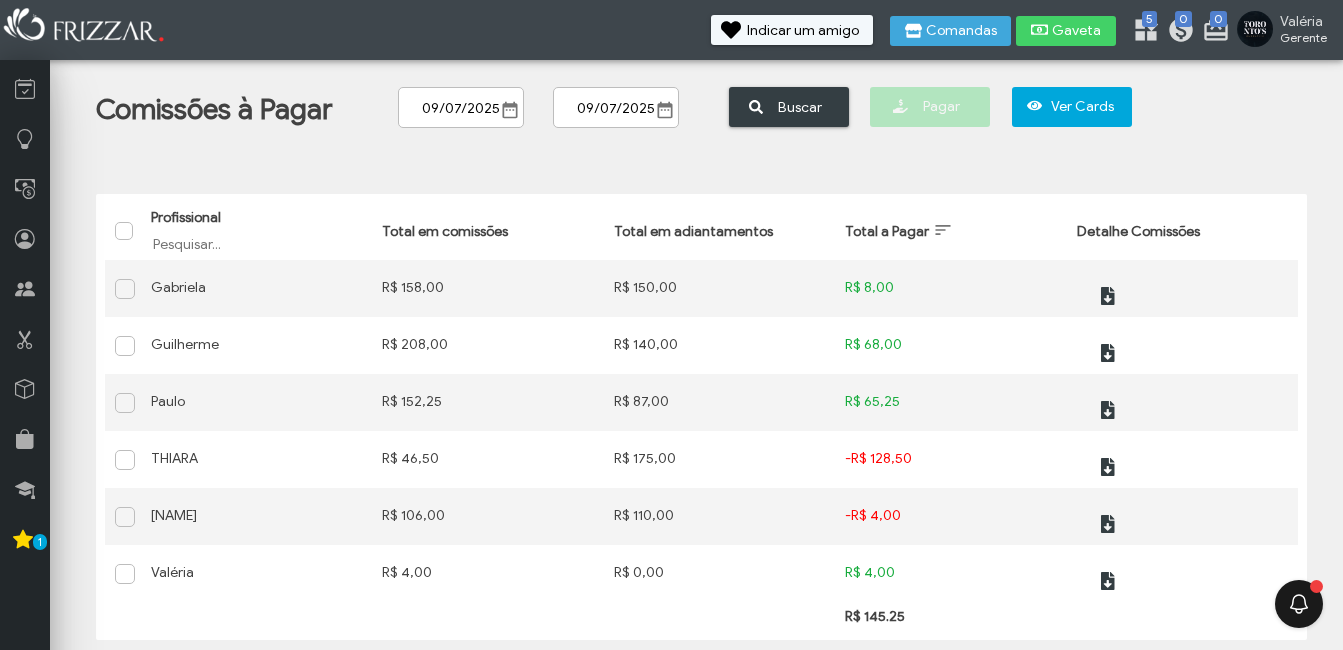 scroll, scrollTop: 27, scrollLeft: 0, axis: vertical 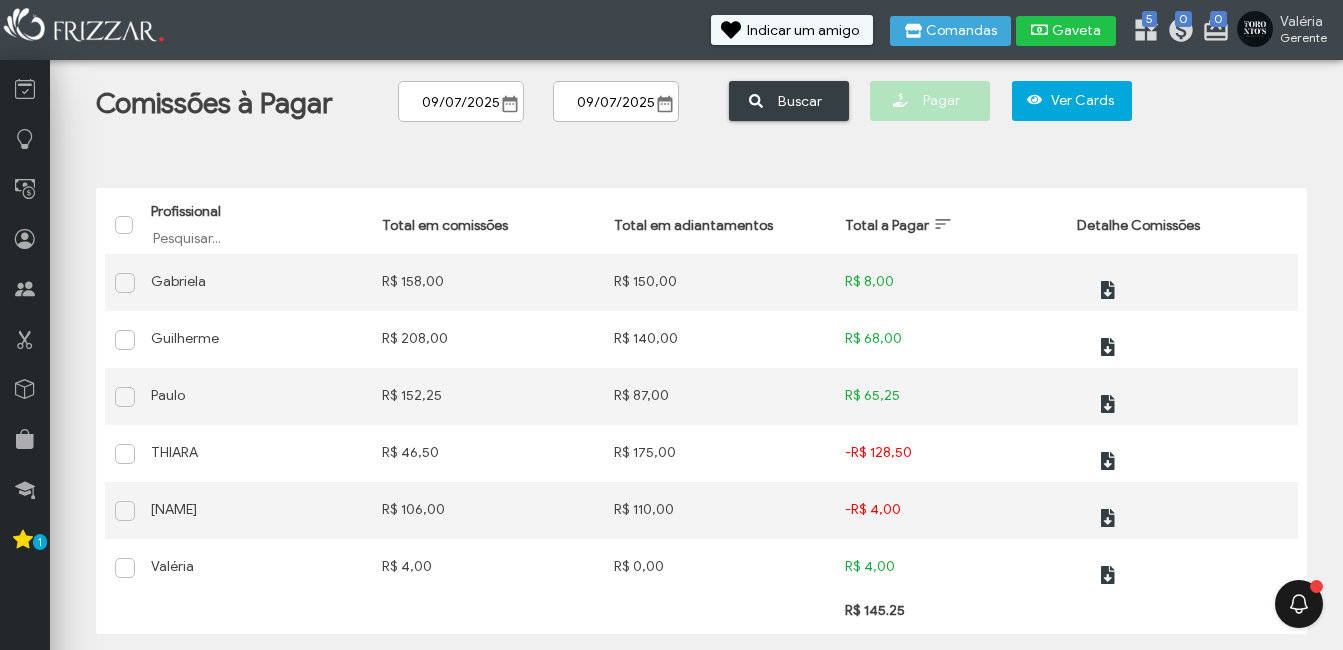 click on "Gaveta" at bounding box center [1077, 31] 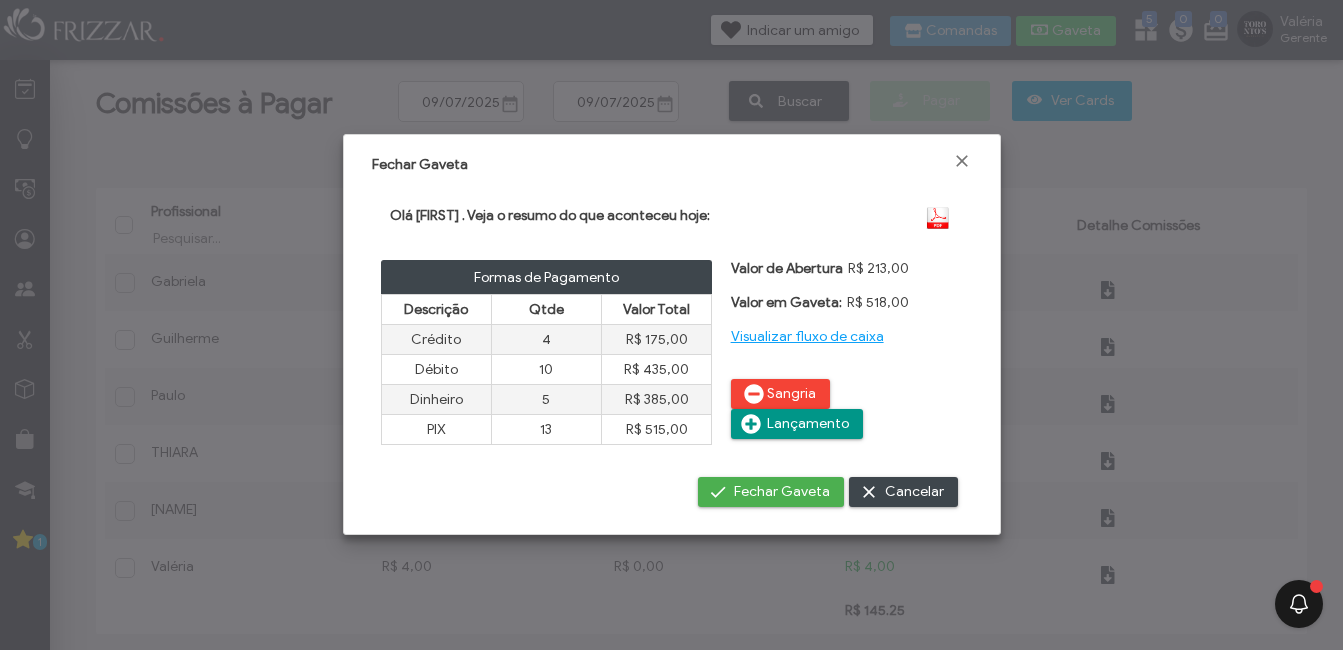 click on "Visualizar fluxo de caixa" at bounding box center [807, 336] 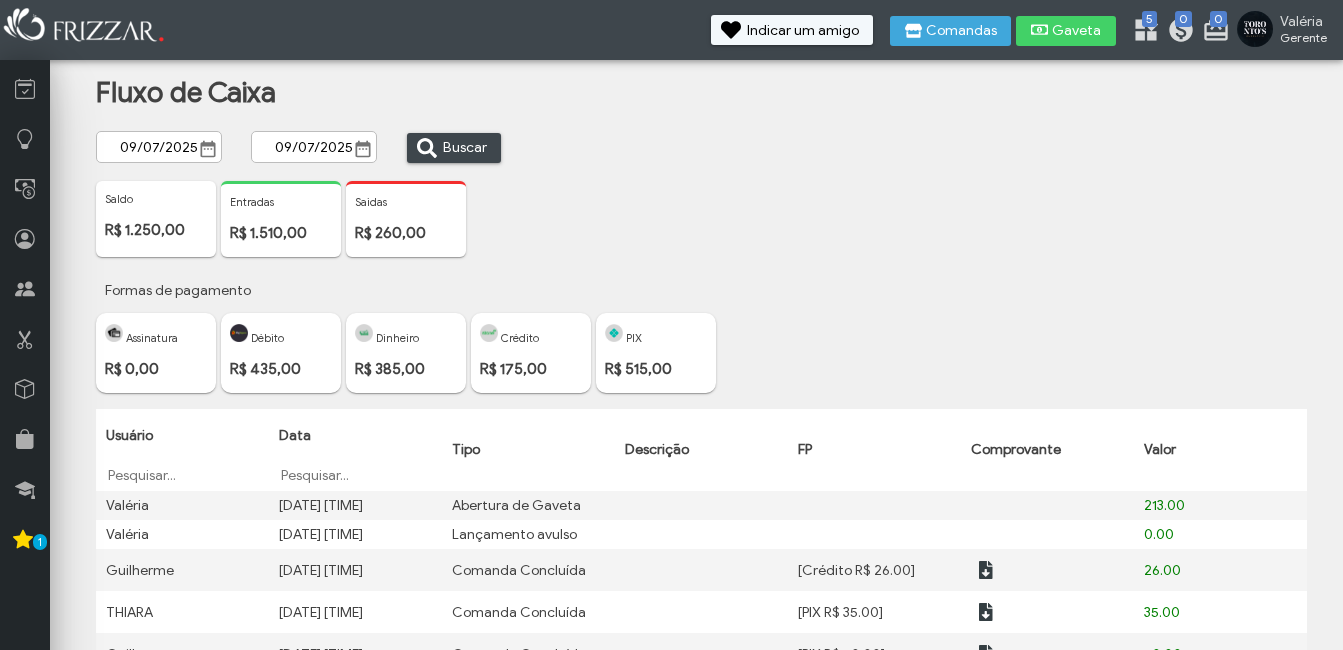 scroll, scrollTop: 0, scrollLeft: 0, axis: both 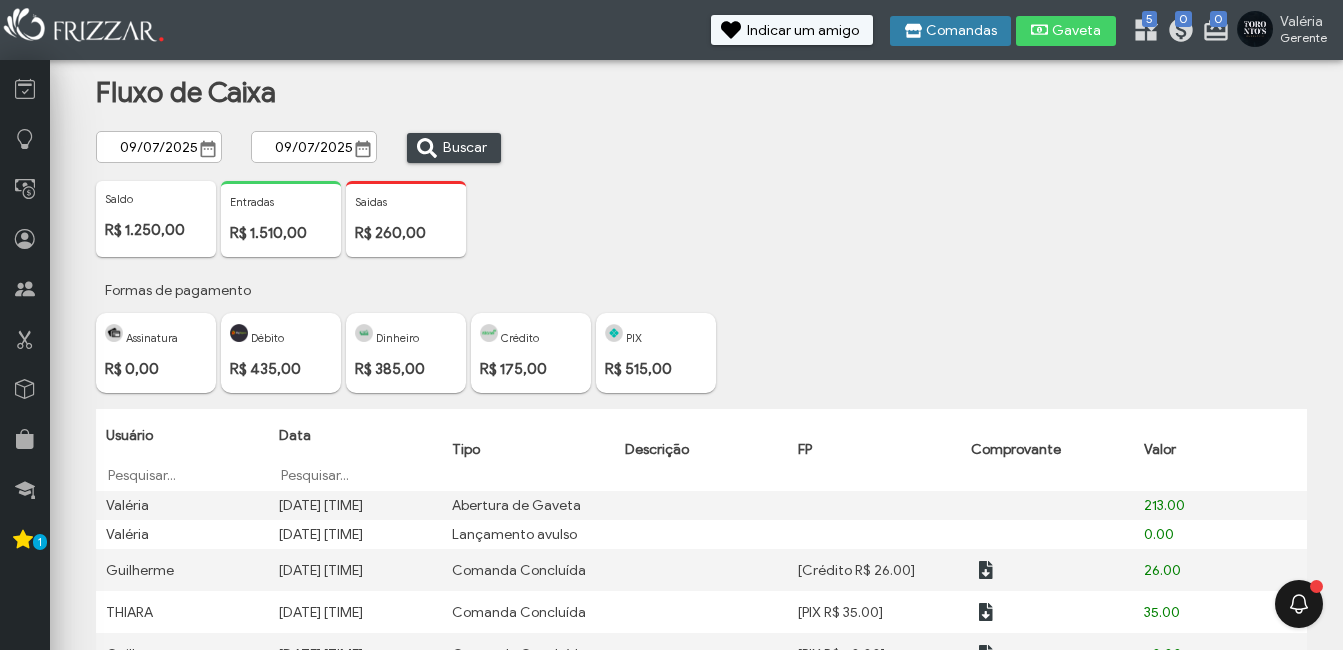 click on "Comandas" at bounding box center [961, 31] 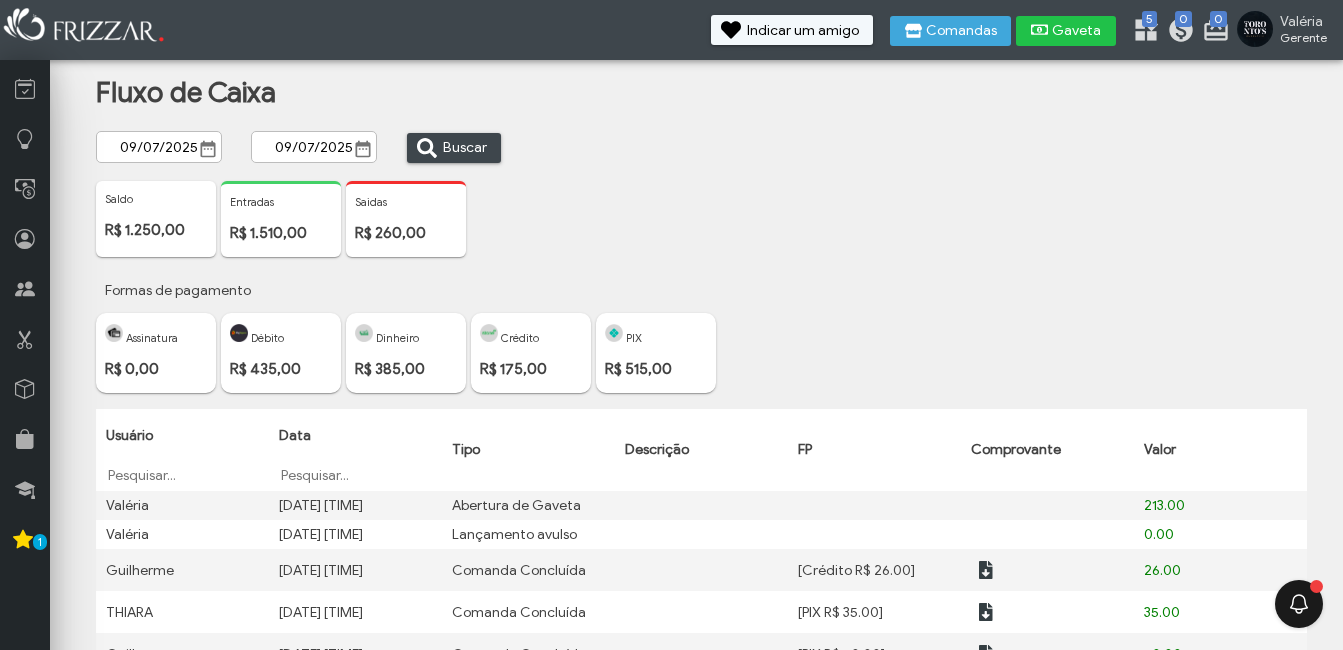 click on "Gaveta" at bounding box center [1077, 31] 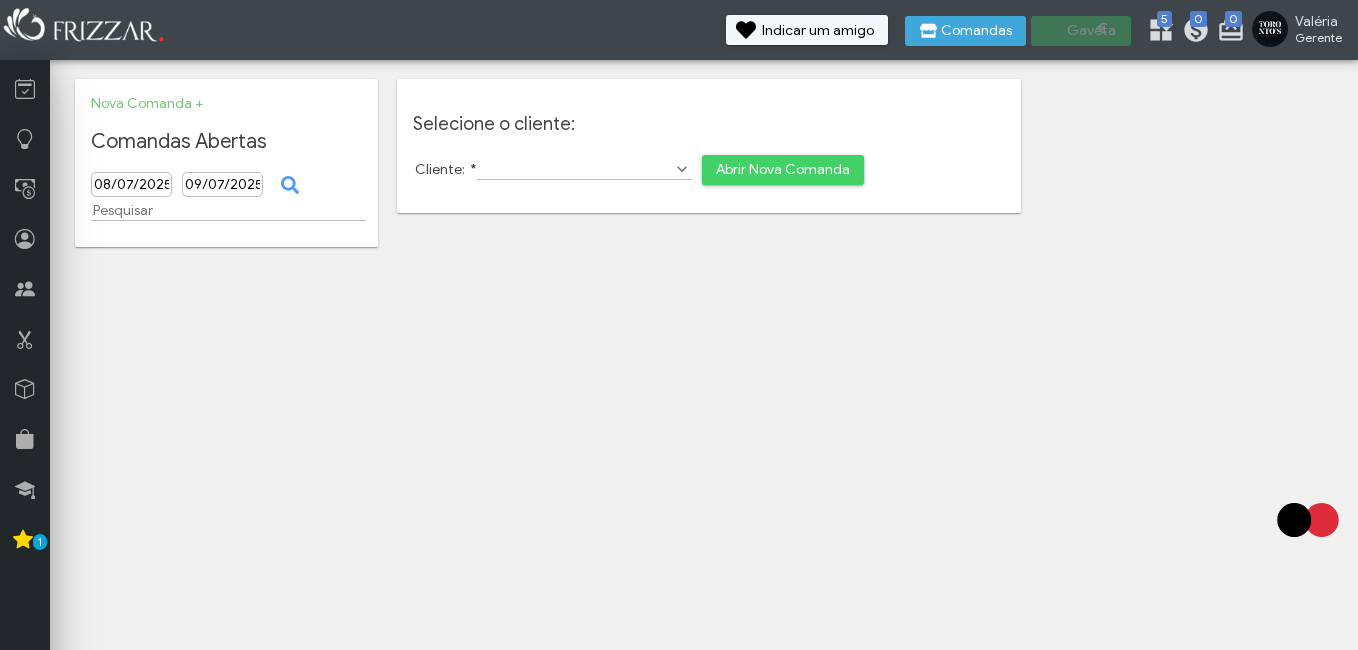 scroll, scrollTop: 0, scrollLeft: 0, axis: both 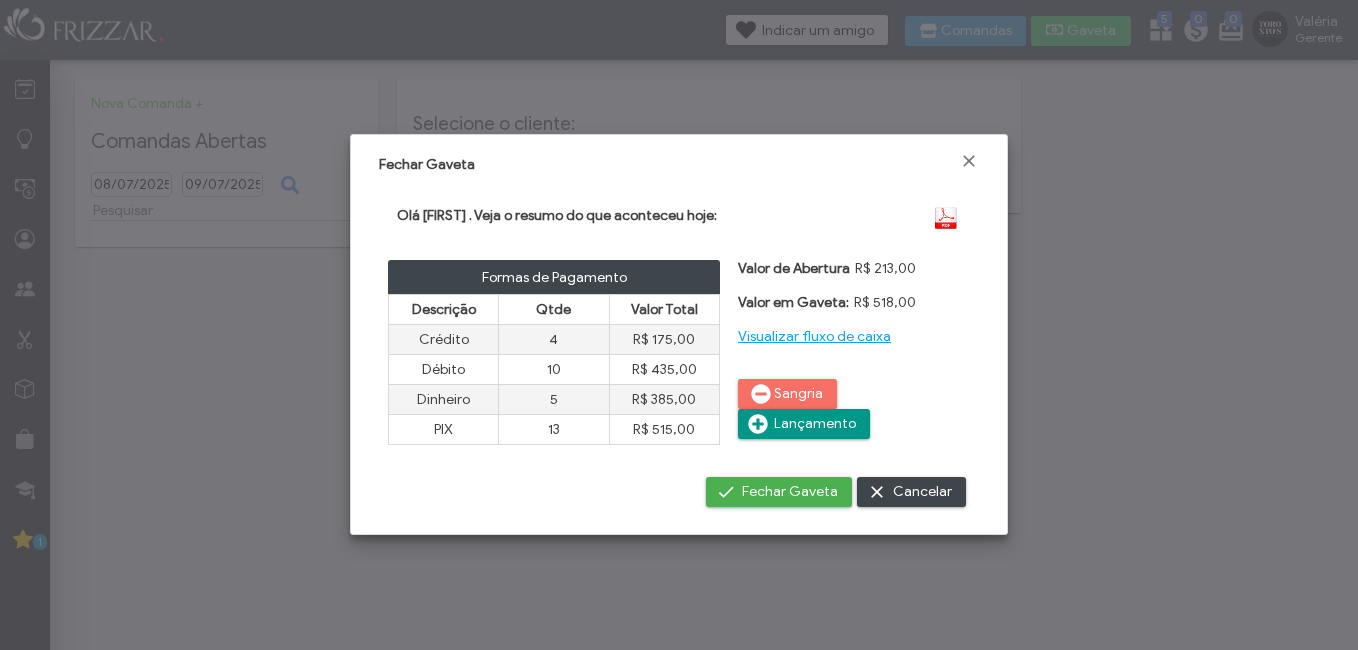 click on "Sangria" at bounding box center (798, 394) 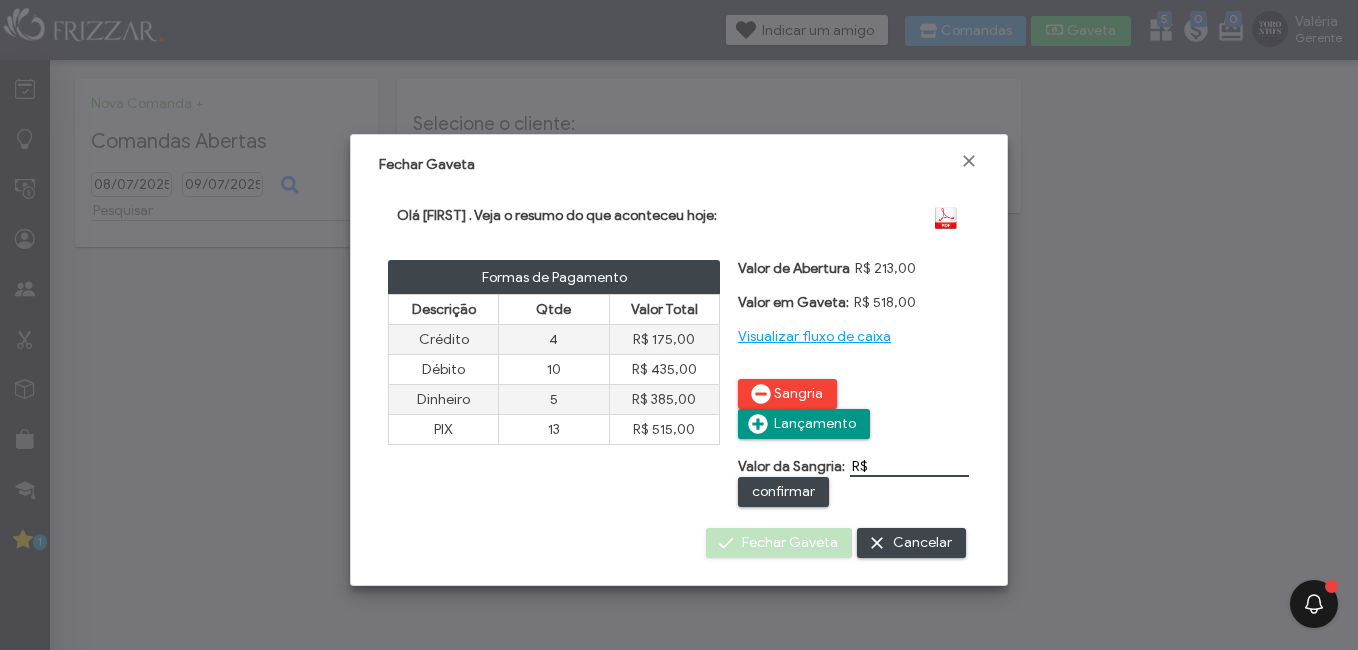 click on "R$" at bounding box center (909, 466) 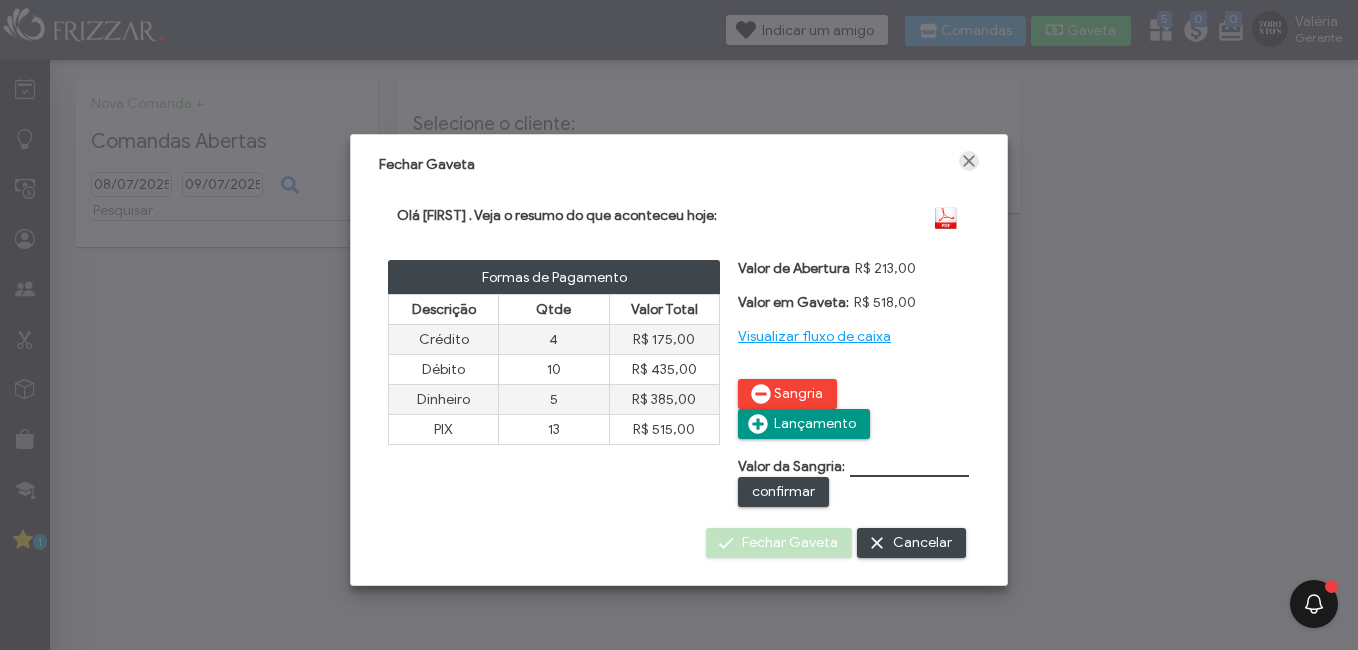 click at bounding box center (969, 161) 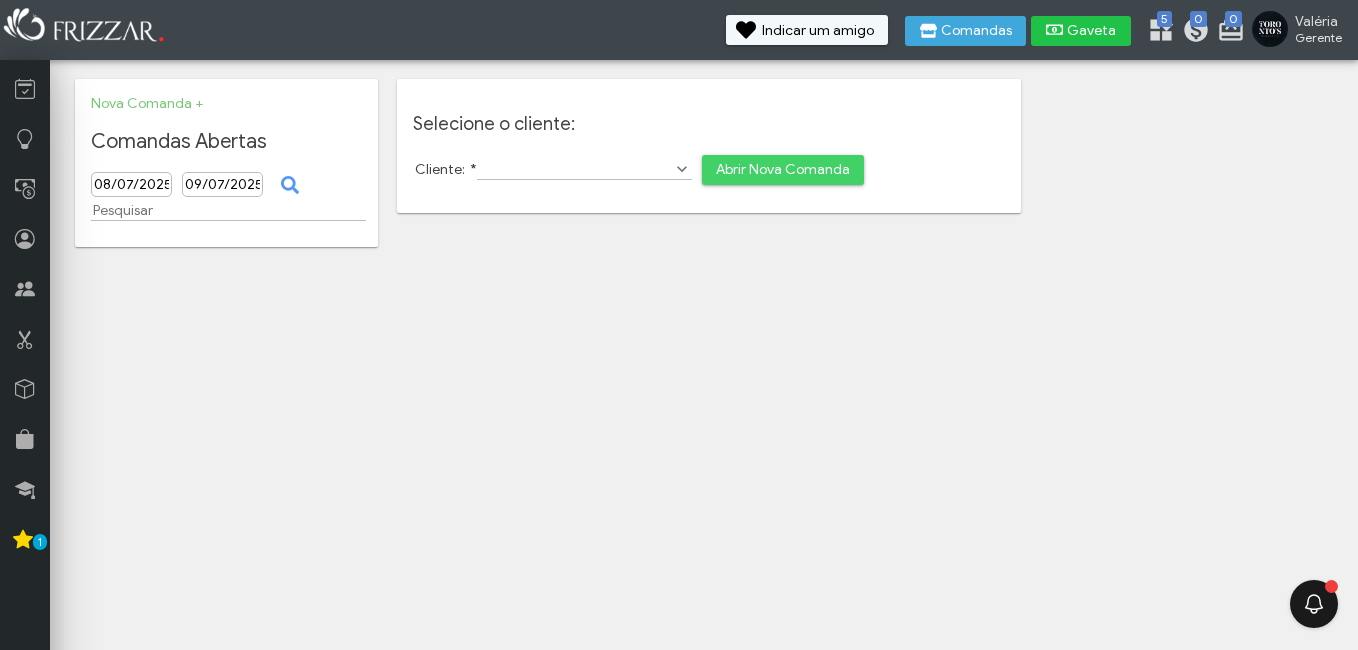 click on "Gaveta" at bounding box center [1092, 31] 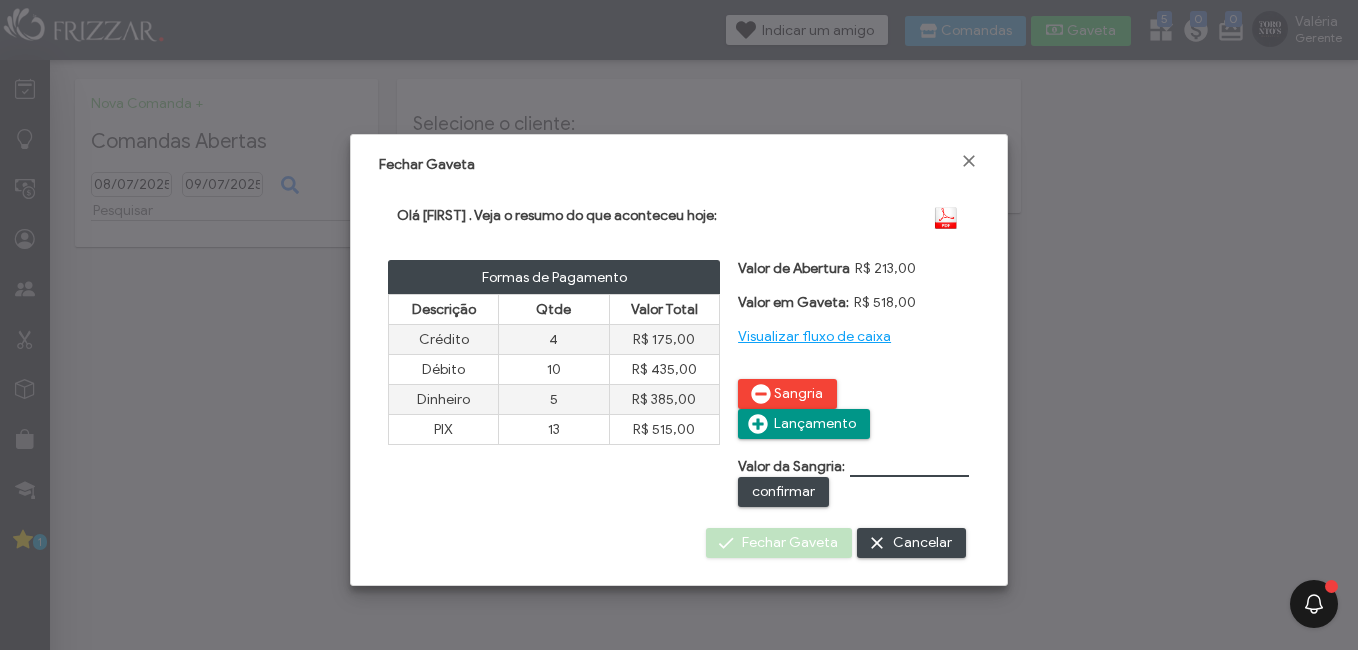 click on "Valor de Abertura R$ 213,00
Valor em Gaveta: R$ 518,00
Visualizar fluxo de caixa
Sangria Lançamento
Valor da Sangria: confirmar" at bounding box center [854, 383] 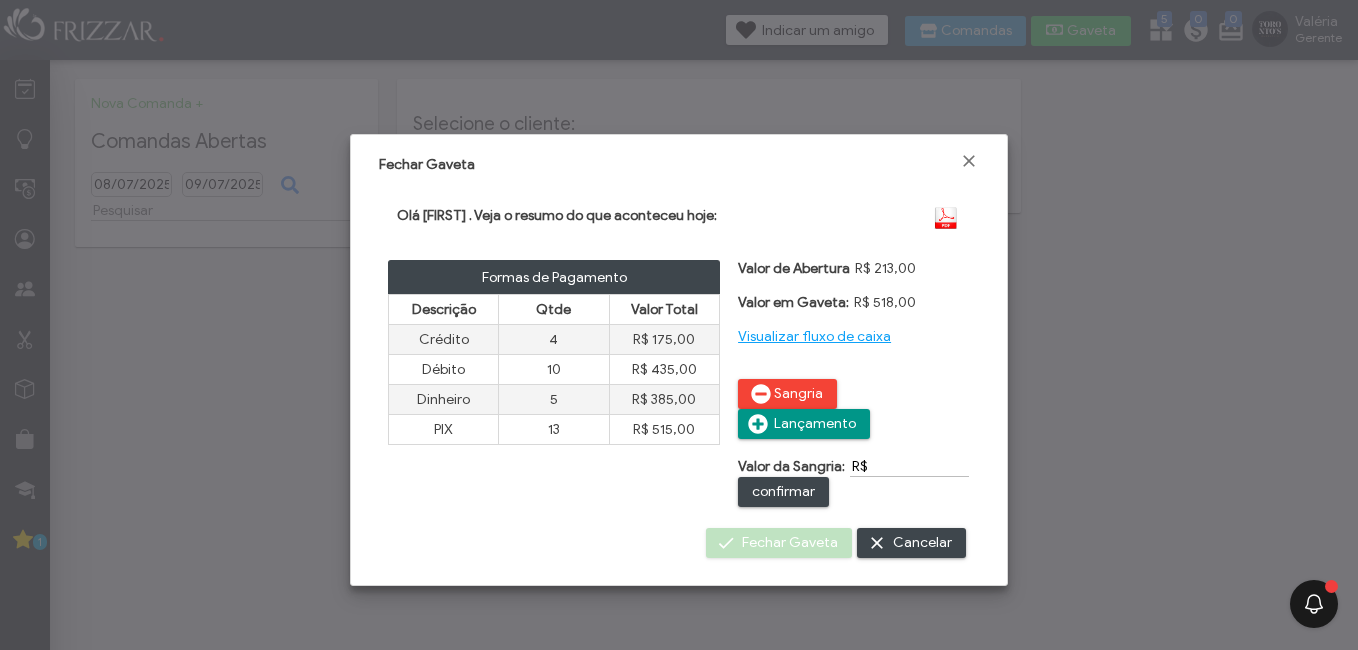 click on "R$" at bounding box center (909, 466) 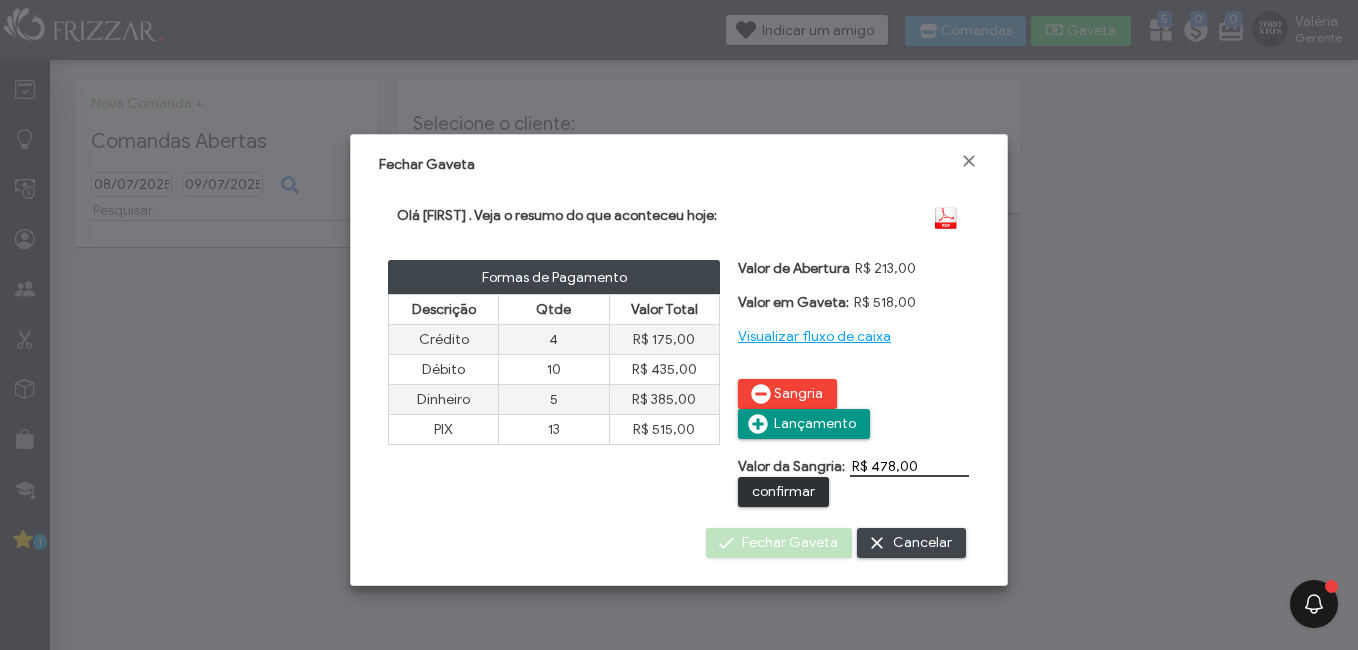 click on "confirmar" at bounding box center [783, 492] 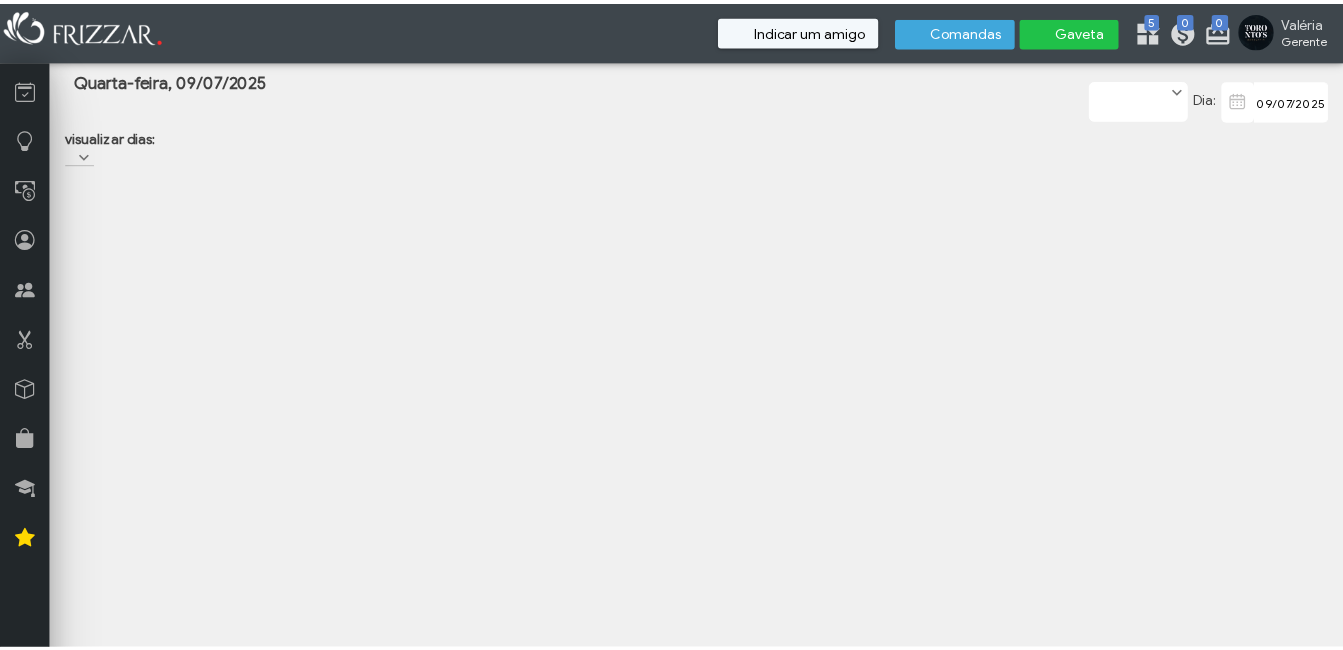 scroll, scrollTop: 0, scrollLeft: 0, axis: both 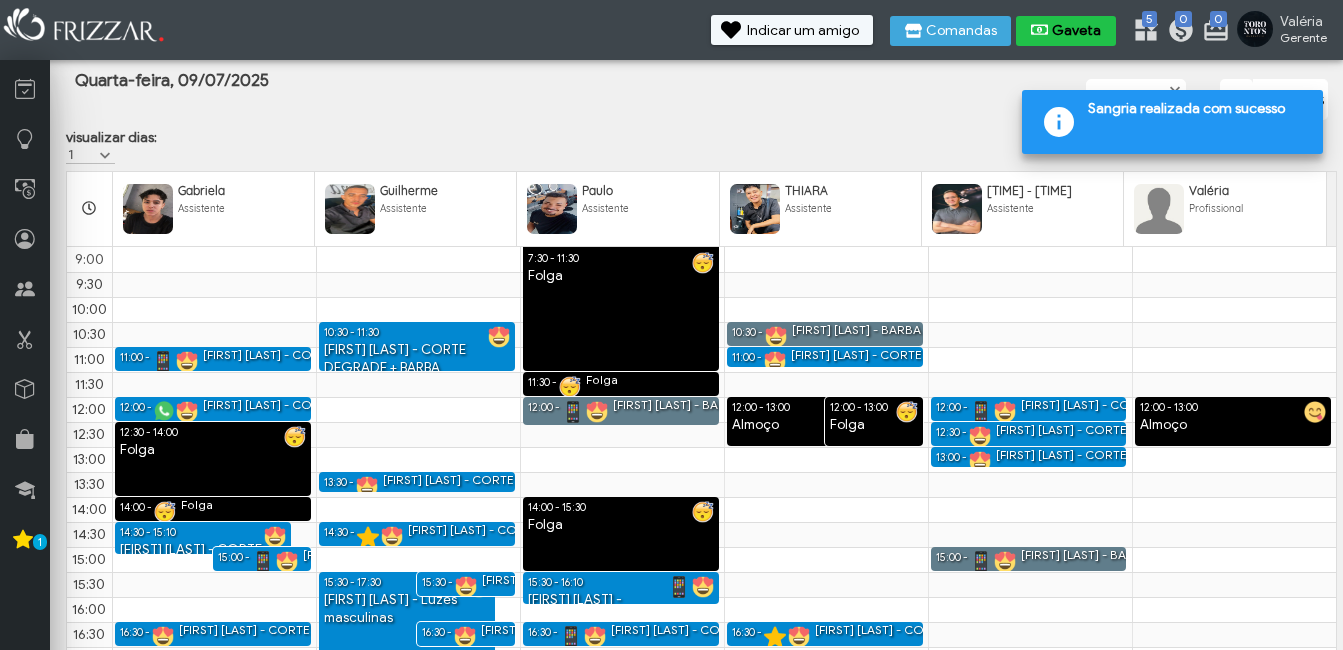 click on "Gaveta" at bounding box center (1077, 31) 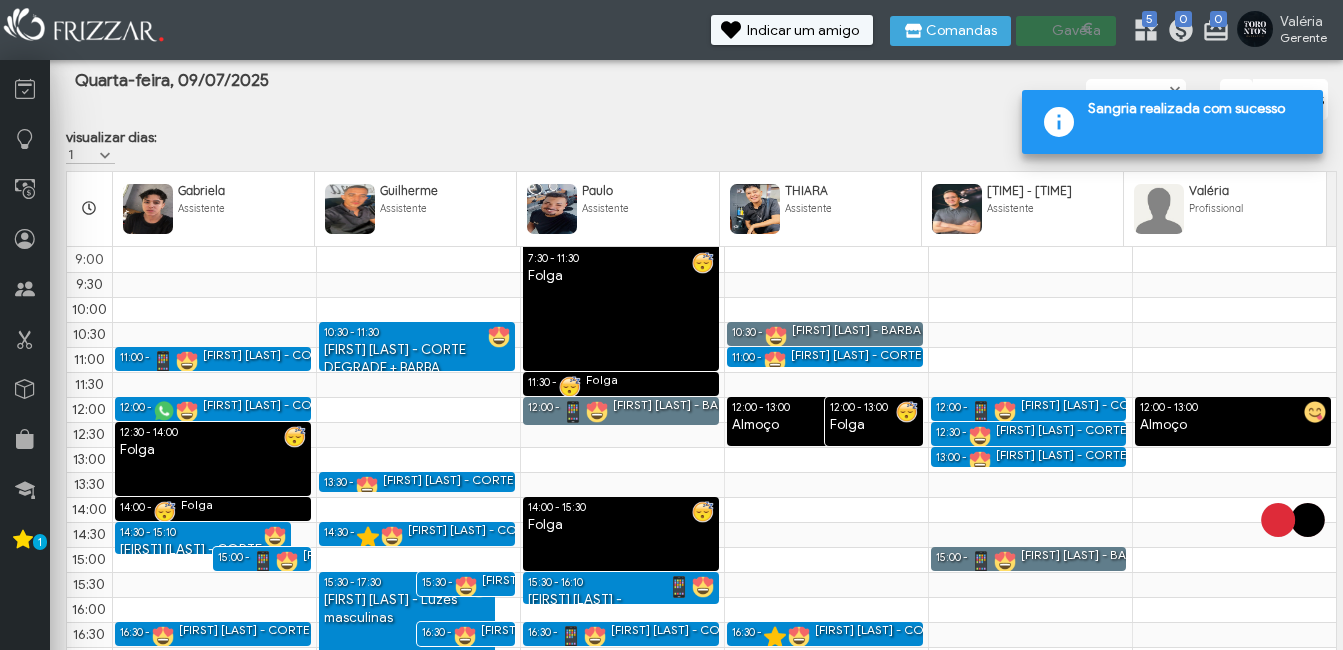 scroll, scrollTop: 0, scrollLeft: 0, axis: both 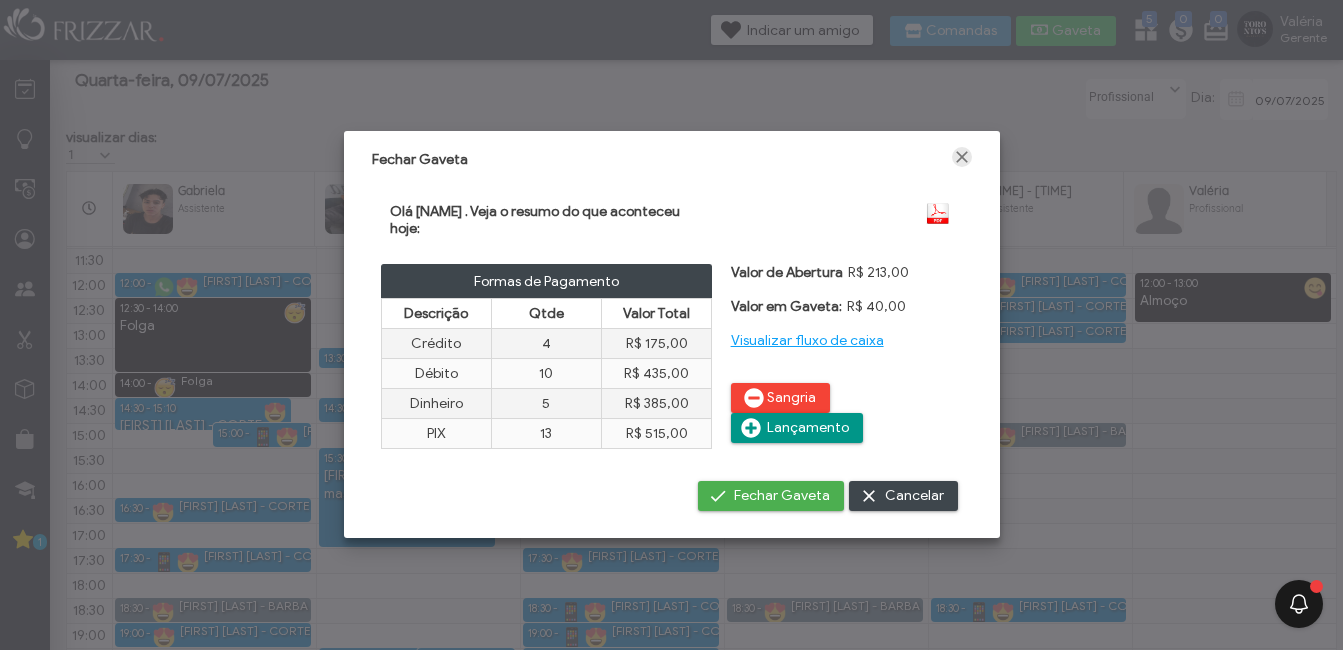 click at bounding box center (962, 157) 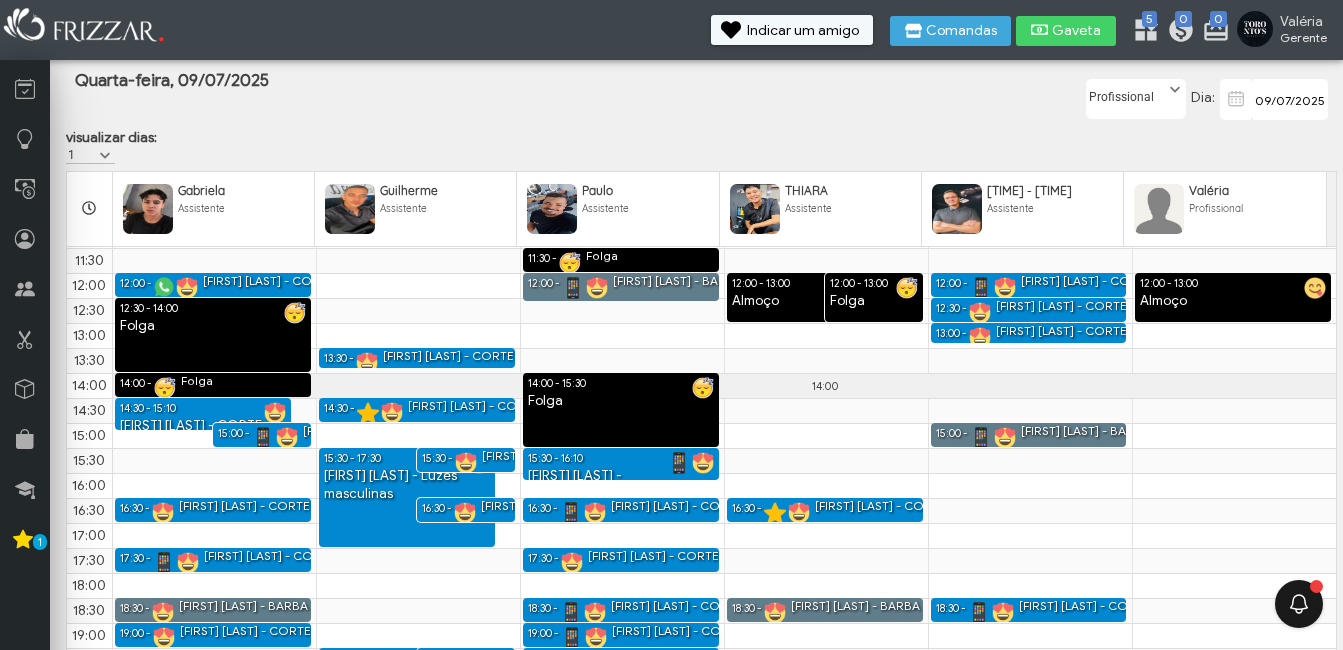 scroll, scrollTop: 34, scrollLeft: 0, axis: vertical 